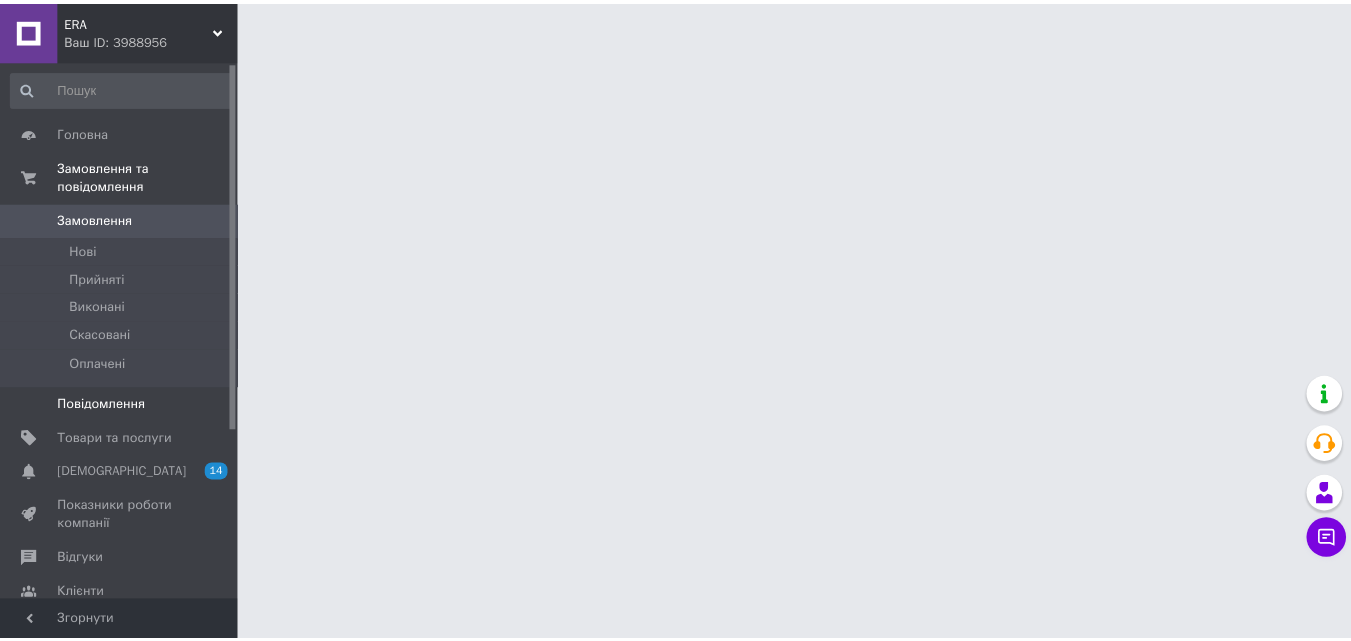 scroll, scrollTop: 0, scrollLeft: 0, axis: both 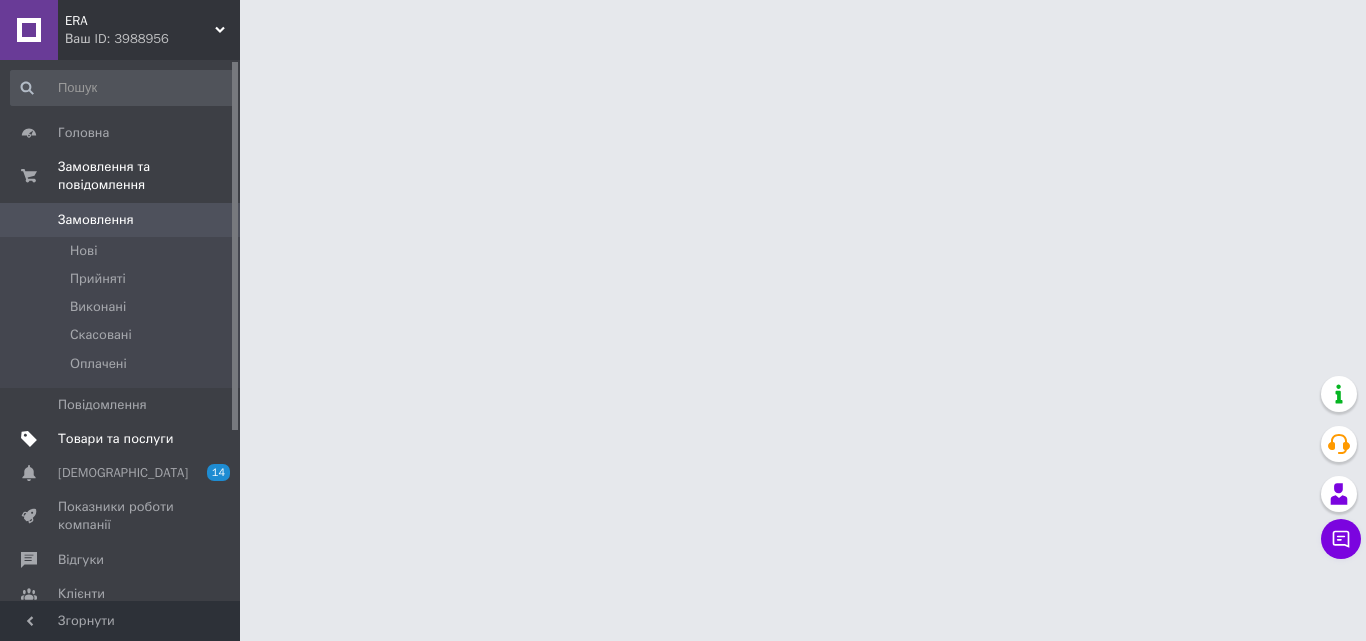 click on "Товари та послуги" at bounding box center [115, 439] 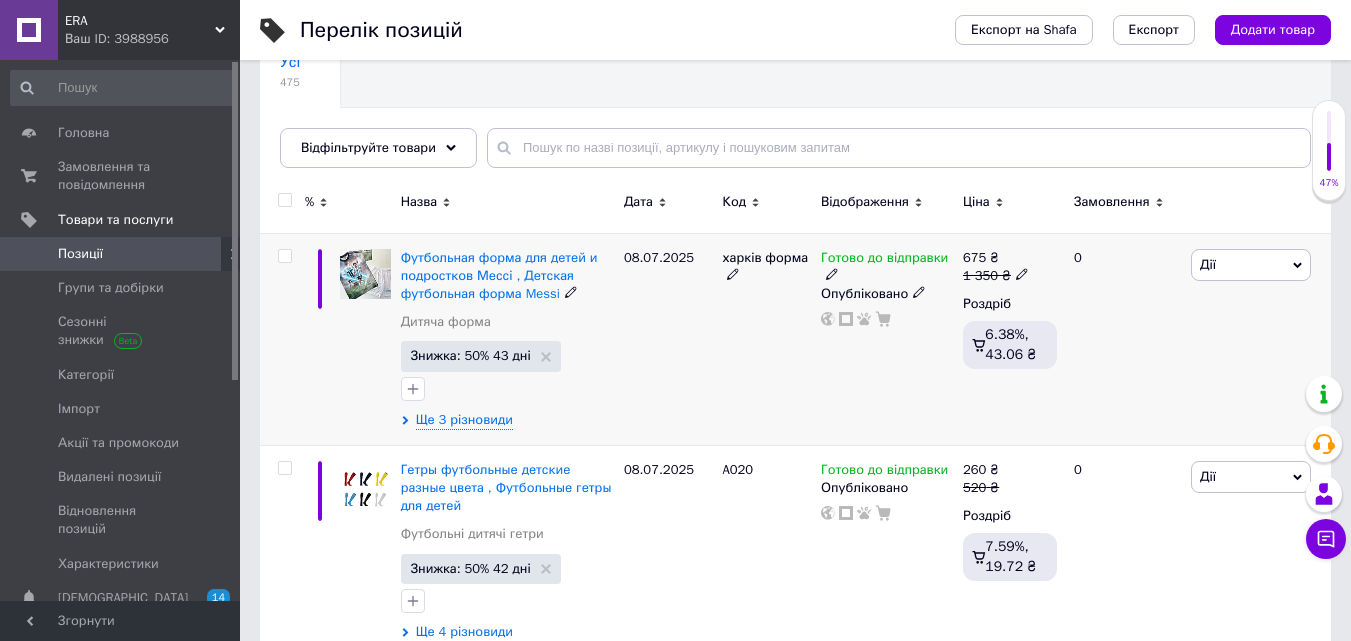 scroll, scrollTop: 200, scrollLeft: 0, axis: vertical 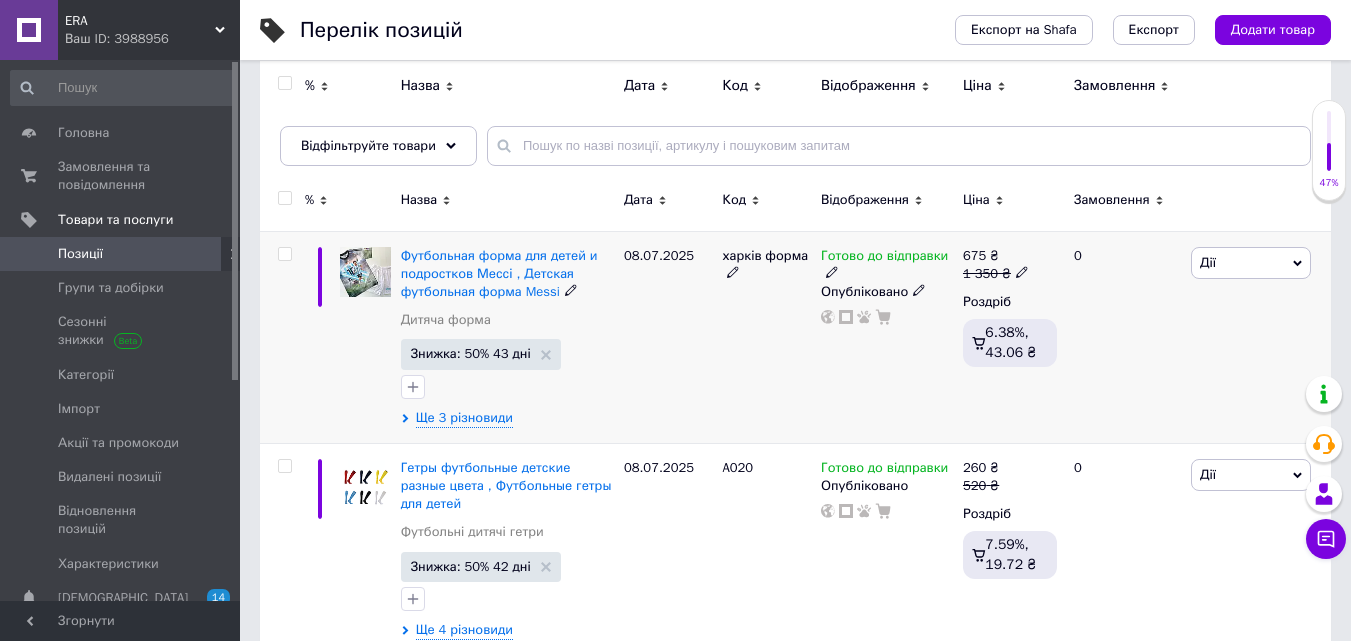 click on "Дії" at bounding box center [1251, 263] 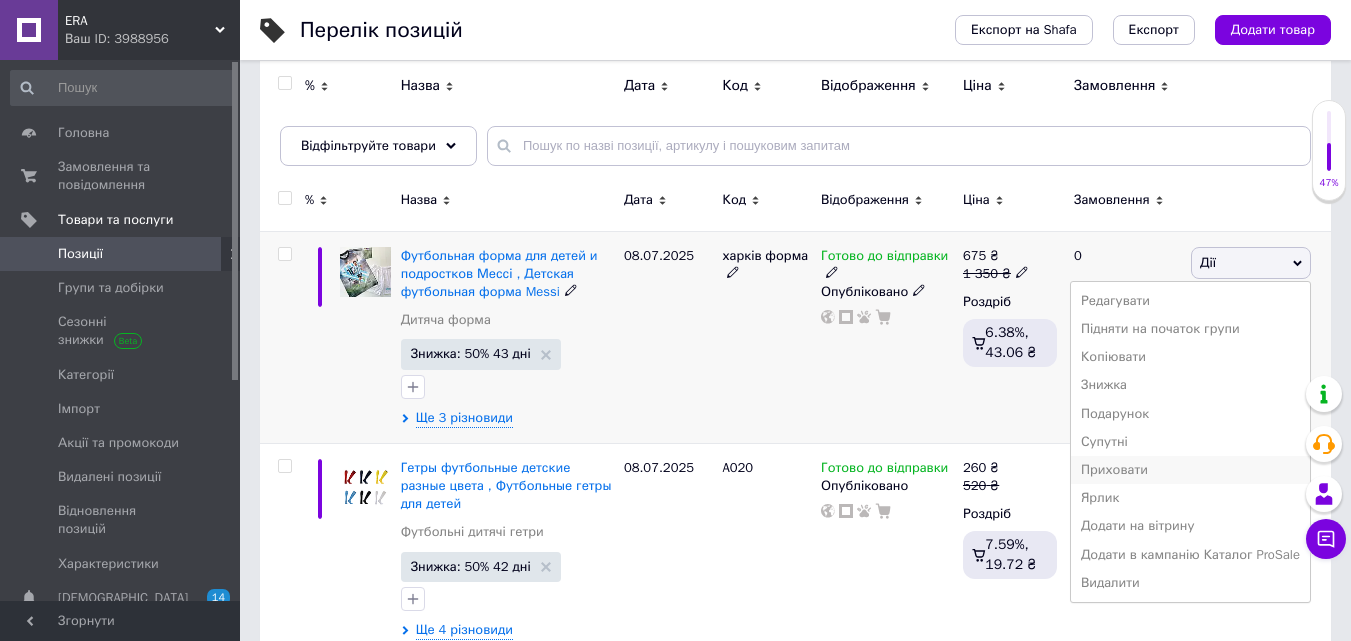 click on "Приховати" at bounding box center (1190, 470) 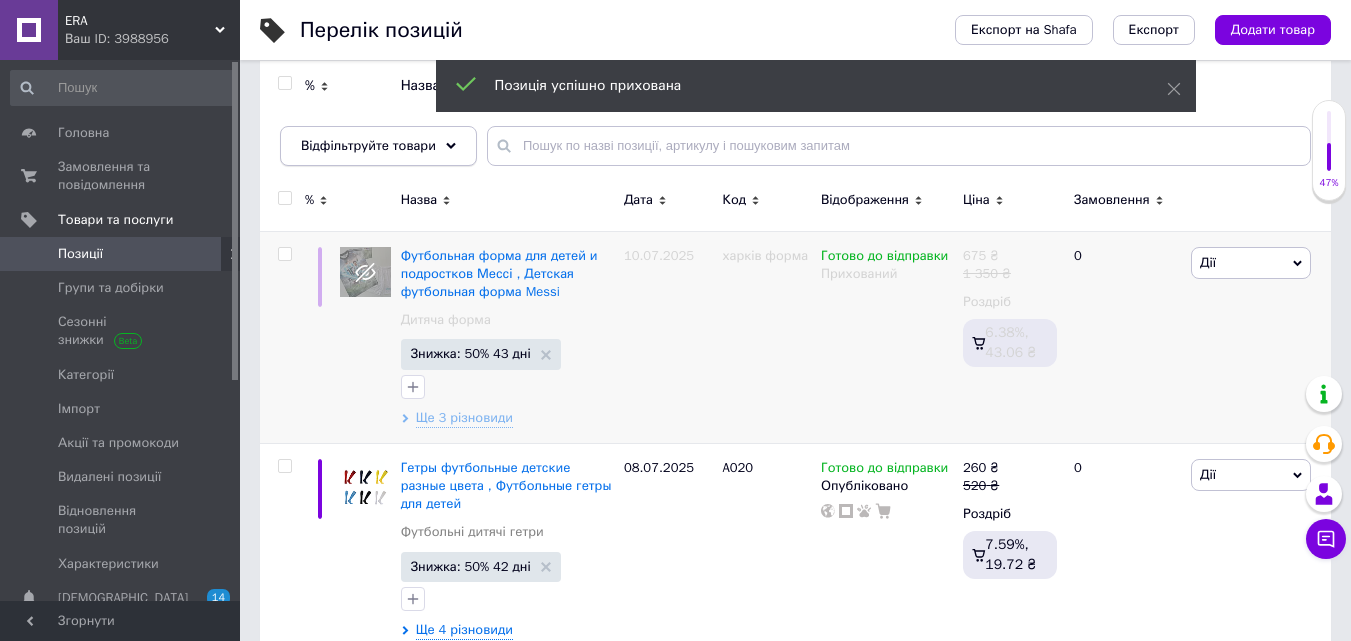 click 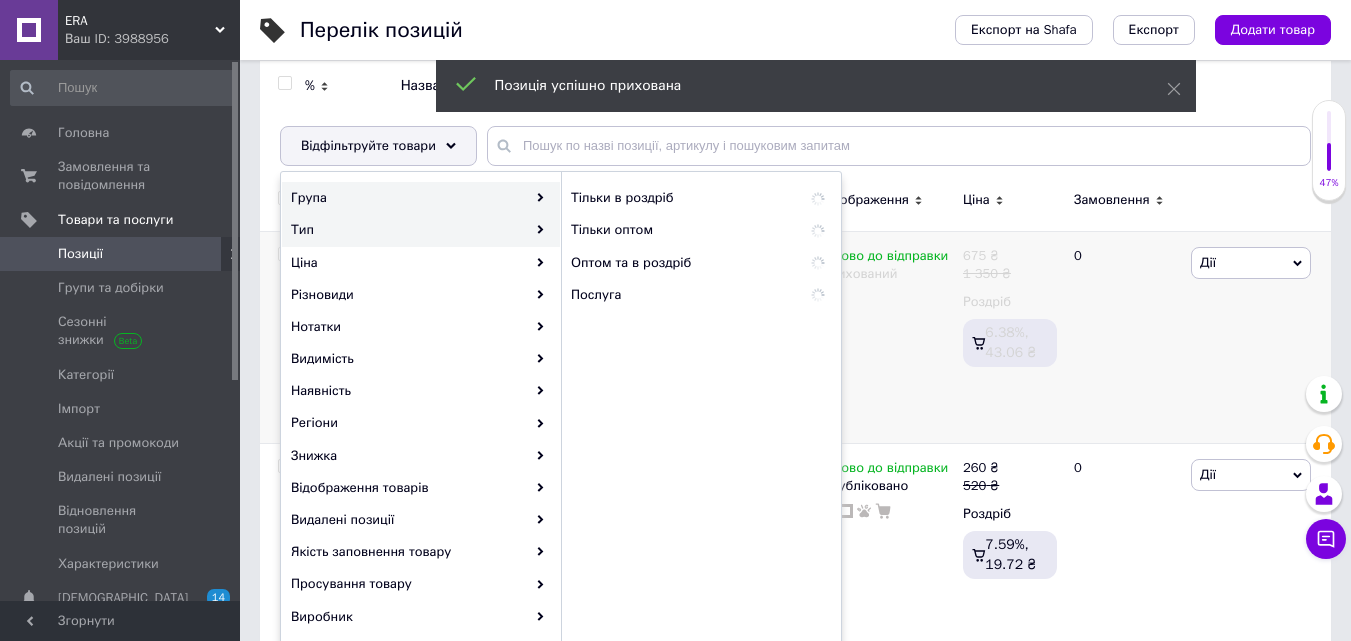 click on "Група" at bounding box center (421, 198) 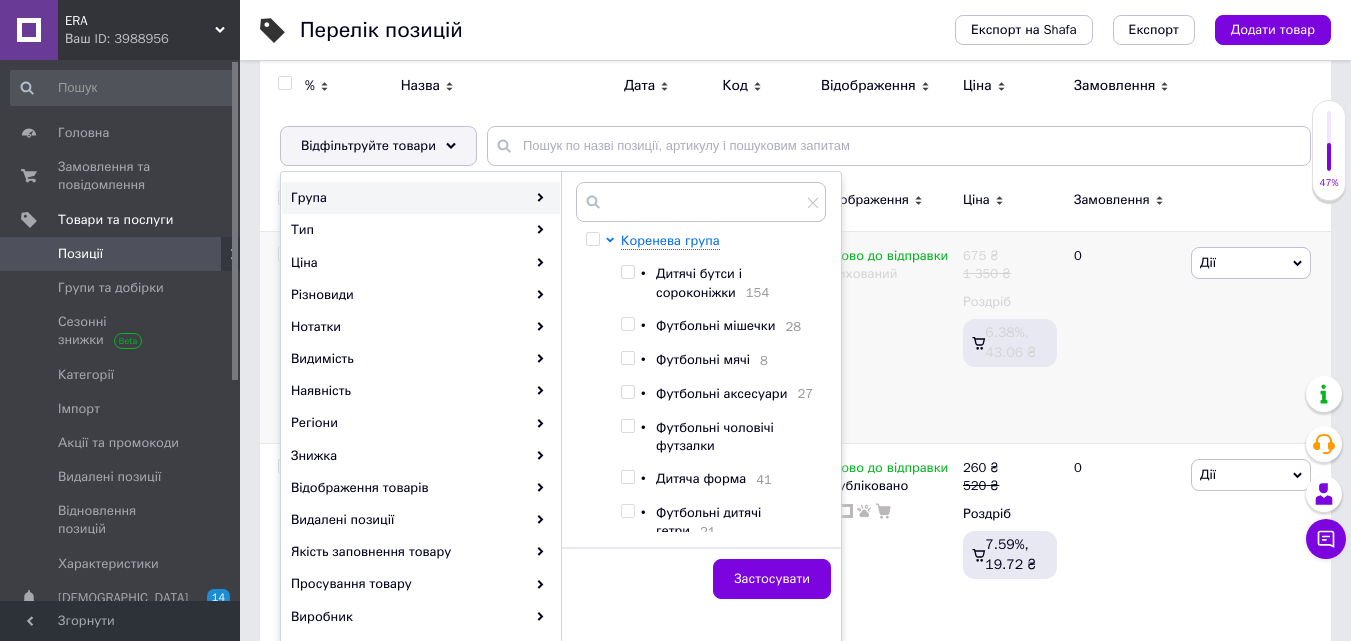click at bounding box center (627, 477) 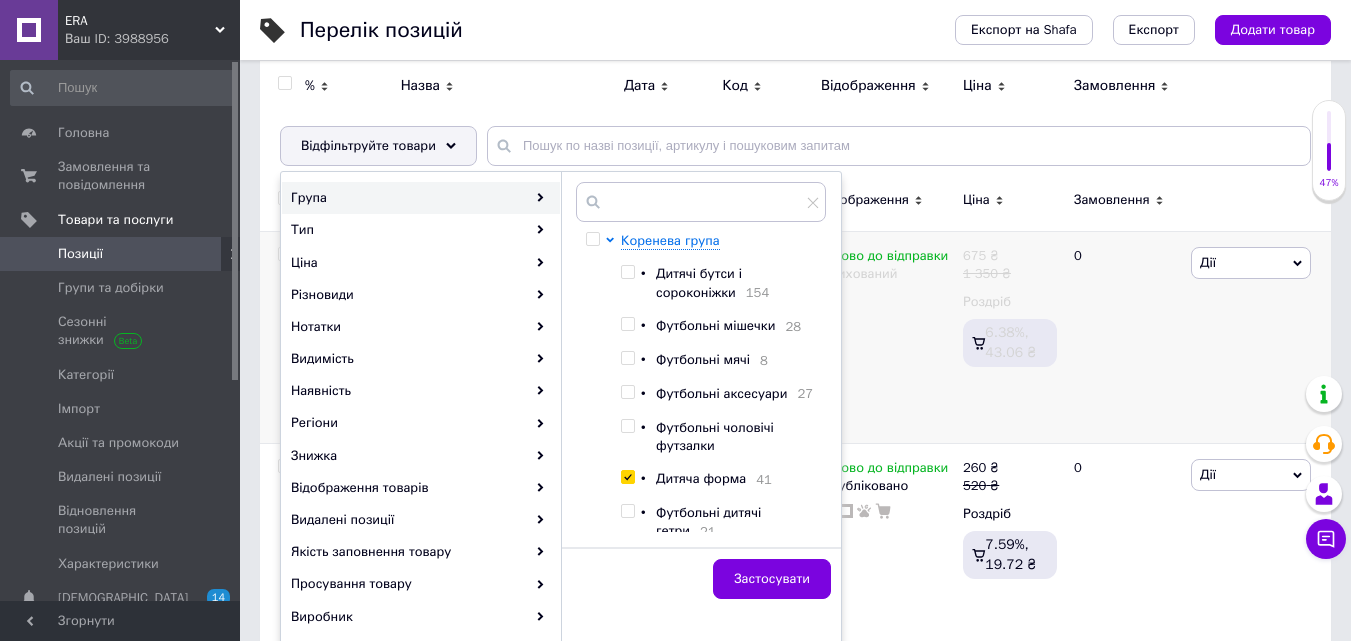 checkbox on "true" 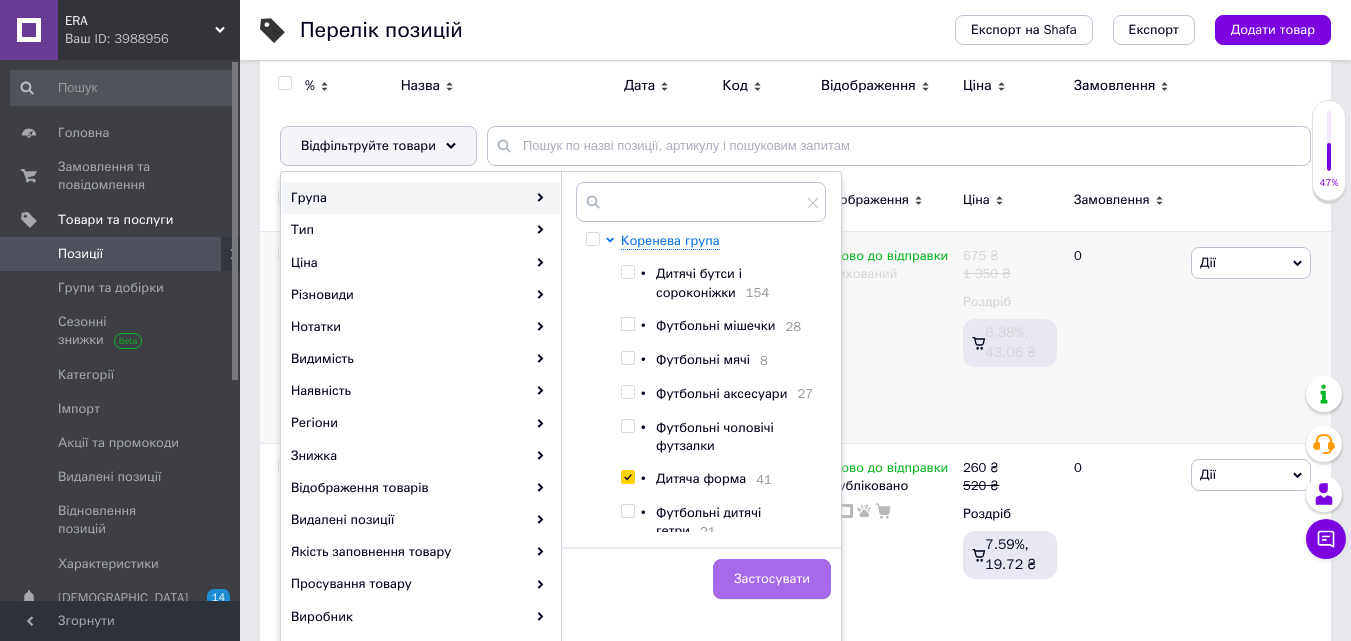 click on "Застосувати" at bounding box center (772, 579) 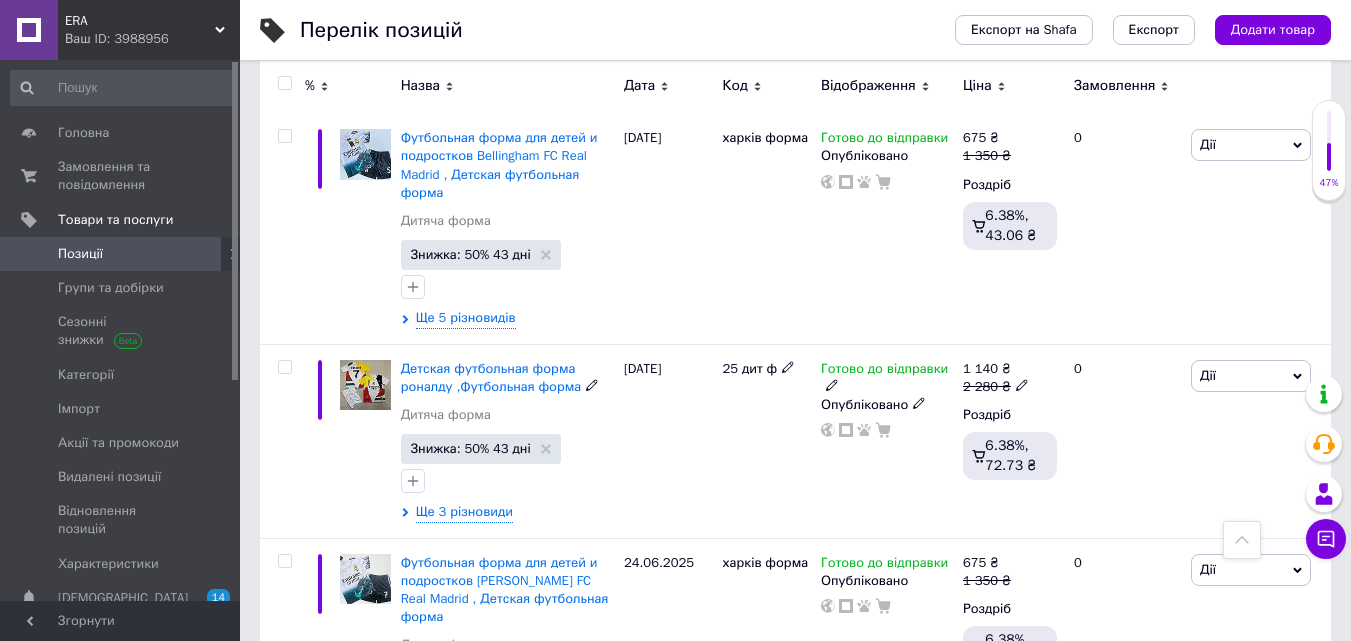 scroll, scrollTop: 8600, scrollLeft: 0, axis: vertical 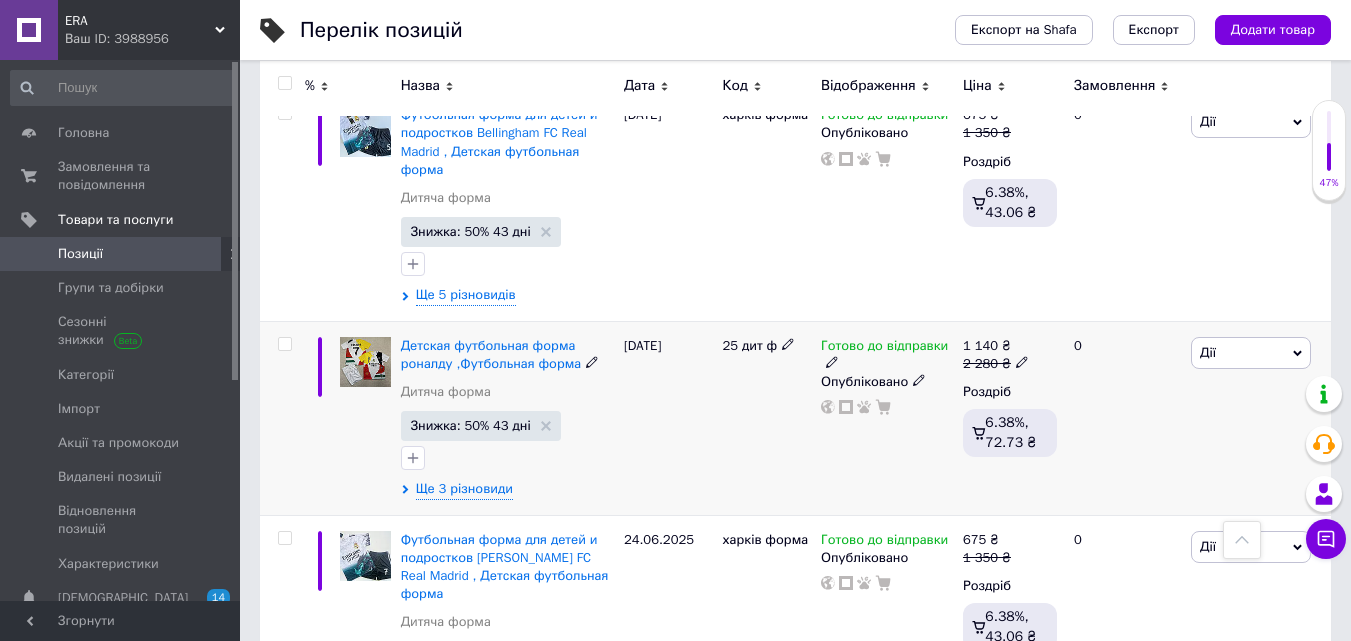 click on "Дії" at bounding box center [1251, 353] 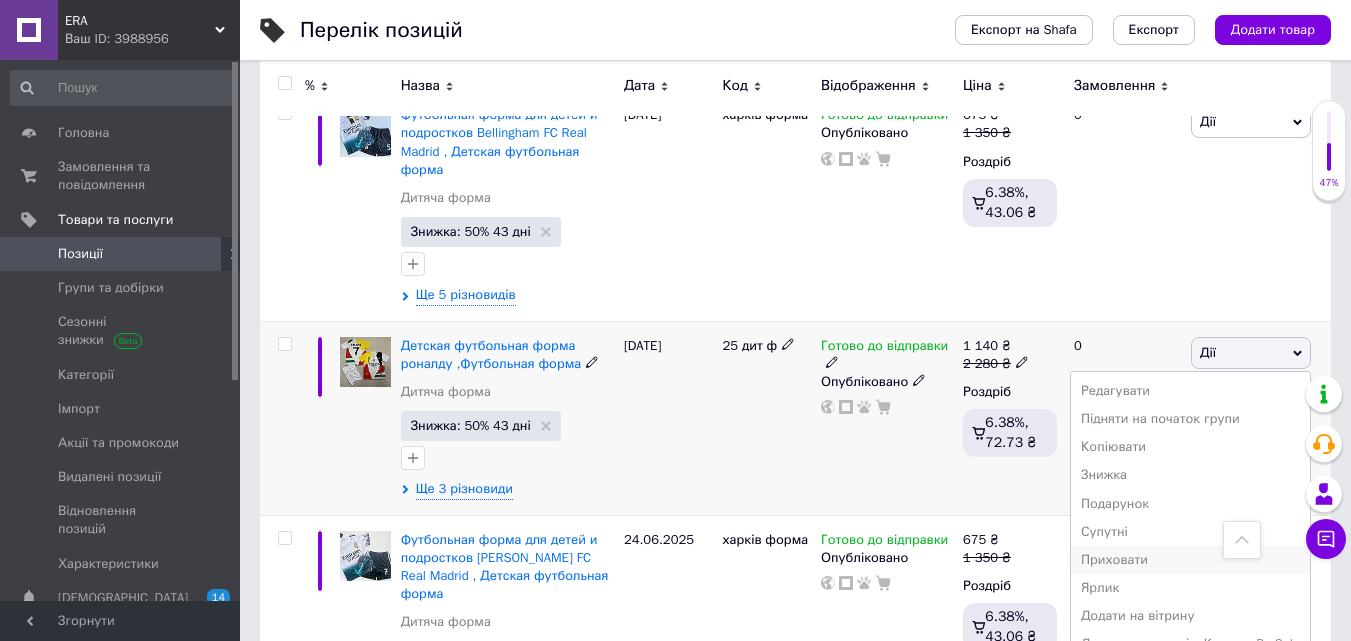 click on "Приховати" at bounding box center (1190, 560) 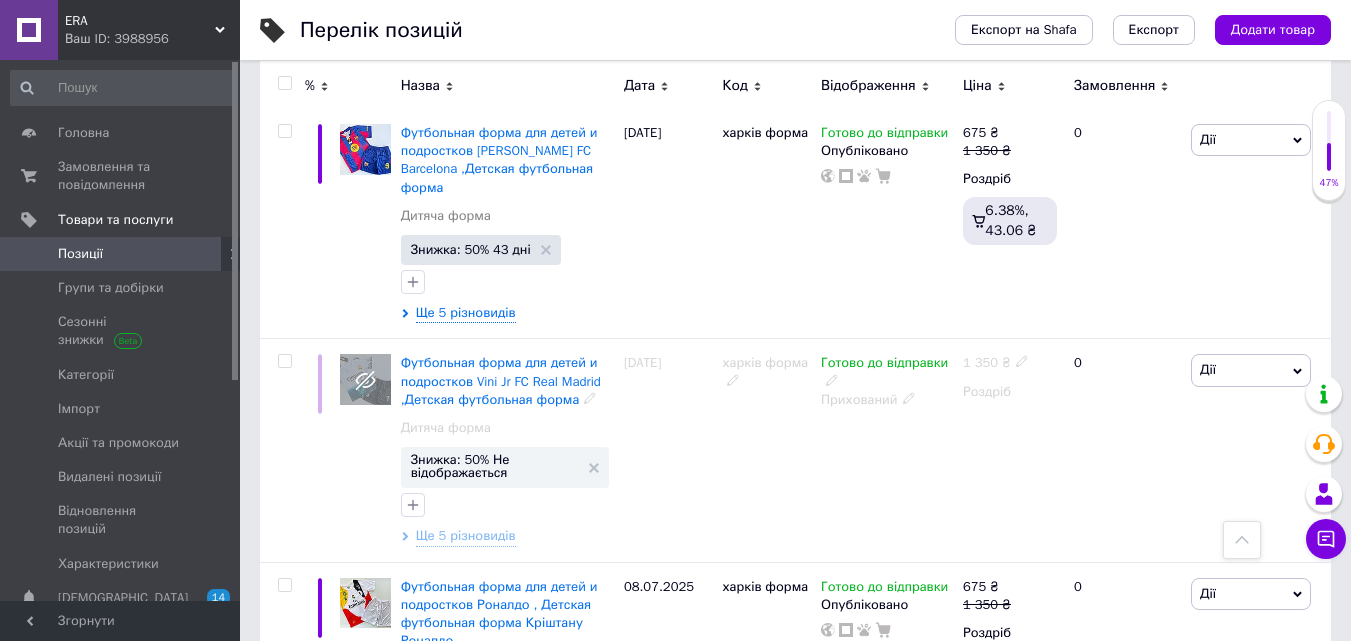 scroll, scrollTop: 10300, scrollLeft: 0, axis: vertical 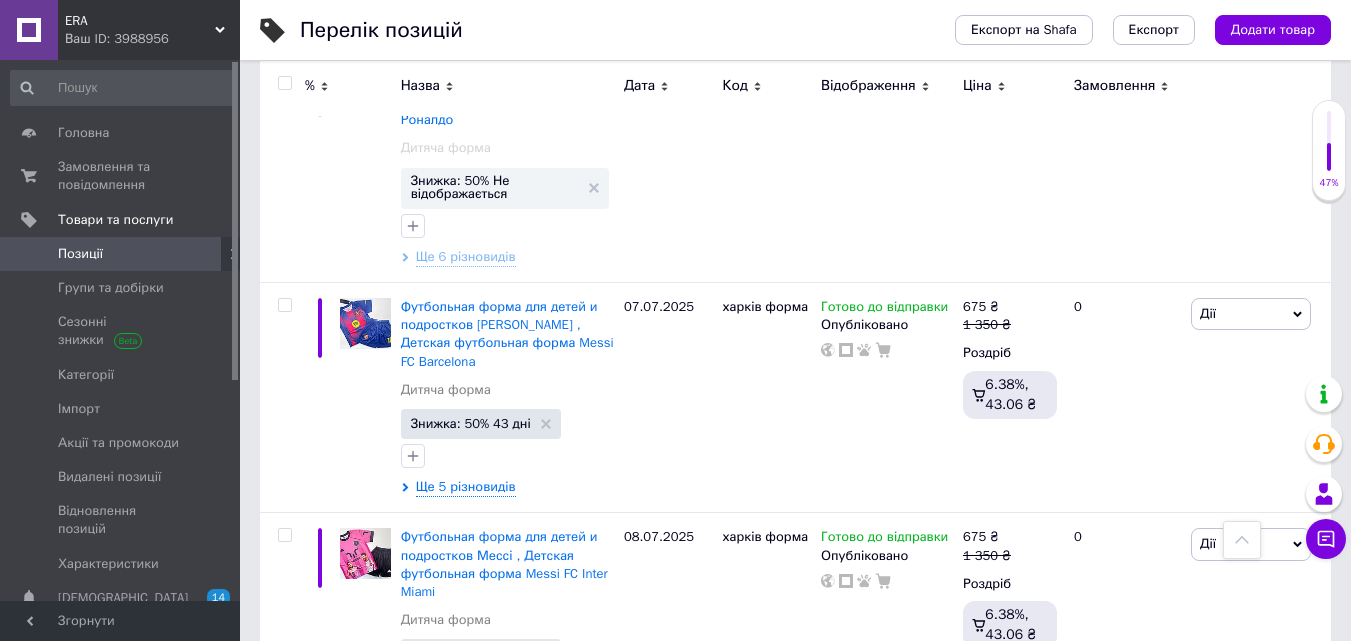click on "ERA Ваш ID: 3988956" at bounding box center (149, 30) 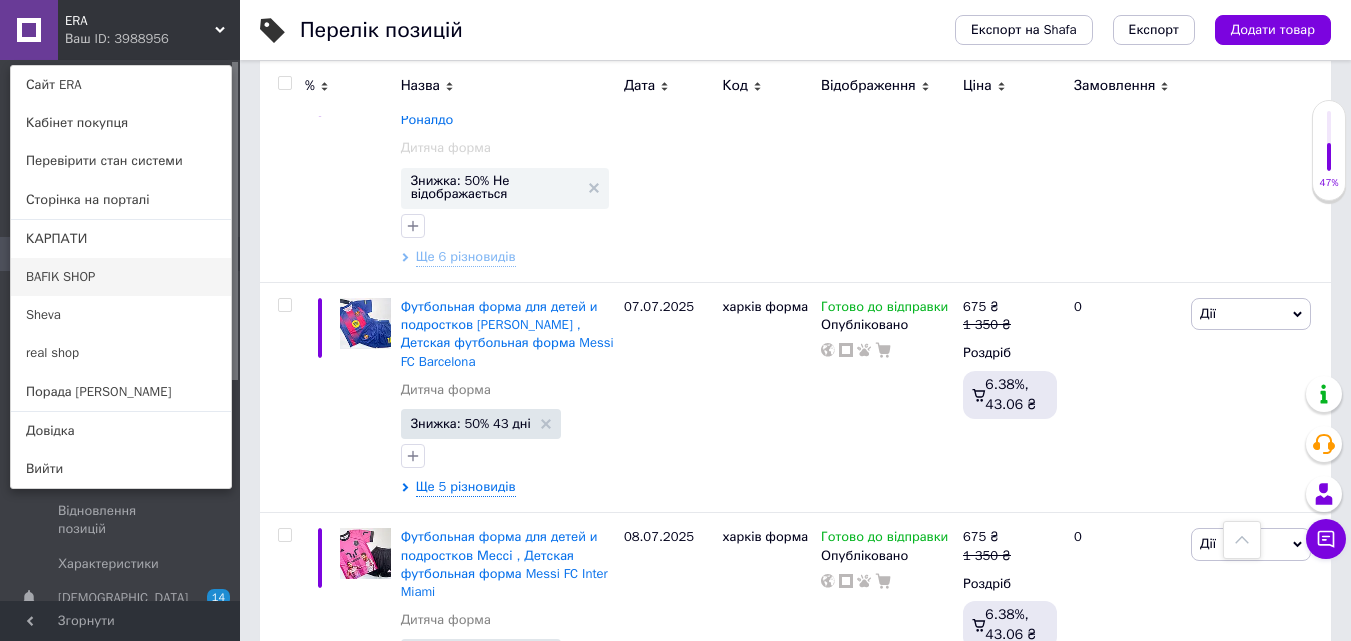 click on "BAFIK SHOP" at bounding box center [121, 277] 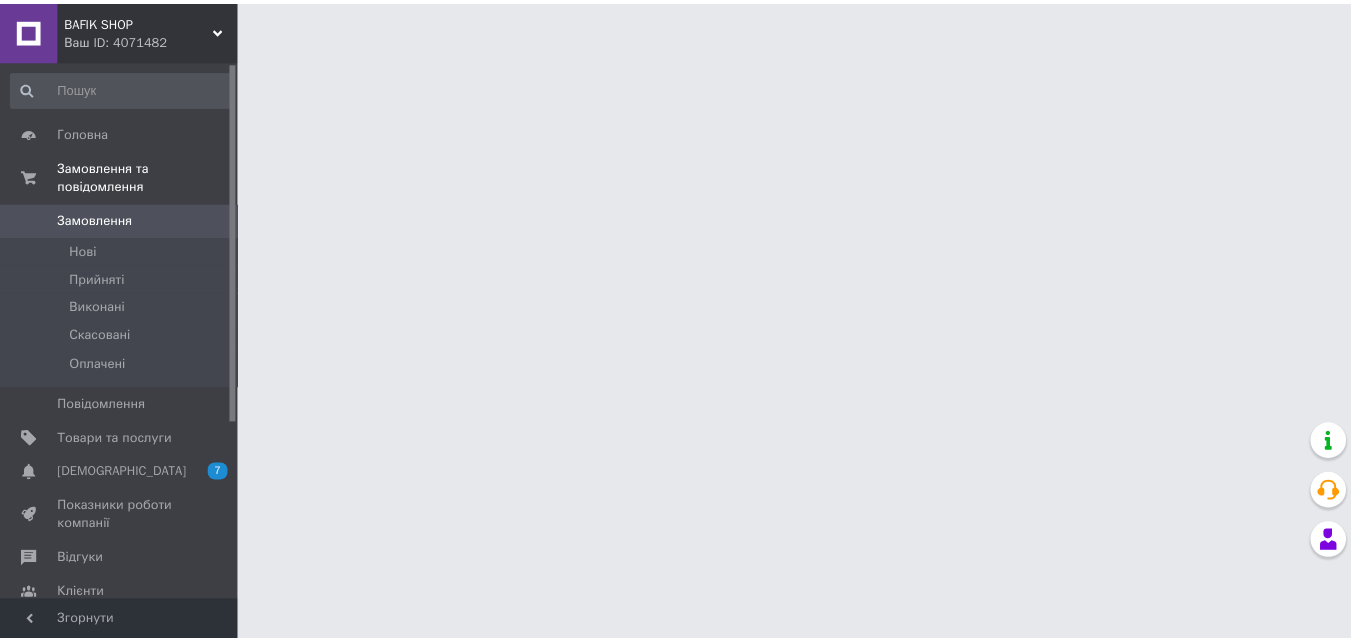 scroll, scrollTop: 0, scrollLeft: 0, axis: both 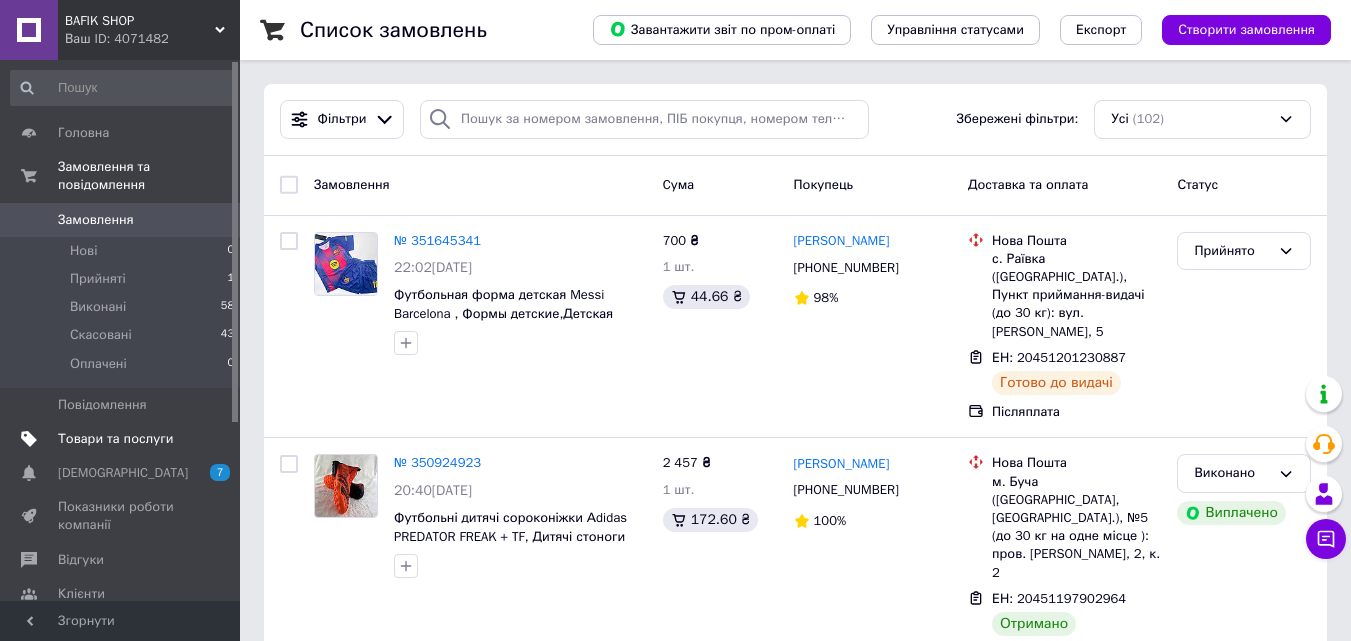 click on "Товари та послуги" at bounding box center [115, 439] 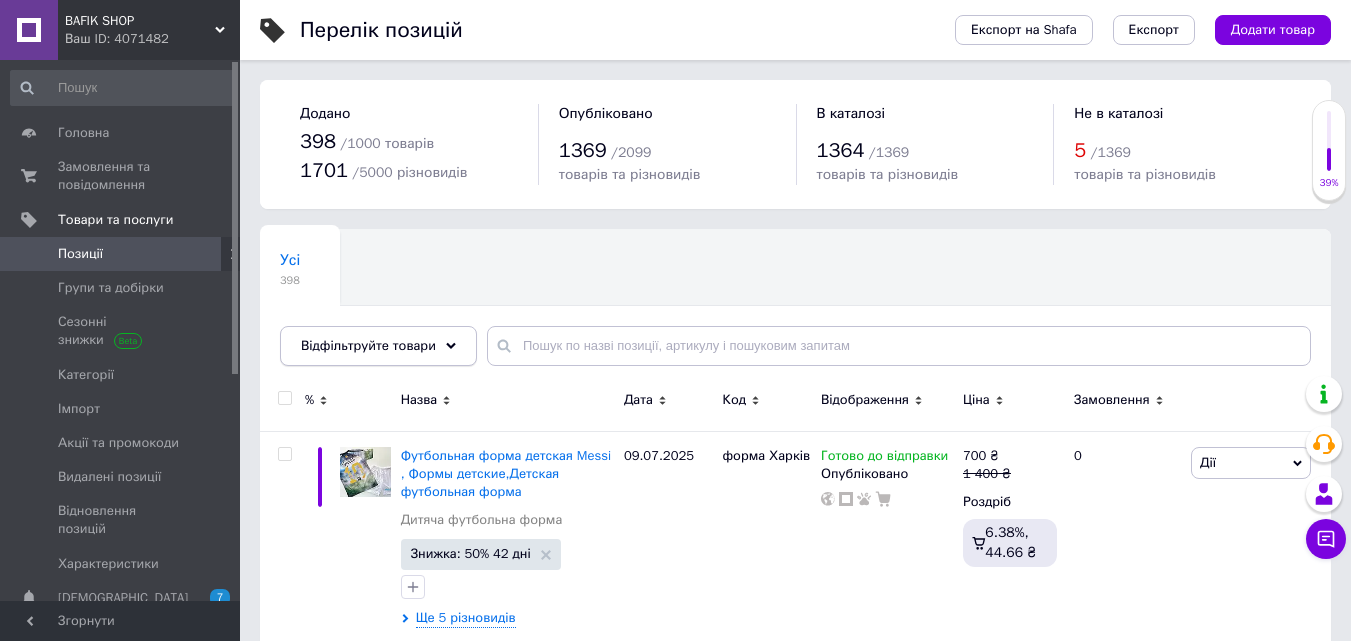 click on "Відфільтруйте товари" at bounding box center [378, 346] 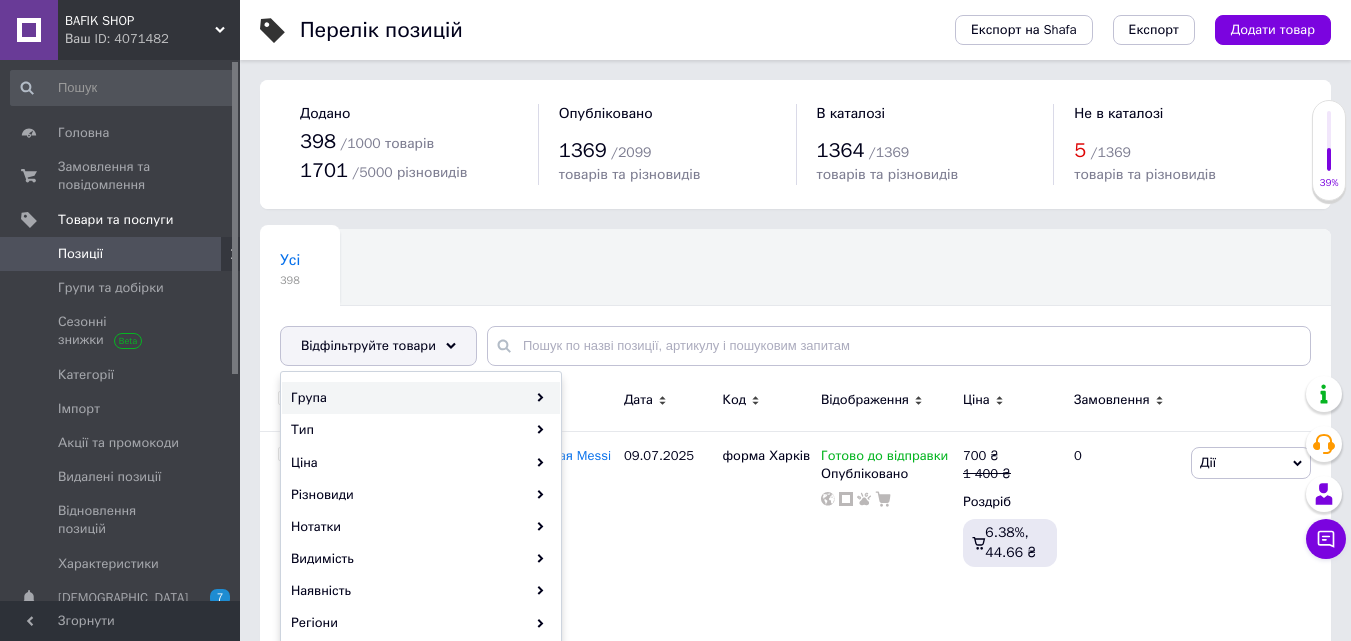 click on "Група" at bounding box center (421, 398) 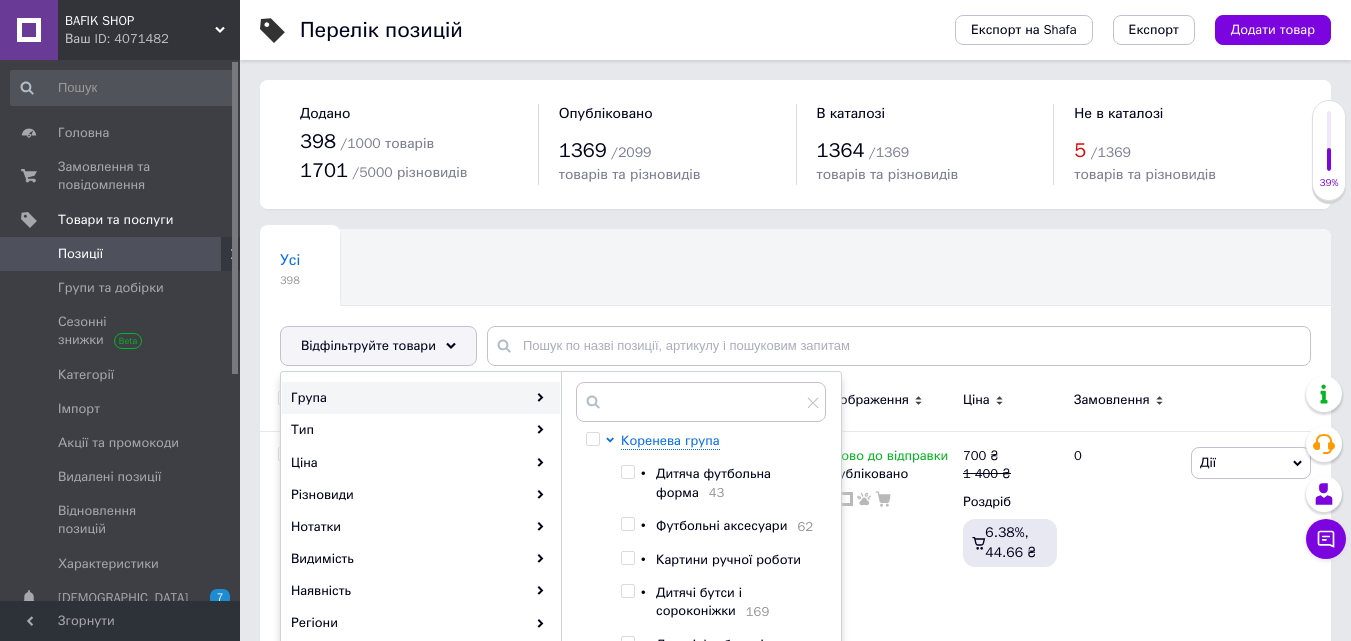 click on "Усі 398 Ok Відфільтровано...  Зберегти" at bounding box center [795, 307] 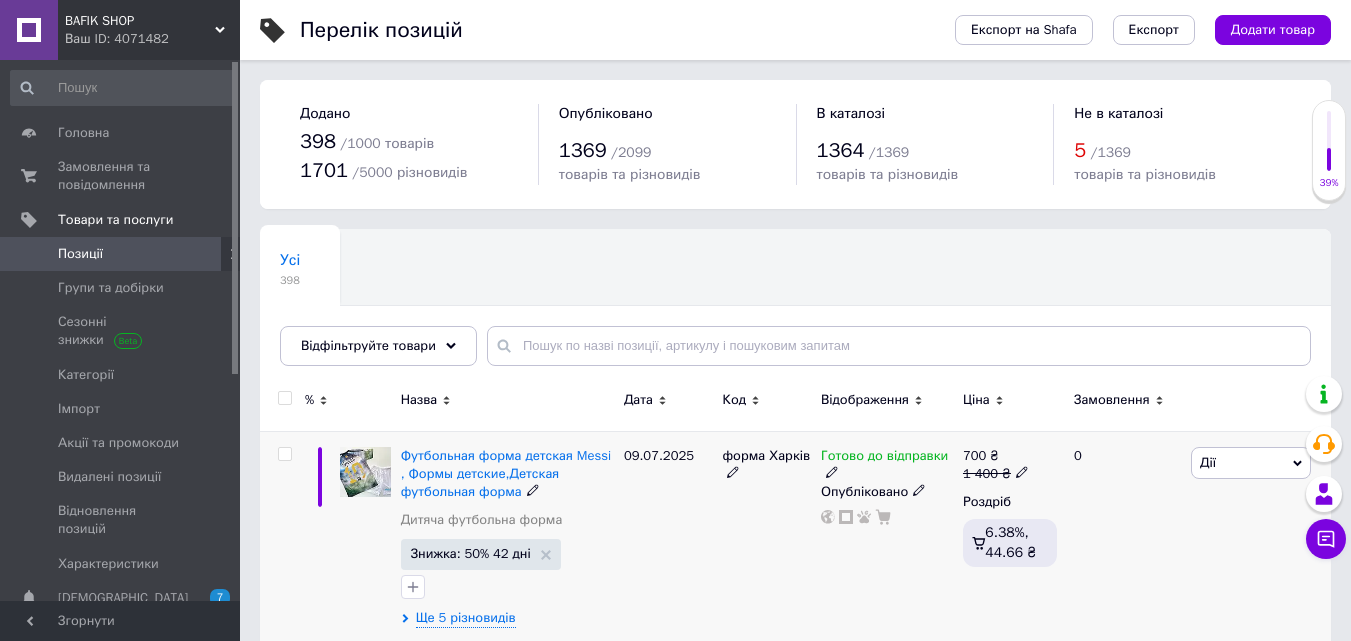 scroll, scrollTop: 100, scrollLeft: 0, axis: vertical 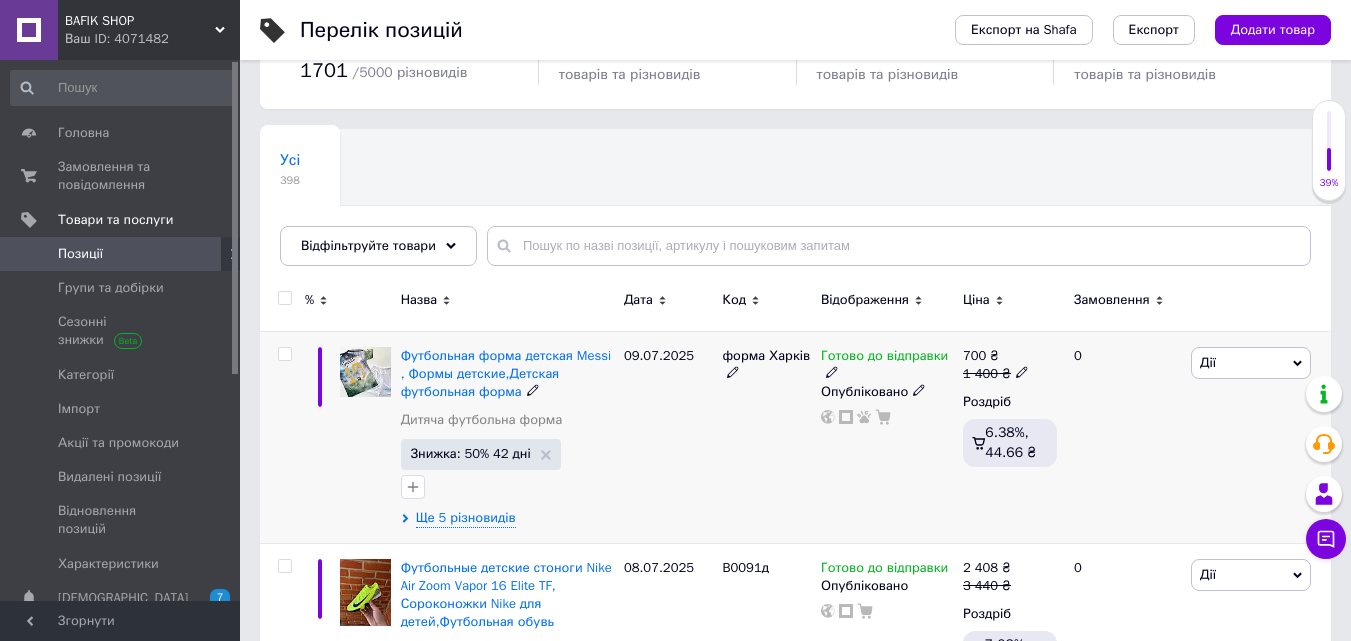 click on "Дії" at bounding box center (1208, 362) 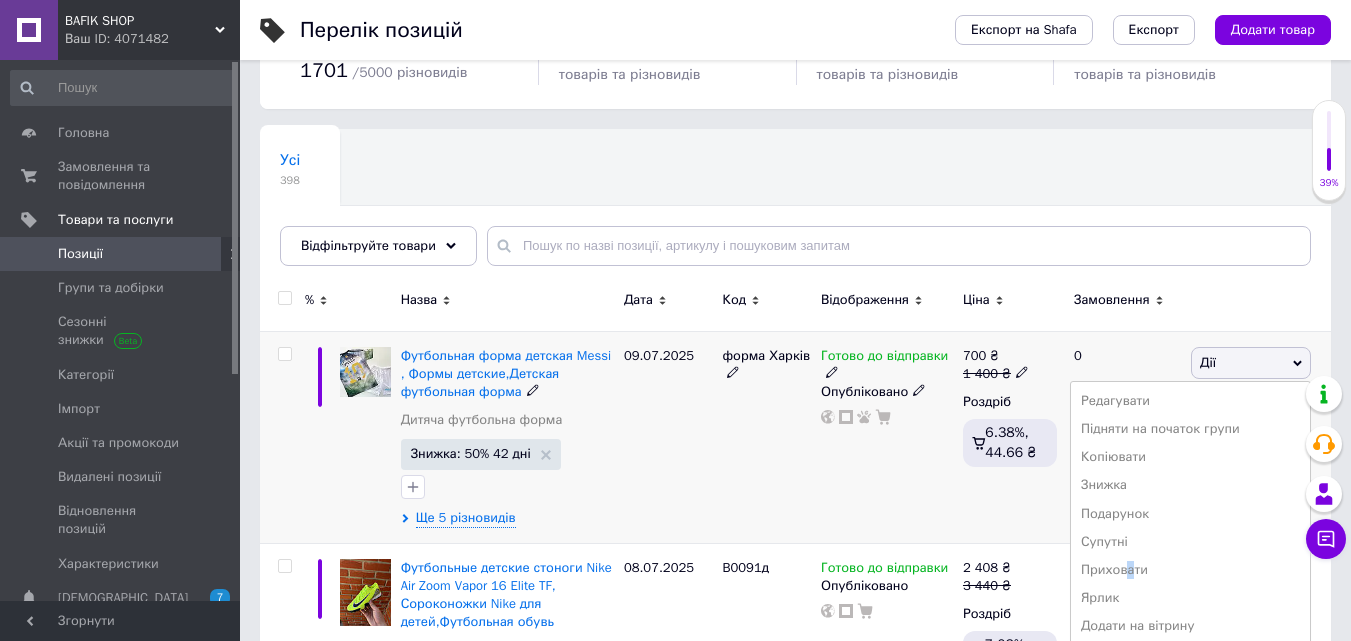 drag, startPoint x: 1137, startPoint y: 571, endPoint x: 1004, endPoint y: 520, distance: 142.44298 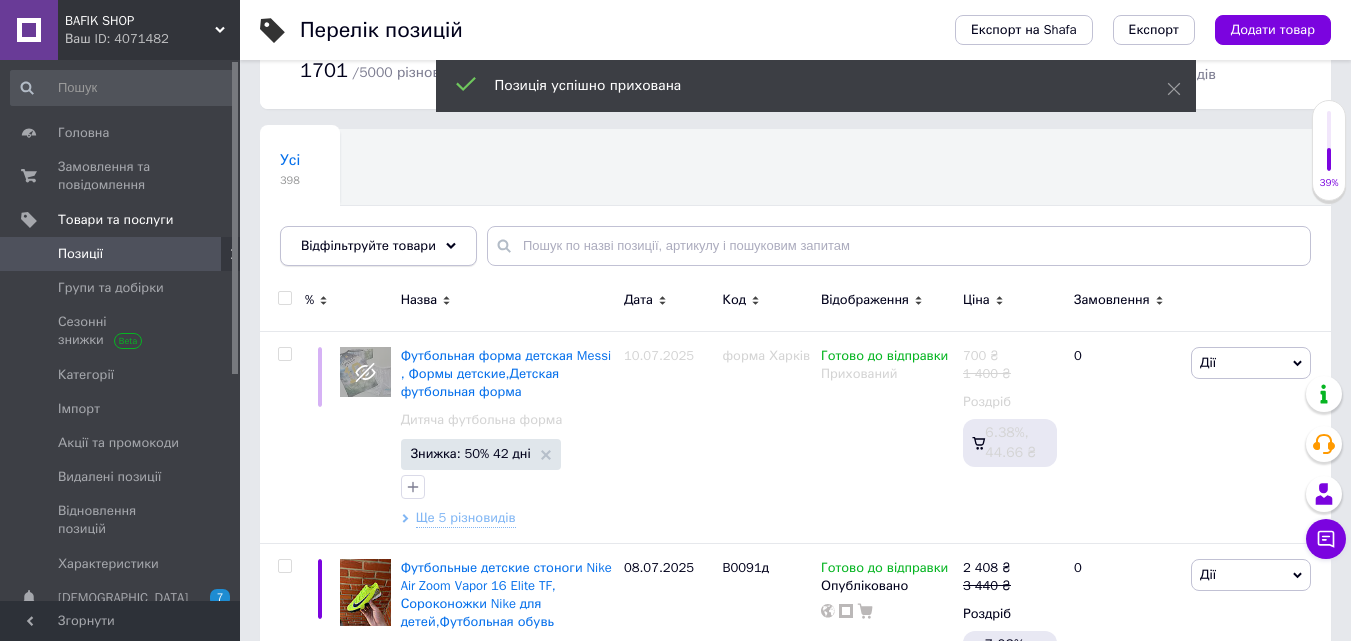 click on "Відфільтруйте товари" at bounding box center [368, 245] 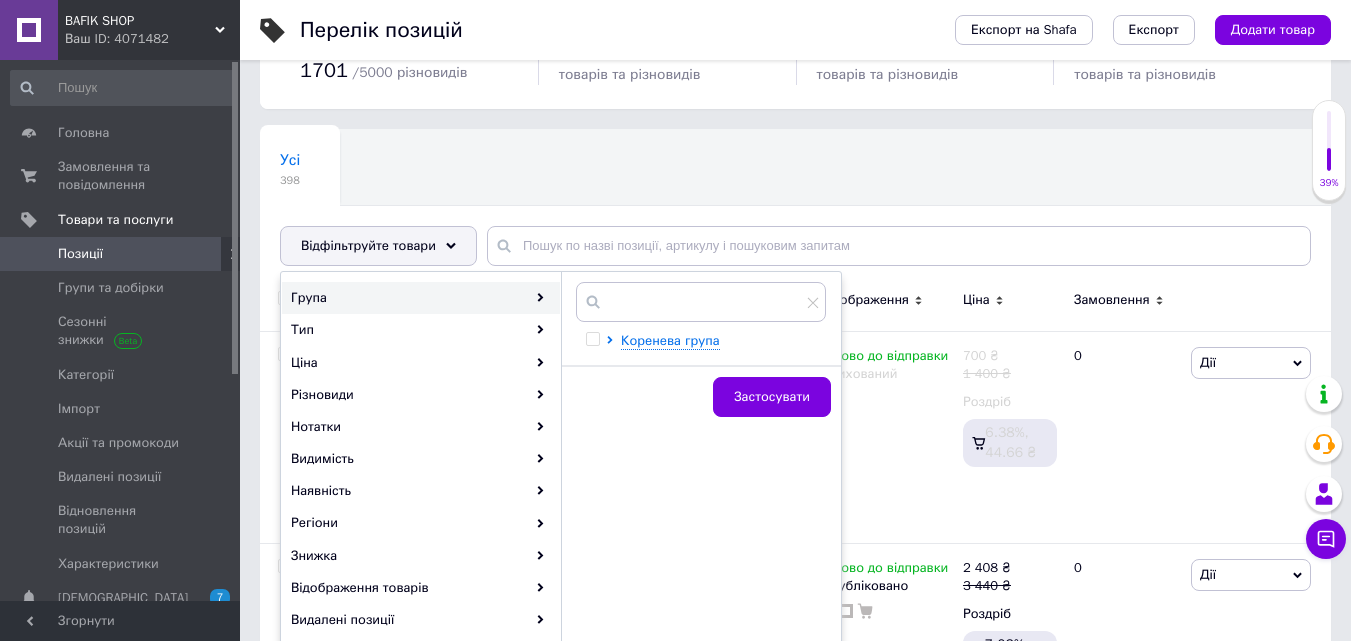 click on "Група" at bounding box center (421, 298) 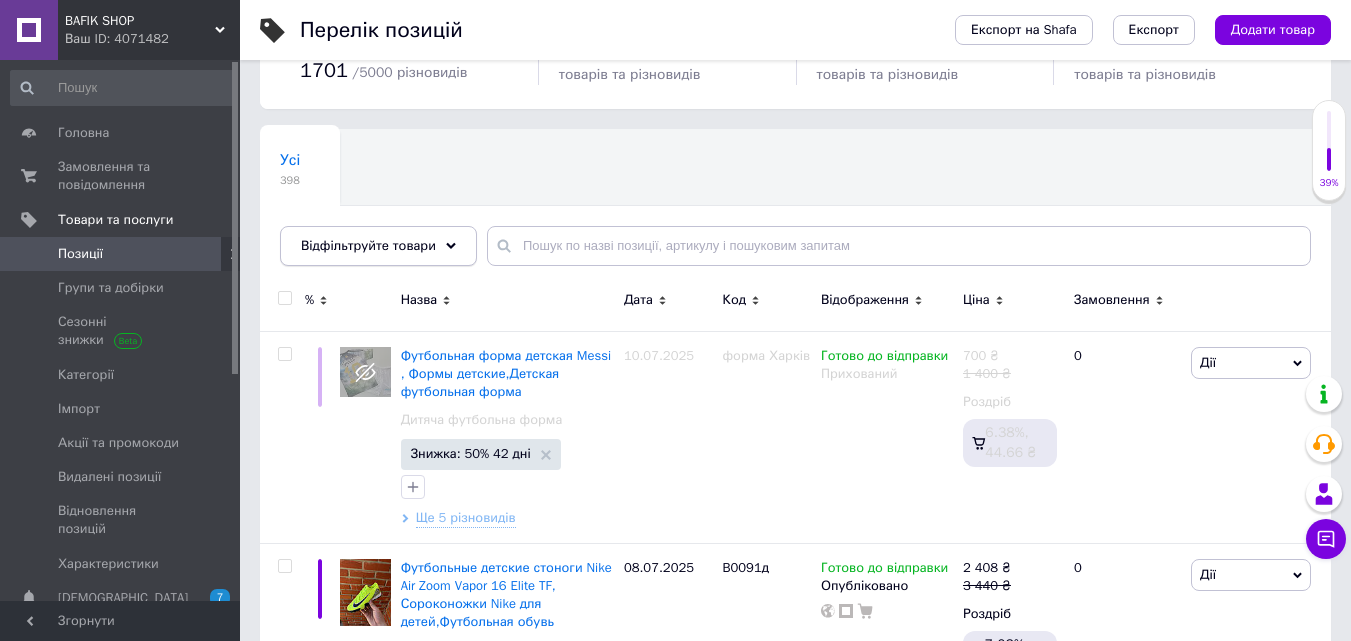 click on "Відфільтруйте товари" at bounding box center (378, 246) 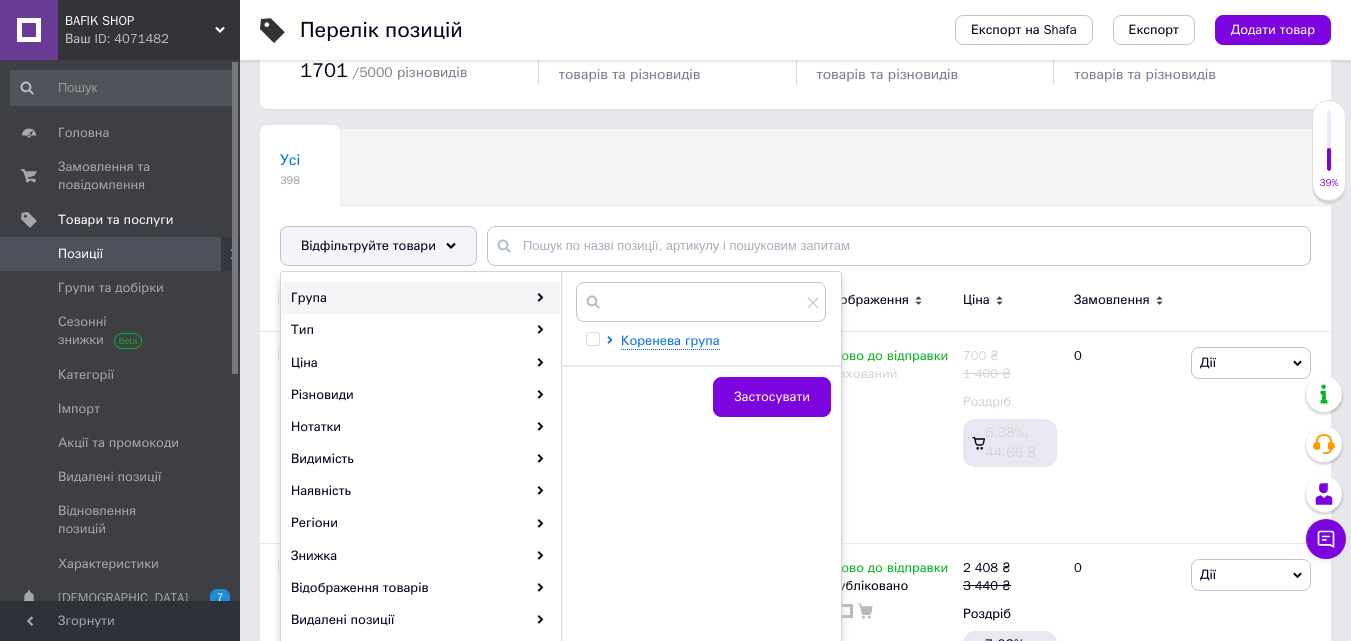 click on "Група" at bounding box center (421, 298) 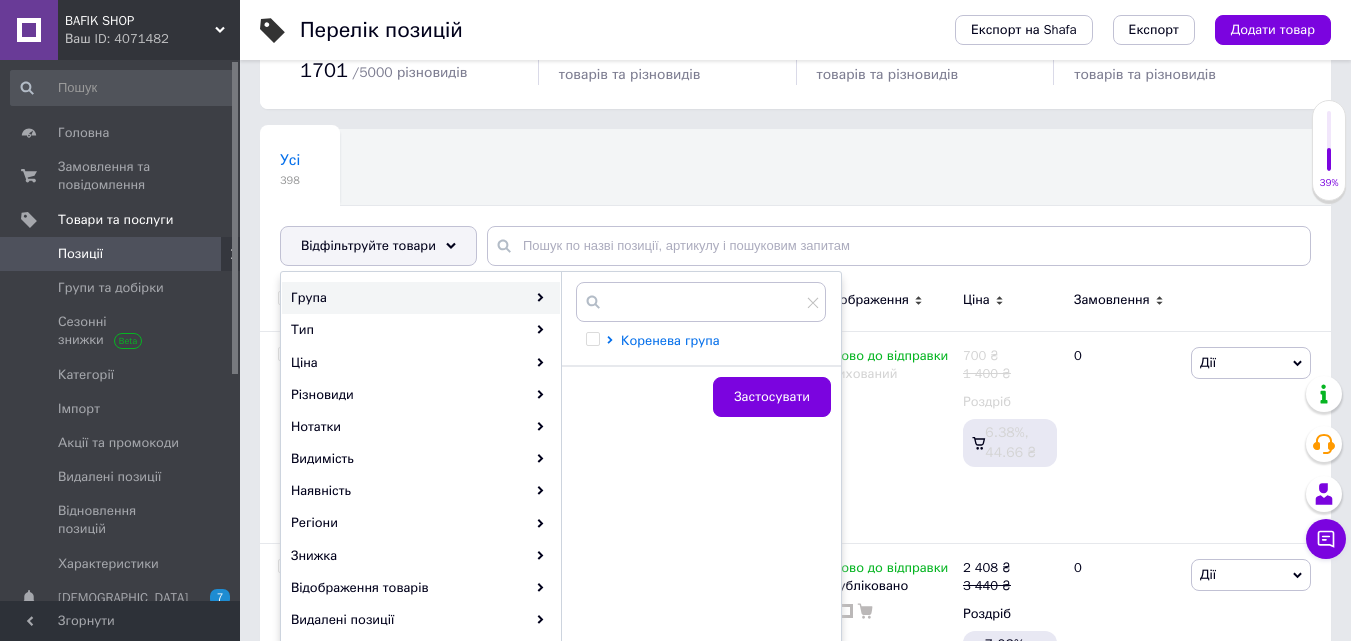 click 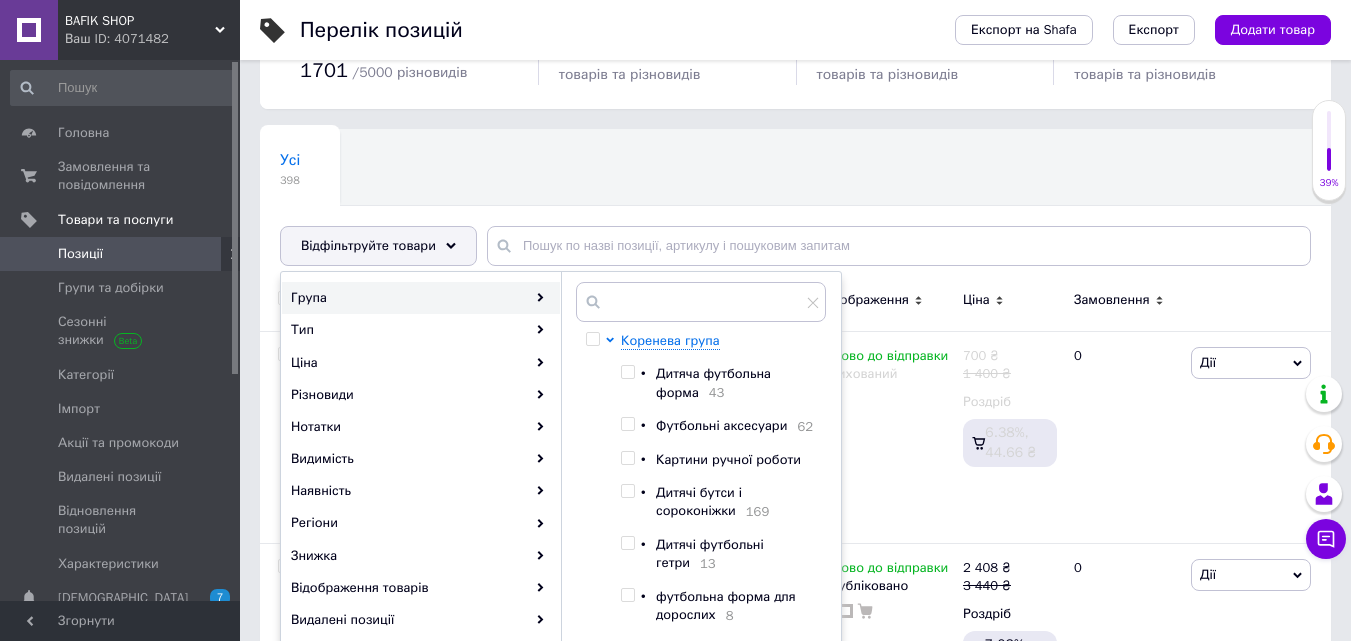 click at bounding box center (628, 372) 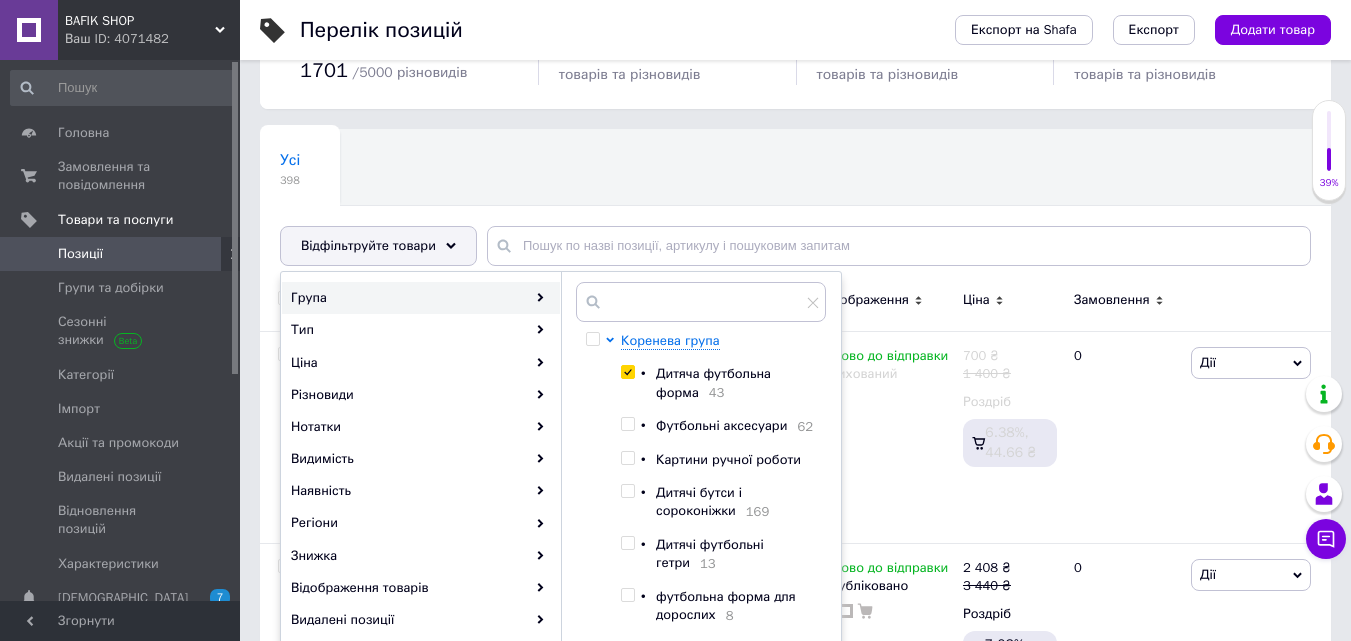 checkbox on "true" 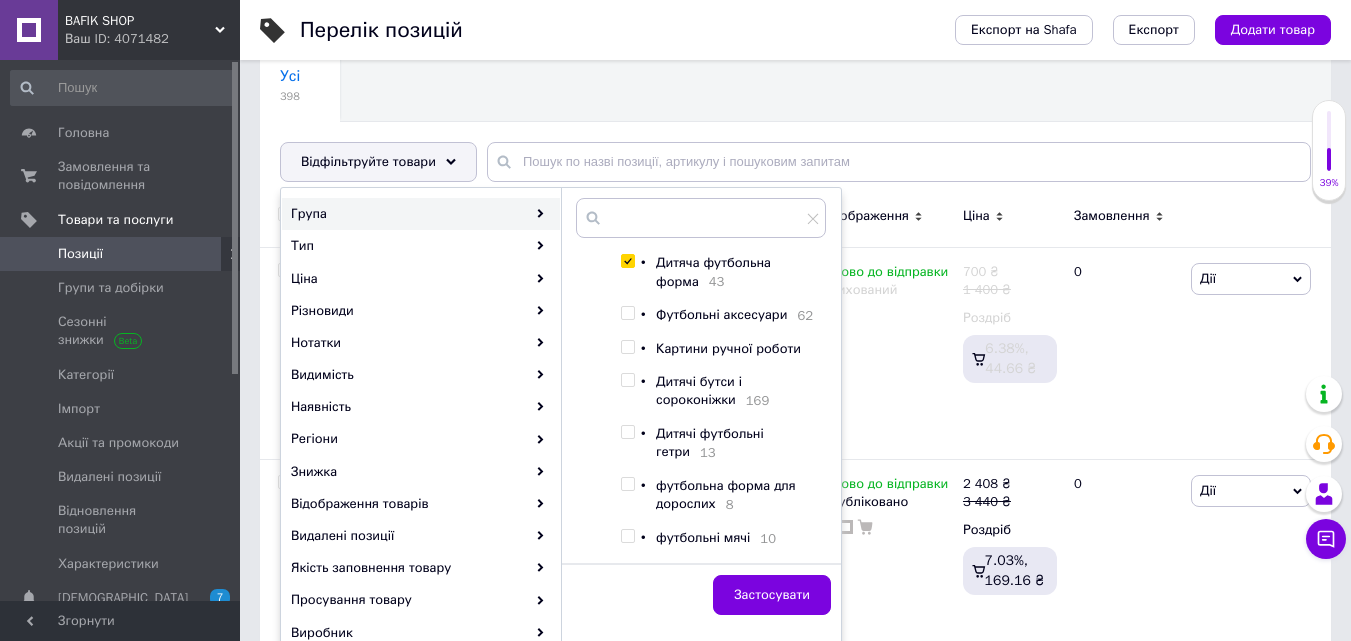 scroll, scrollTop: 300, scrollLeft: 0, axis: vertical 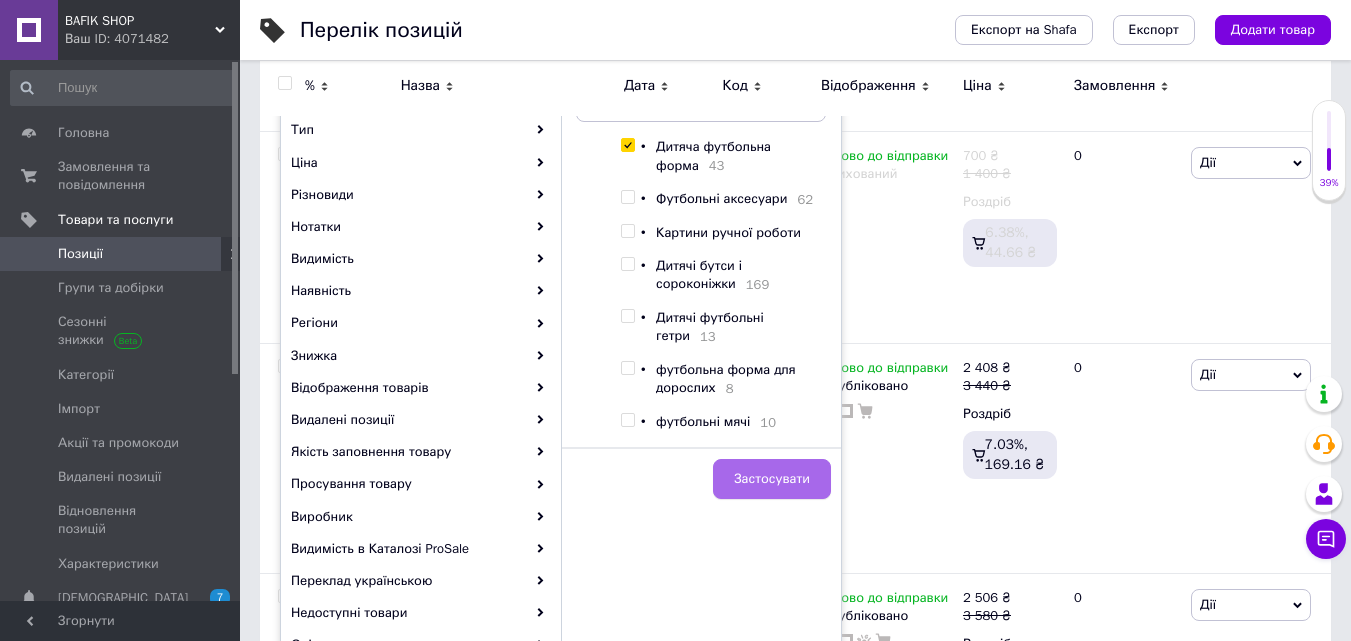 click on "Застосувати" at bounding box center (772, 479) 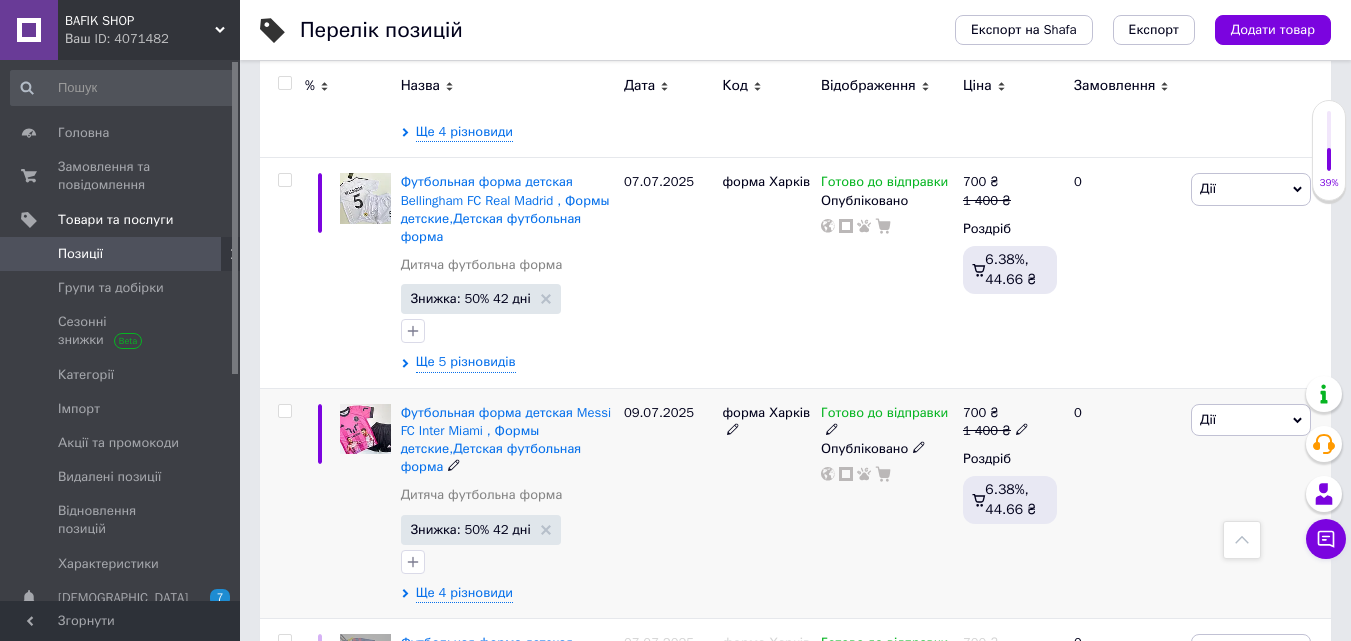 scroll, scrollTop: 1800, scrollLeft: 0, axis: vertical 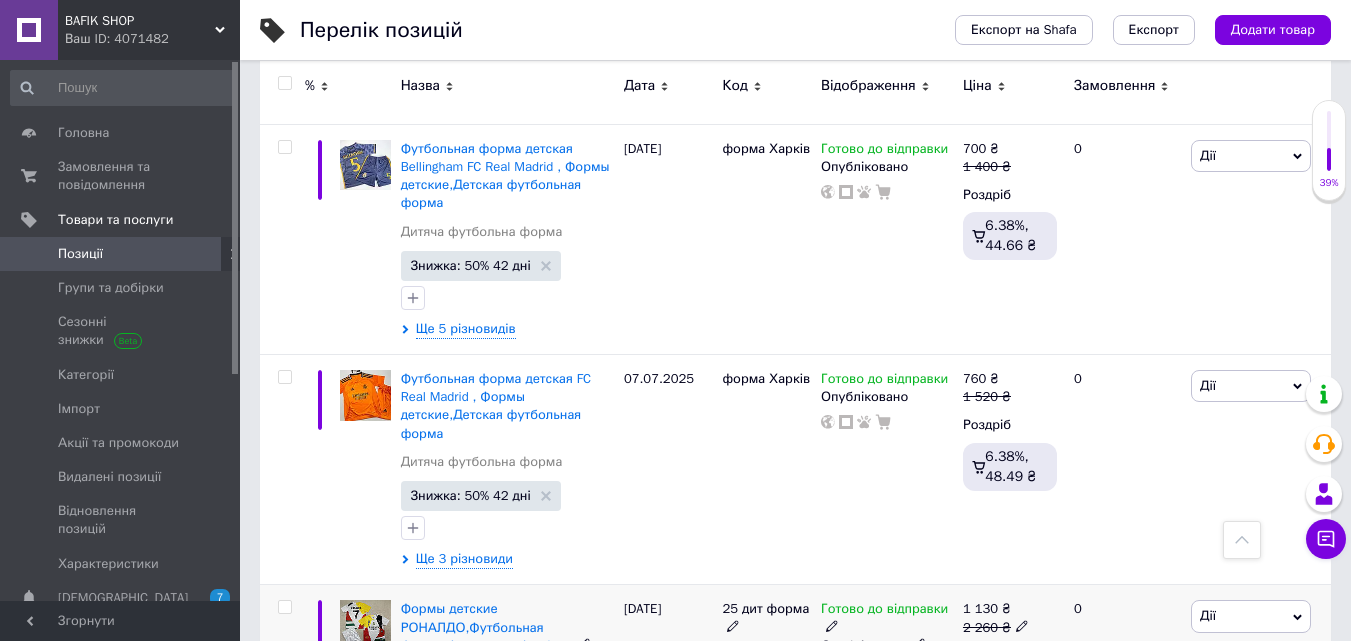 click on "Дії" at bounding box center (1251, 616) 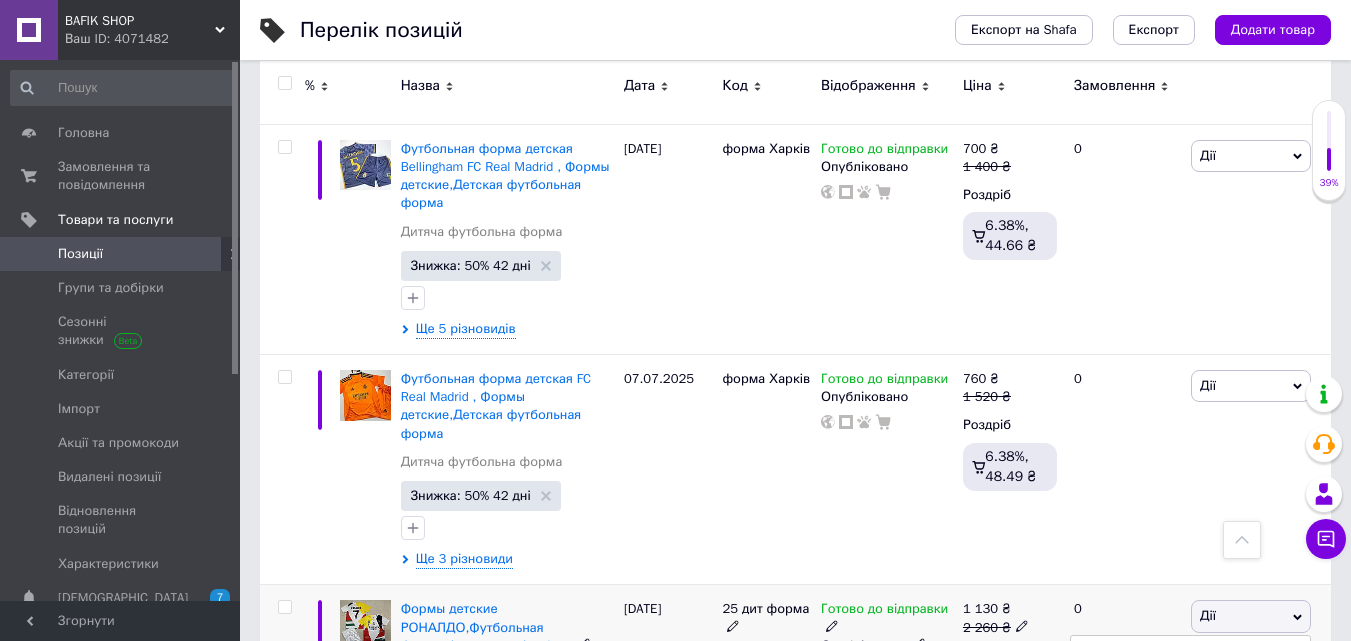 click on "Приховати" at bounding box center [1190, 824] 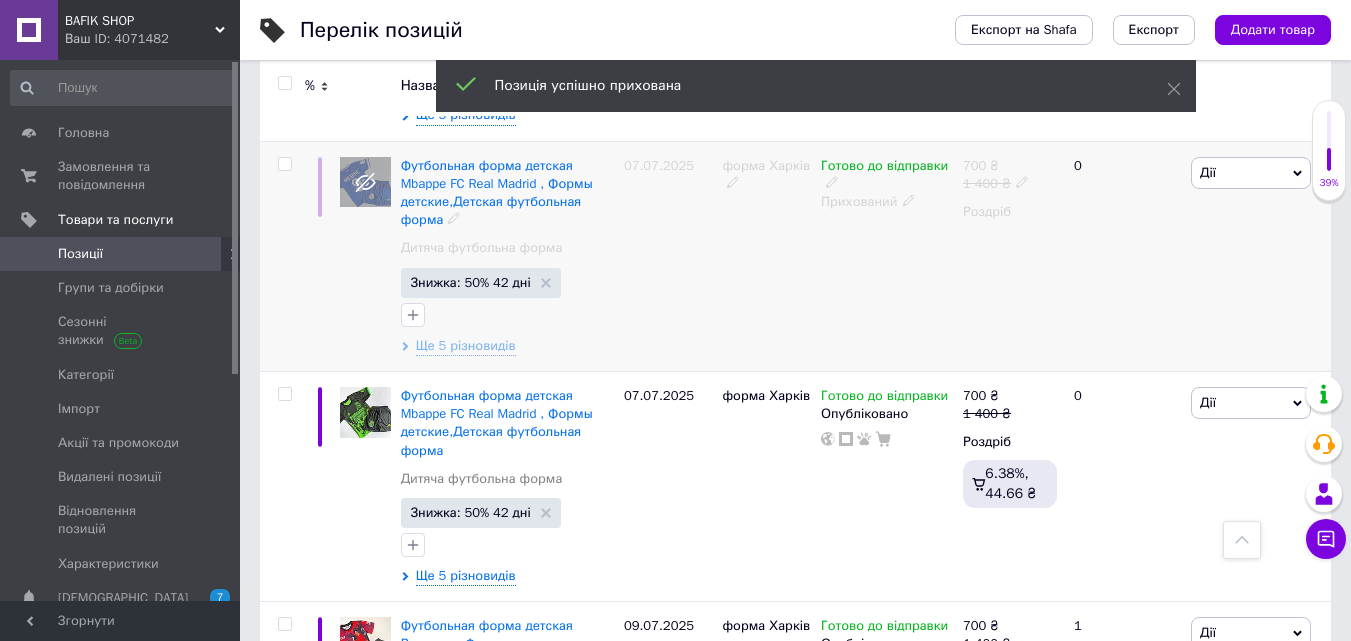 scroll, scrollTop: 8500, scrollLeft: 0, axis: vertical 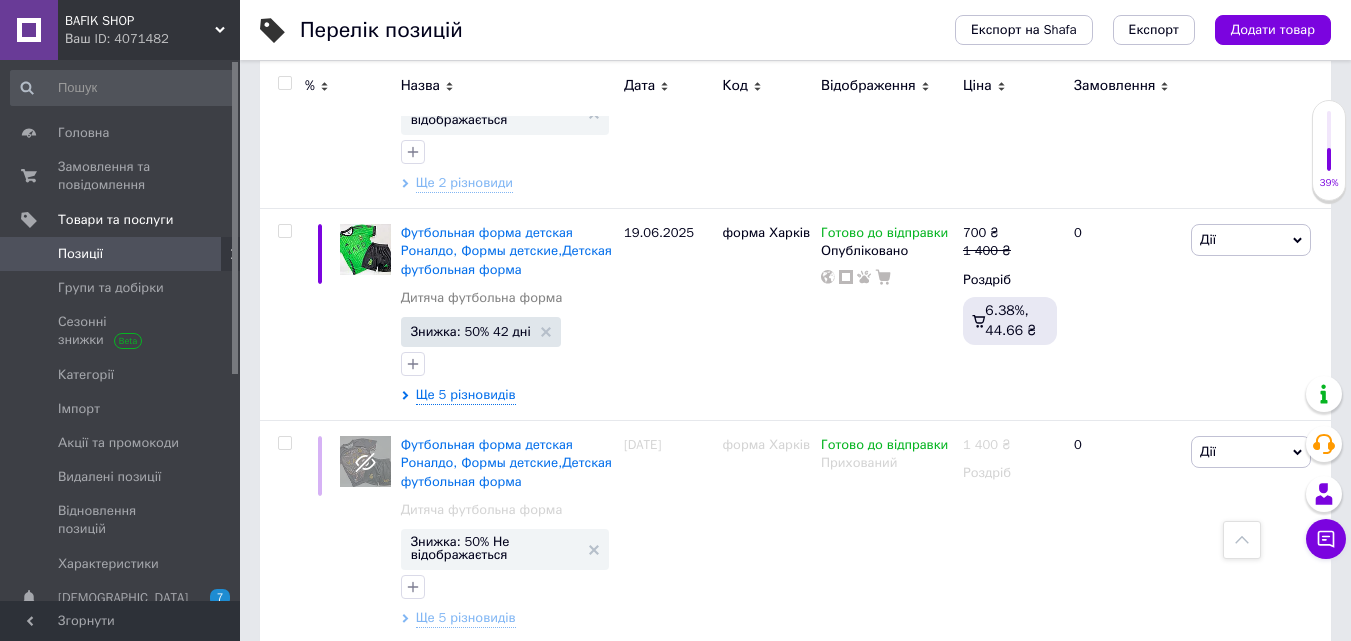 click on "BAFIK SHOP" at bounding box center (140, 21) 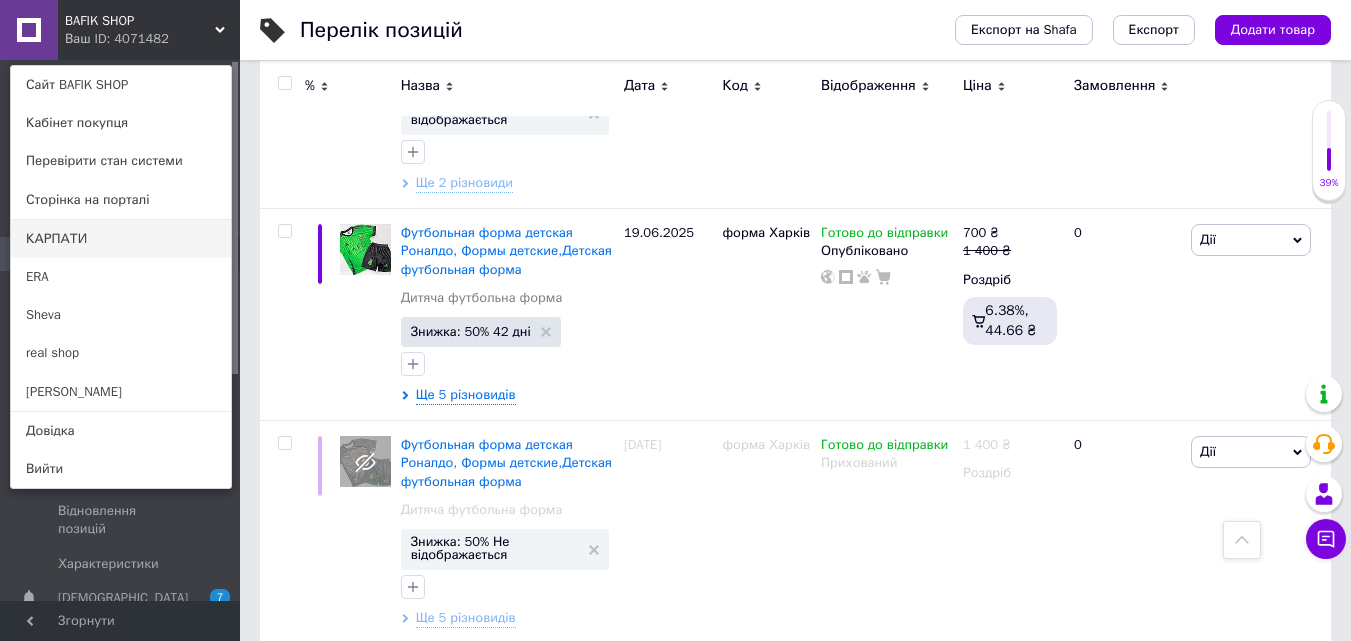 click on "КАРПАТИ" at bounding box center (121, 239) 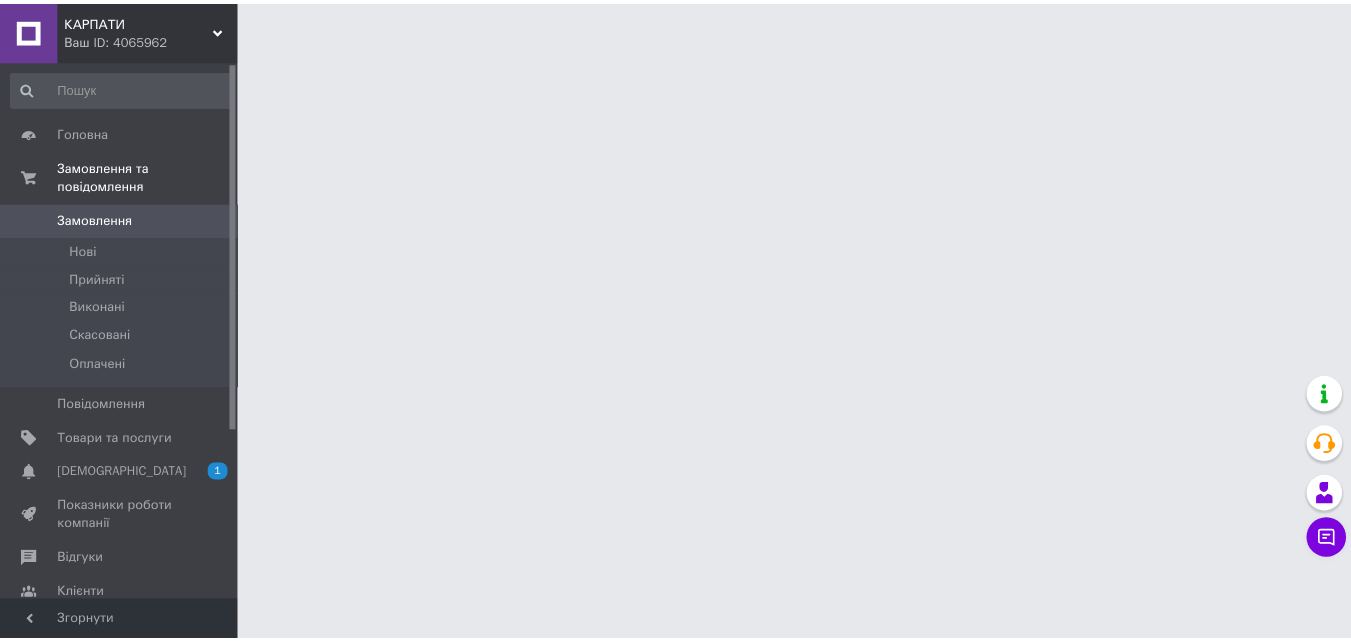scroll, scrollTop: 0, scrollLeft: 0, axis: both 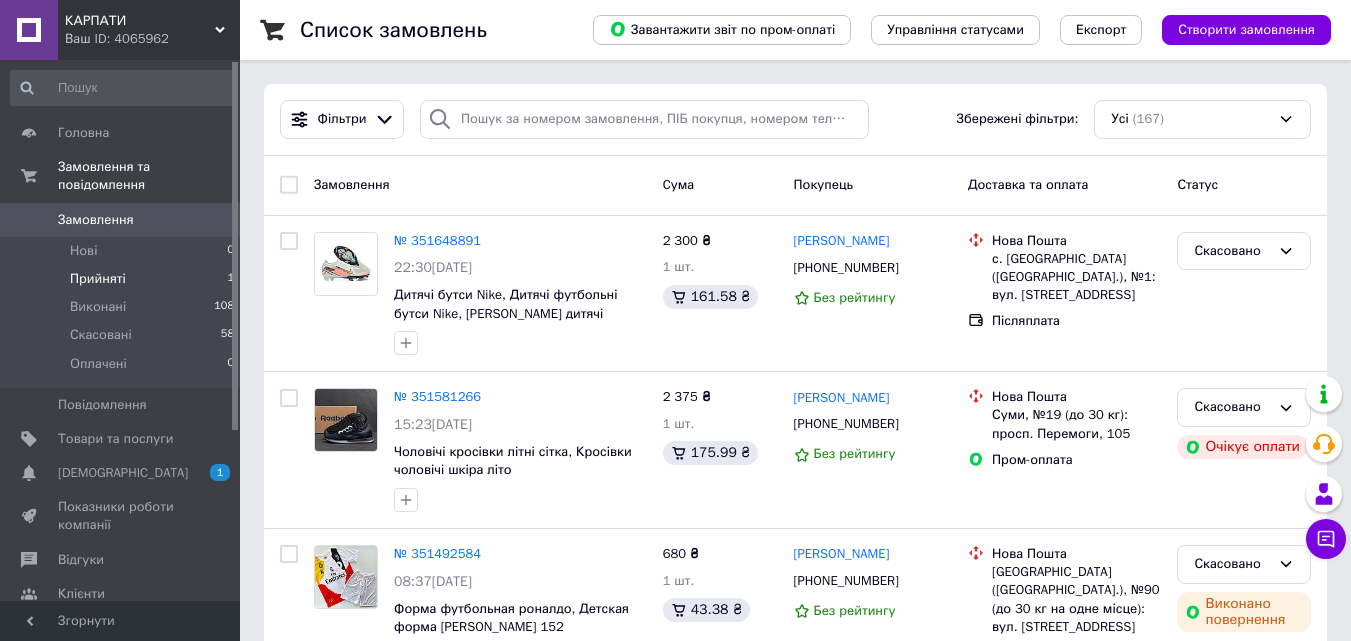 click on "Прийняті 1" at bounding box center (123, 279) 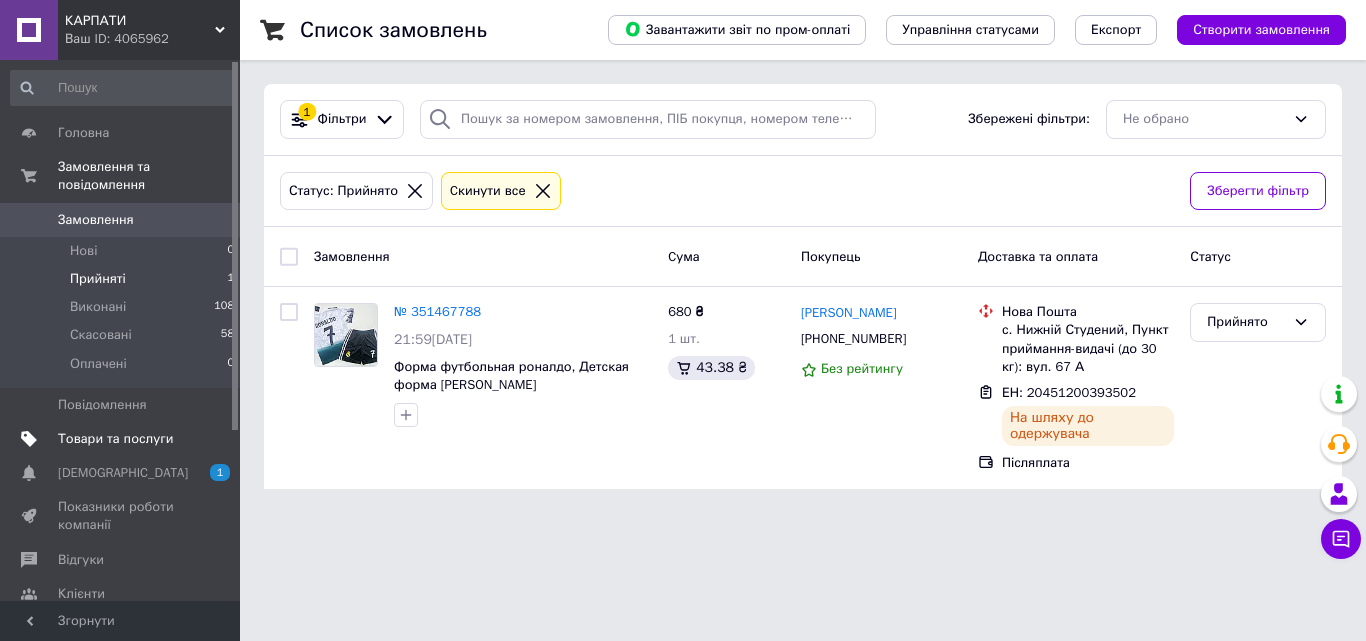 click on "Товари та послуги" at bounding box center (121, 439) 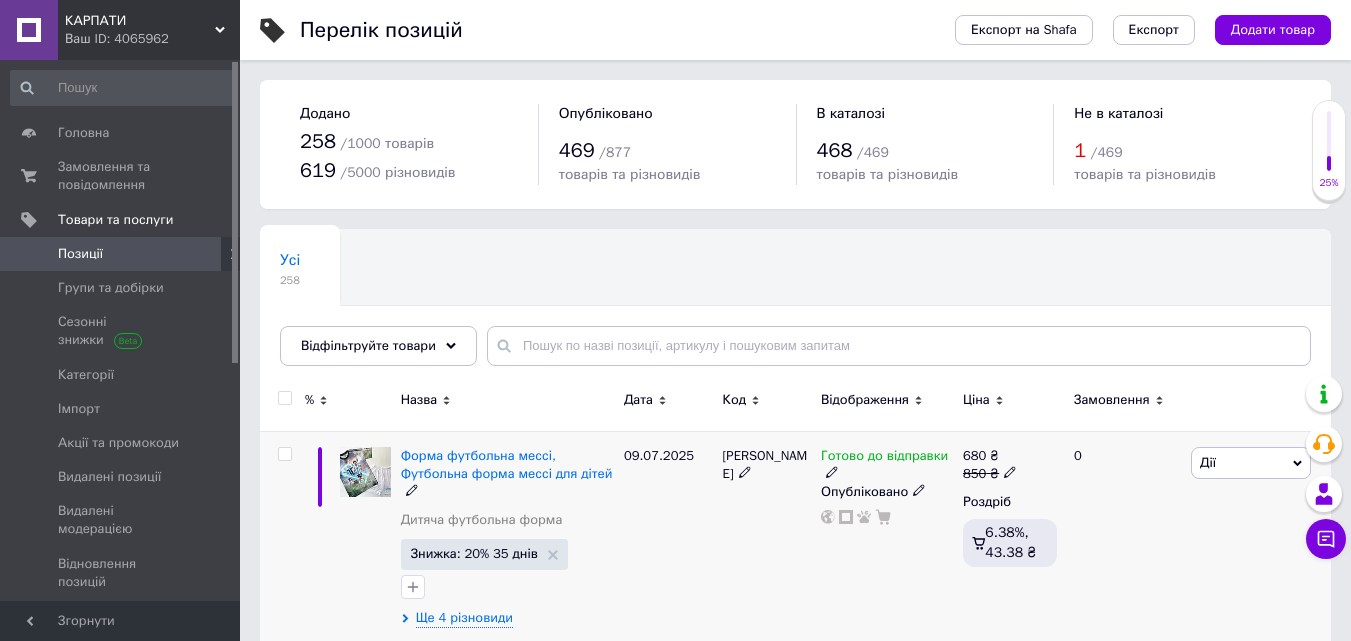 click on "Дії" at bounding box center [1208, 462] 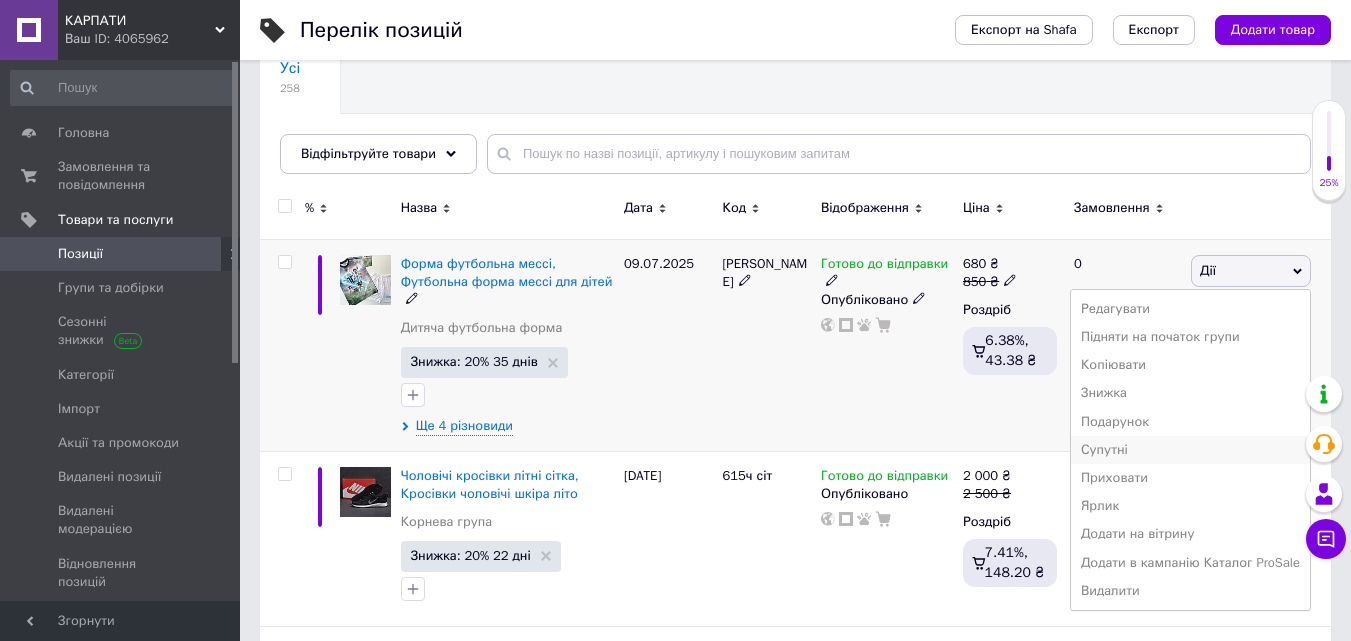 scroll, scrollTop: 200, scrollLeft: 0, axis: vertical 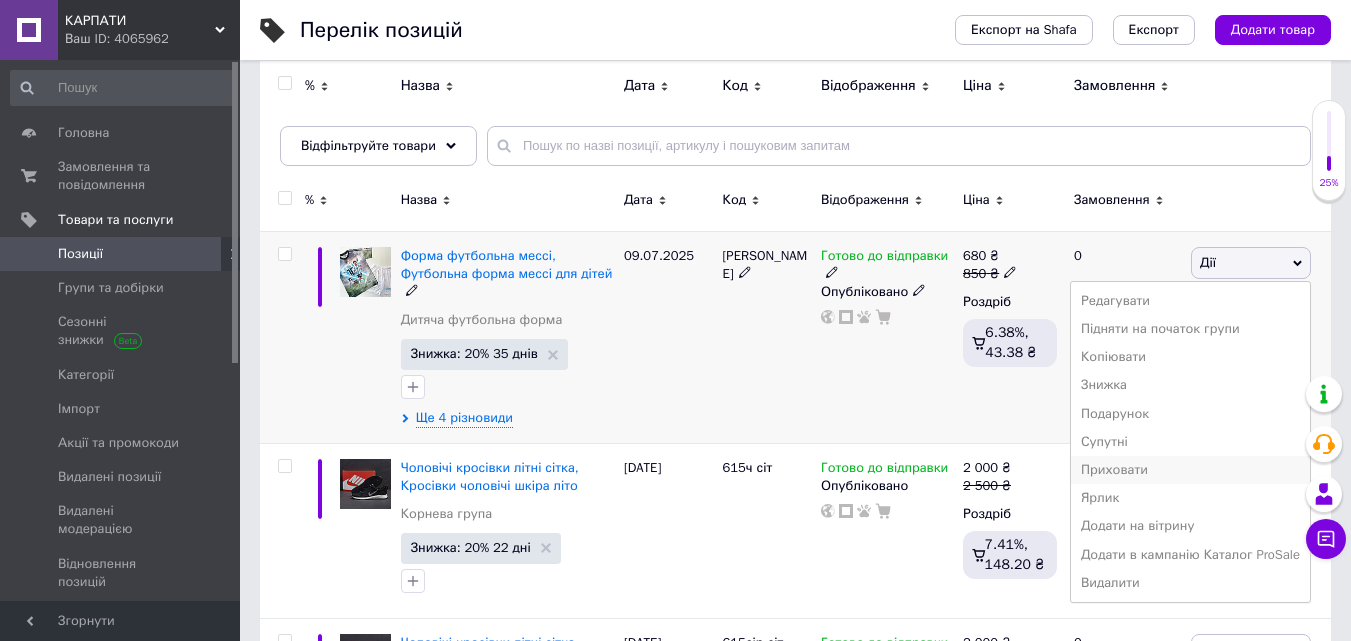 click on "Приховати" at bounding box center (1190, 470) 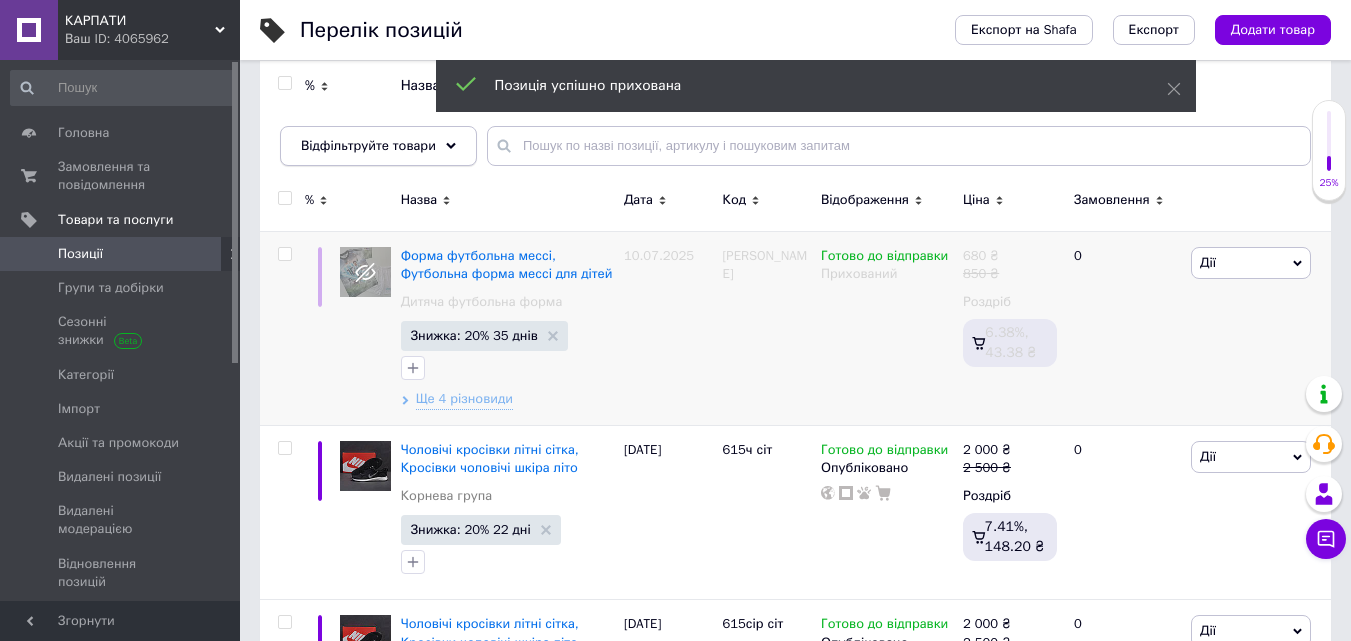 click on "Відфільтруйте товари" at bounding box center [378, 146] 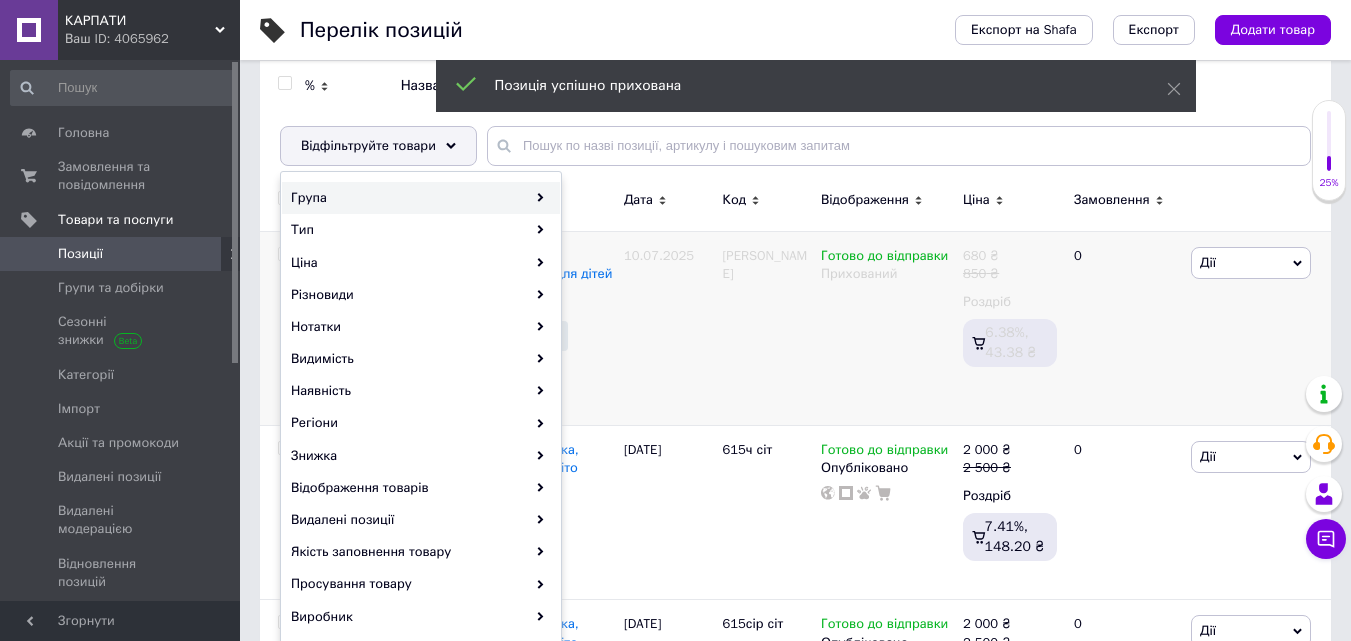 click on "Група" at bounding box center [421, 198] 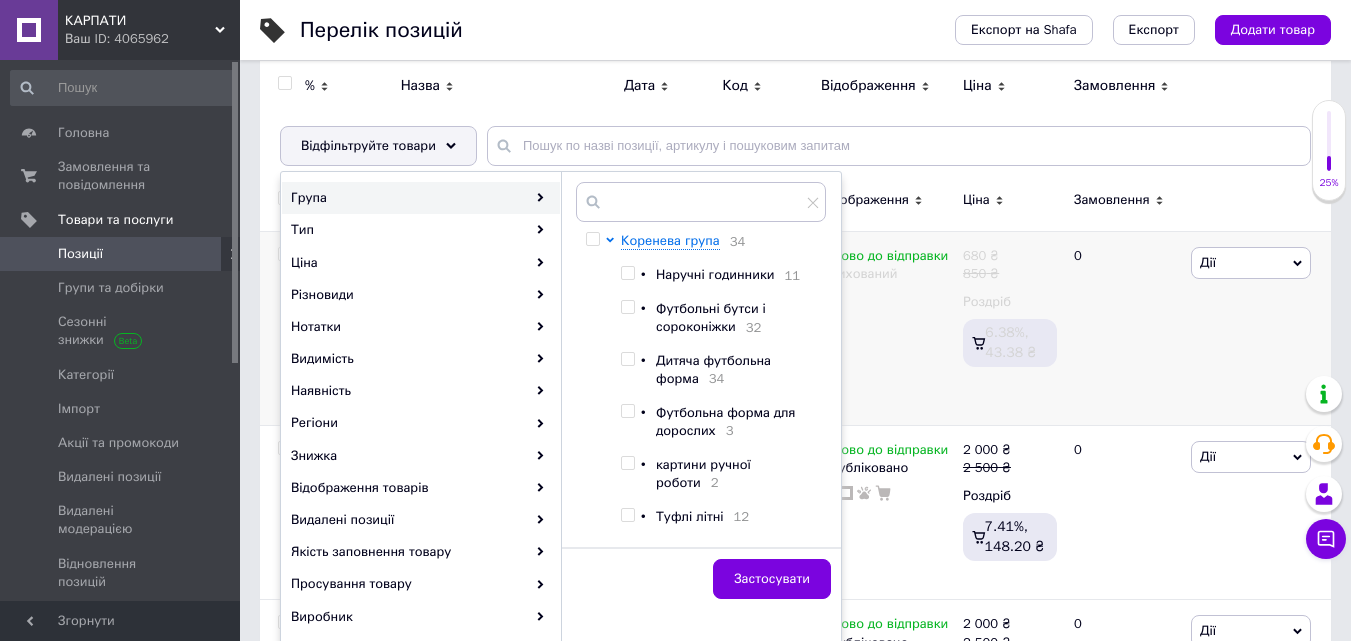 click at bounding box center (627, 359) 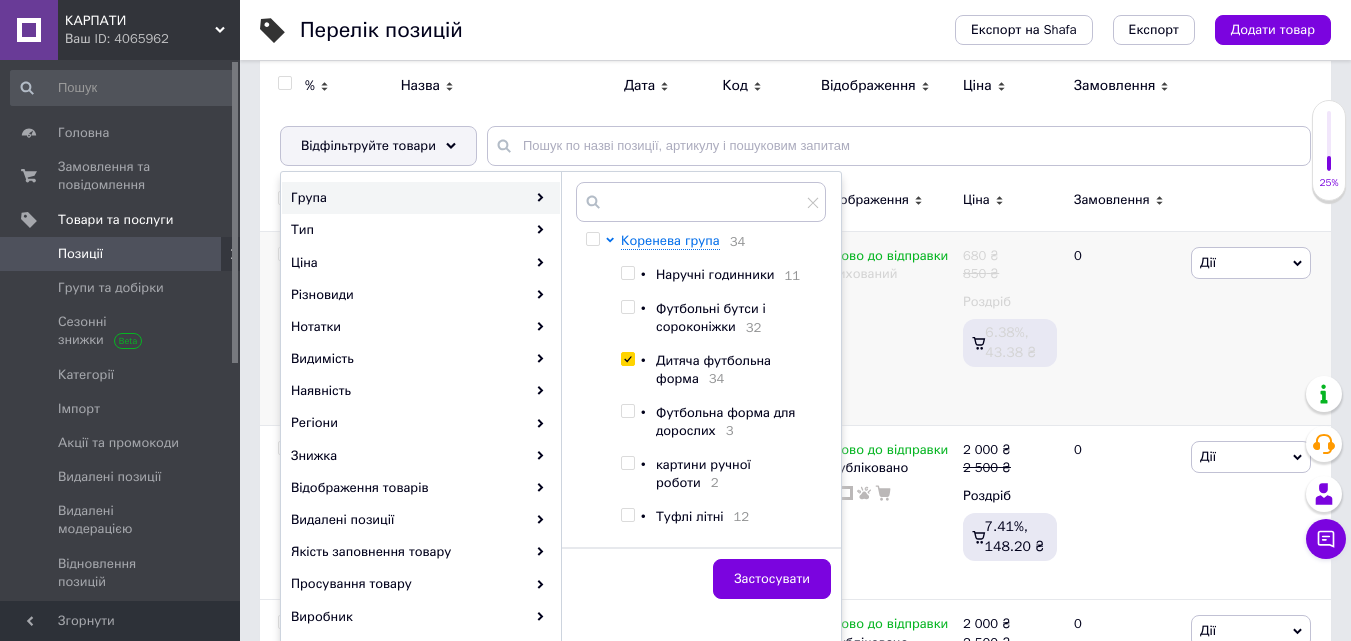 checkbox on "true" 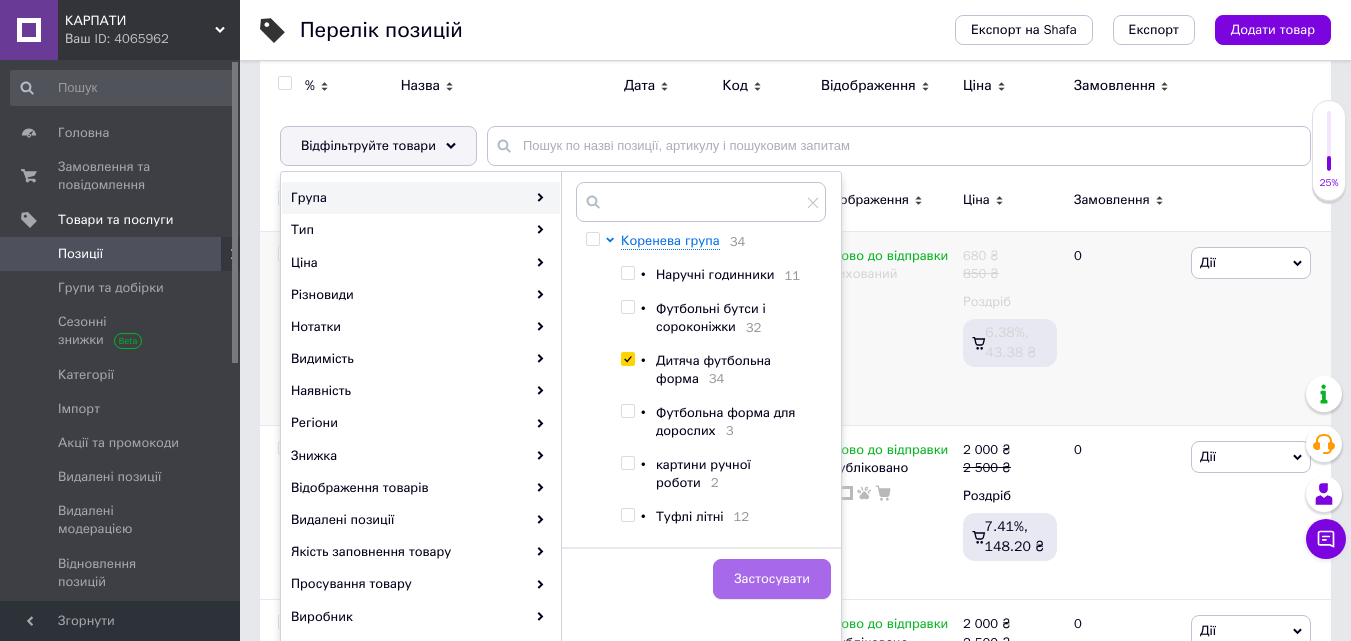 click on "Застосувати" at bounding box center (772, 579) 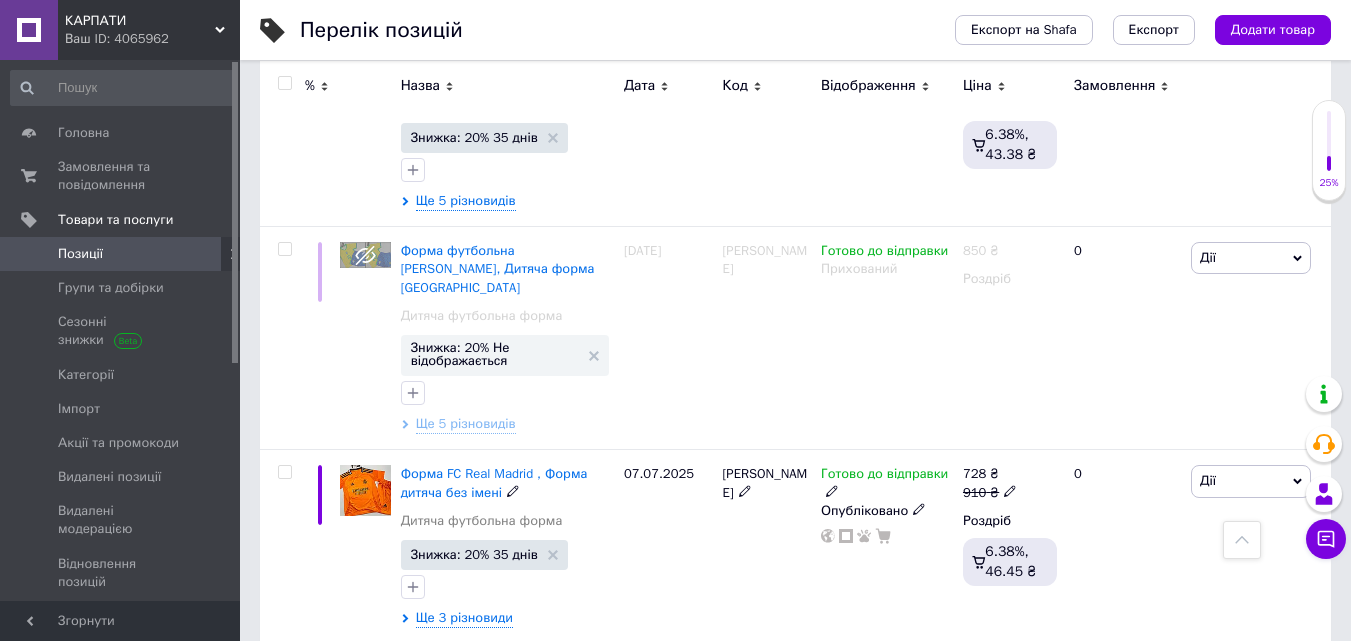 scroll, scrollTop: 3400, scrollLeft: 0, axis: vertical 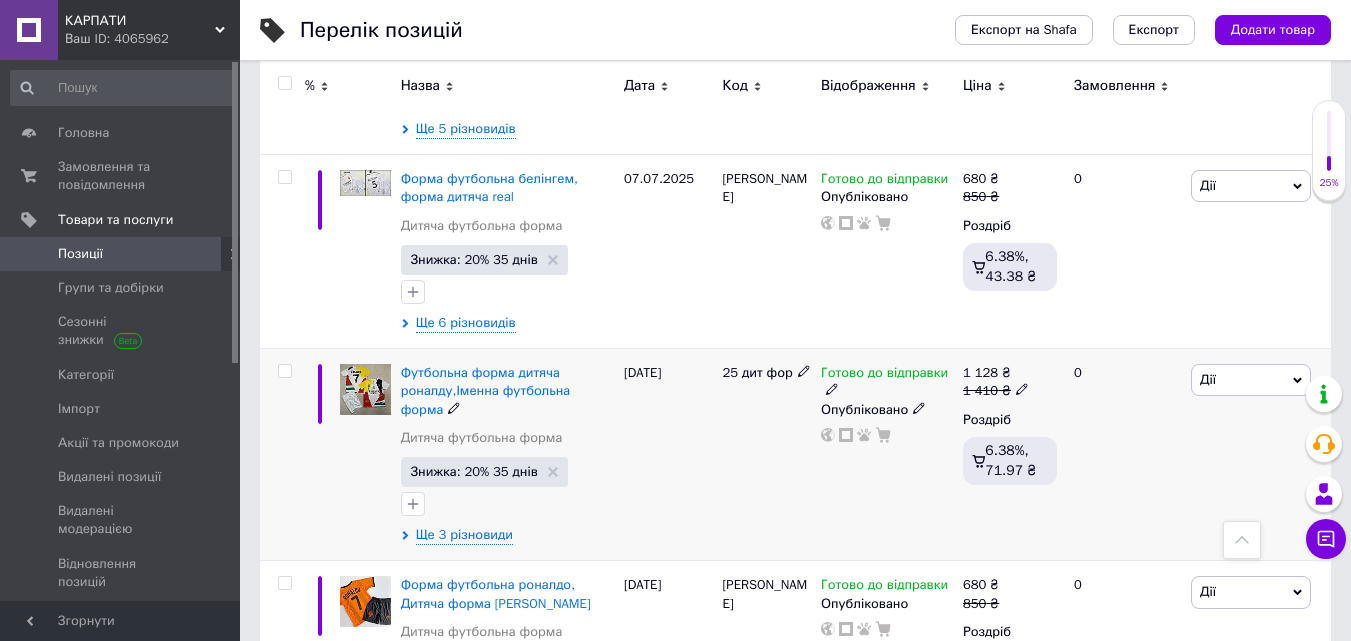 click on "Дії" at bounding box center [1208, 379] 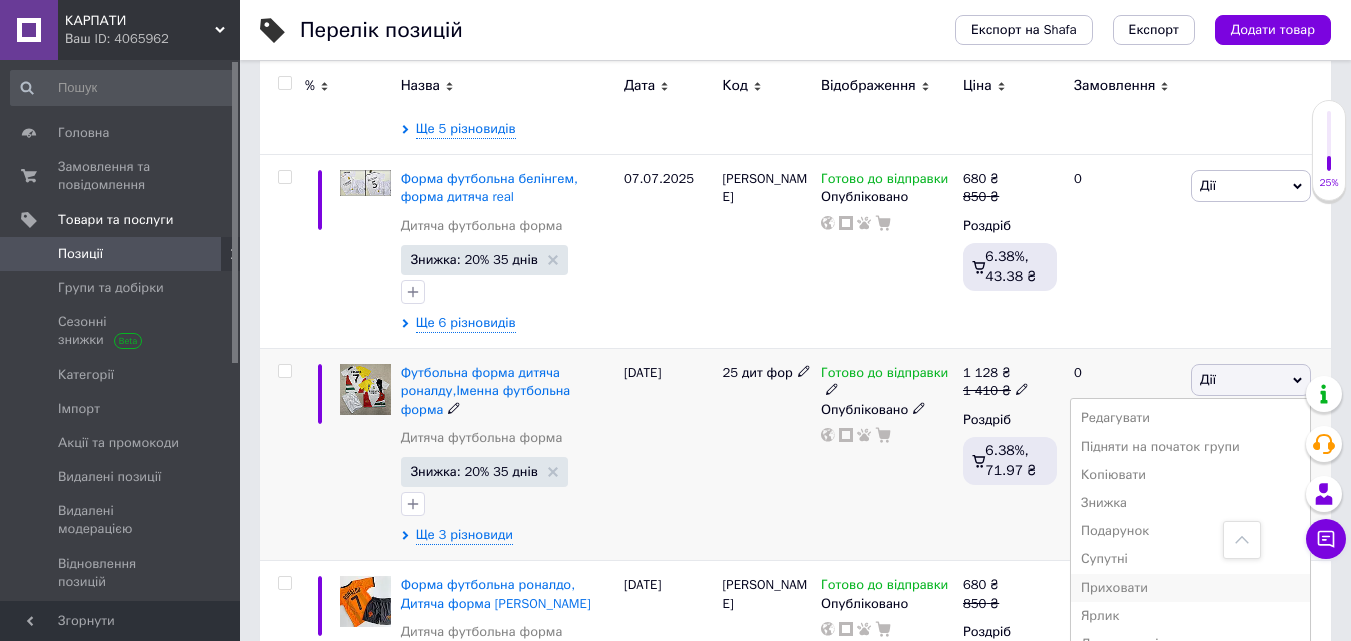 click on "Приховати" at bounding box center [1190, 588] 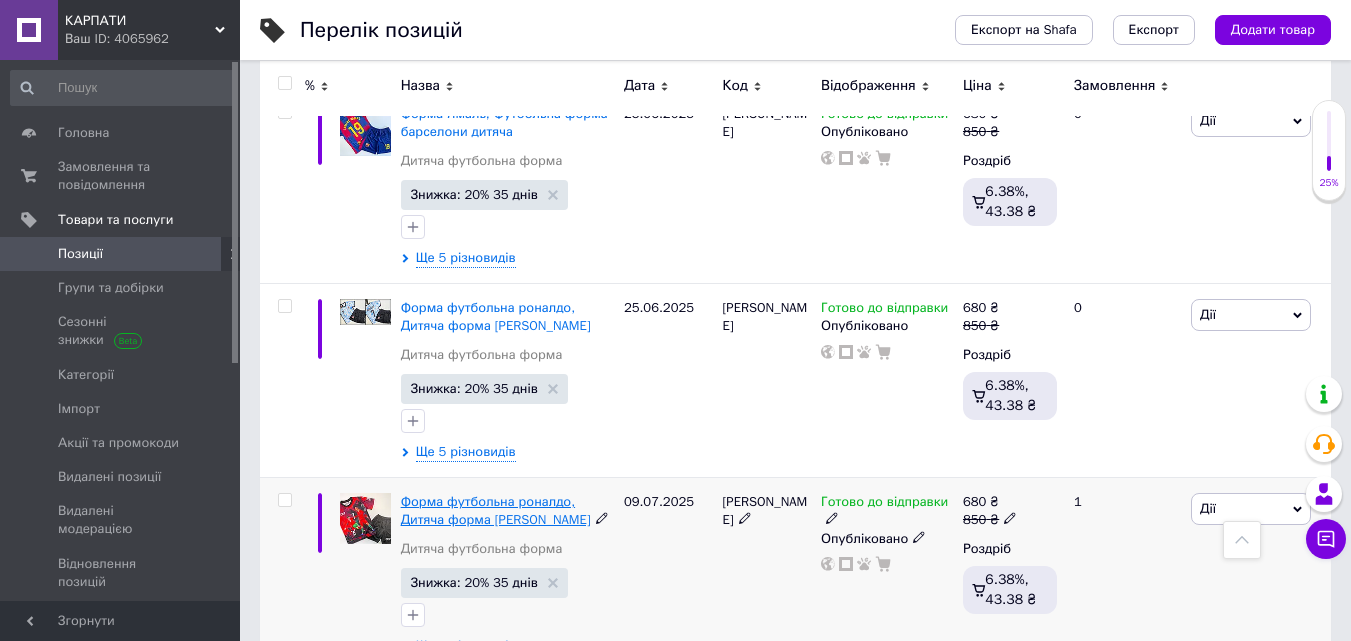 scroll, scrollTop: 5000, scrollLeft: 0, axis: vertical 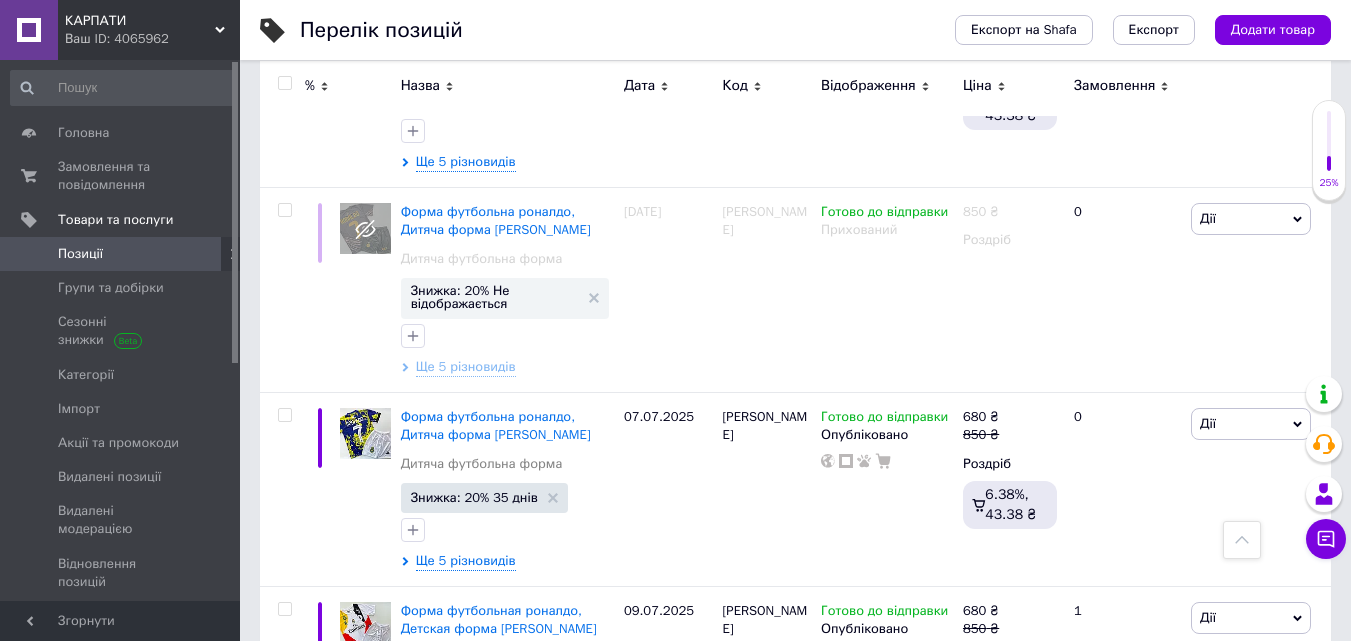 click 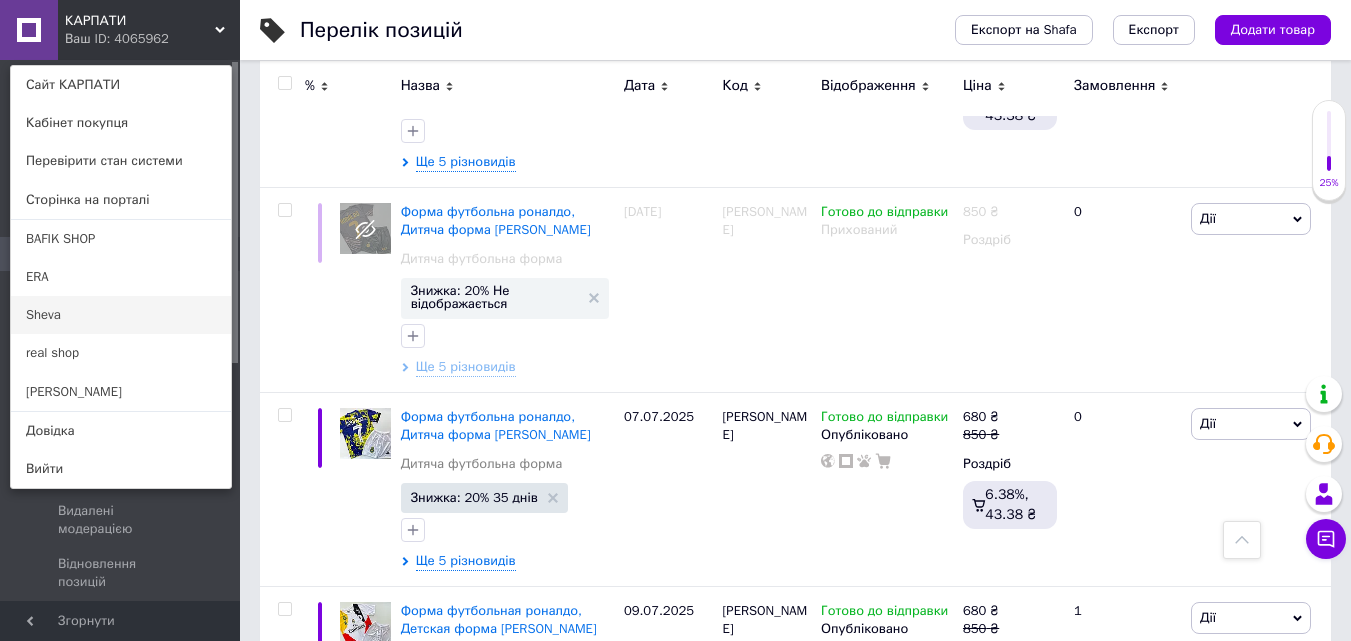 click on "Sheva" at bounding box center (121, 315) 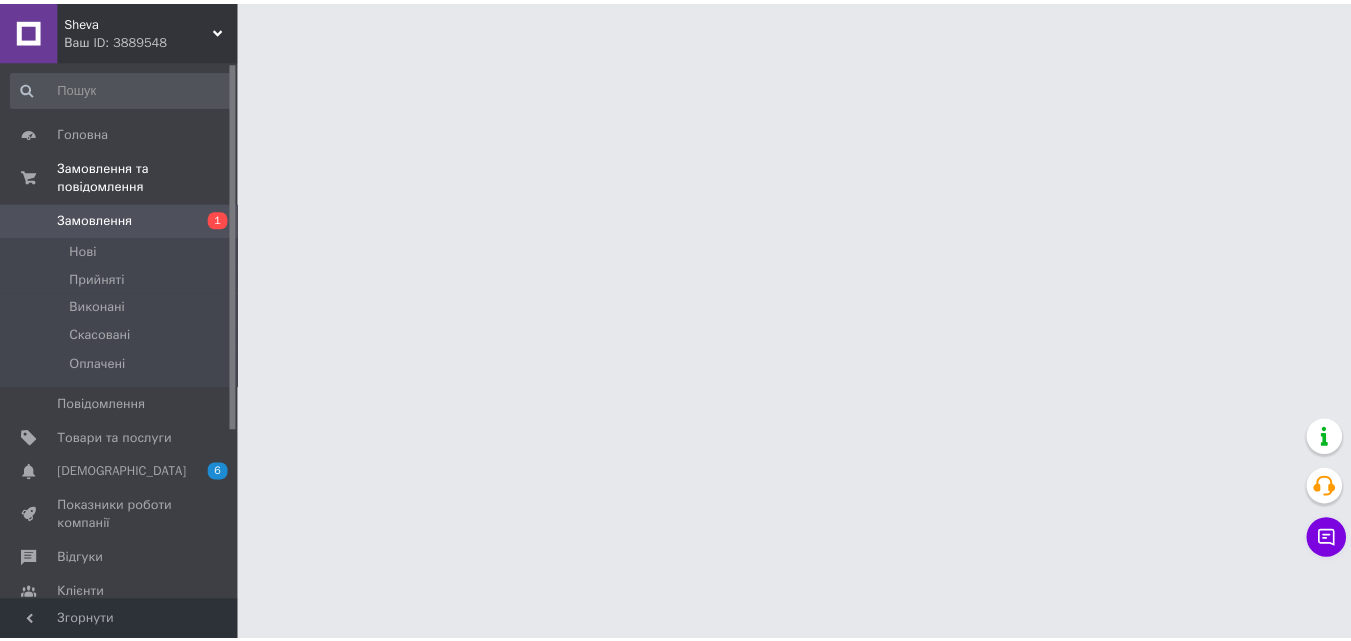 scroll, scrollTop: 0, scrollLeft: 0, axis: both 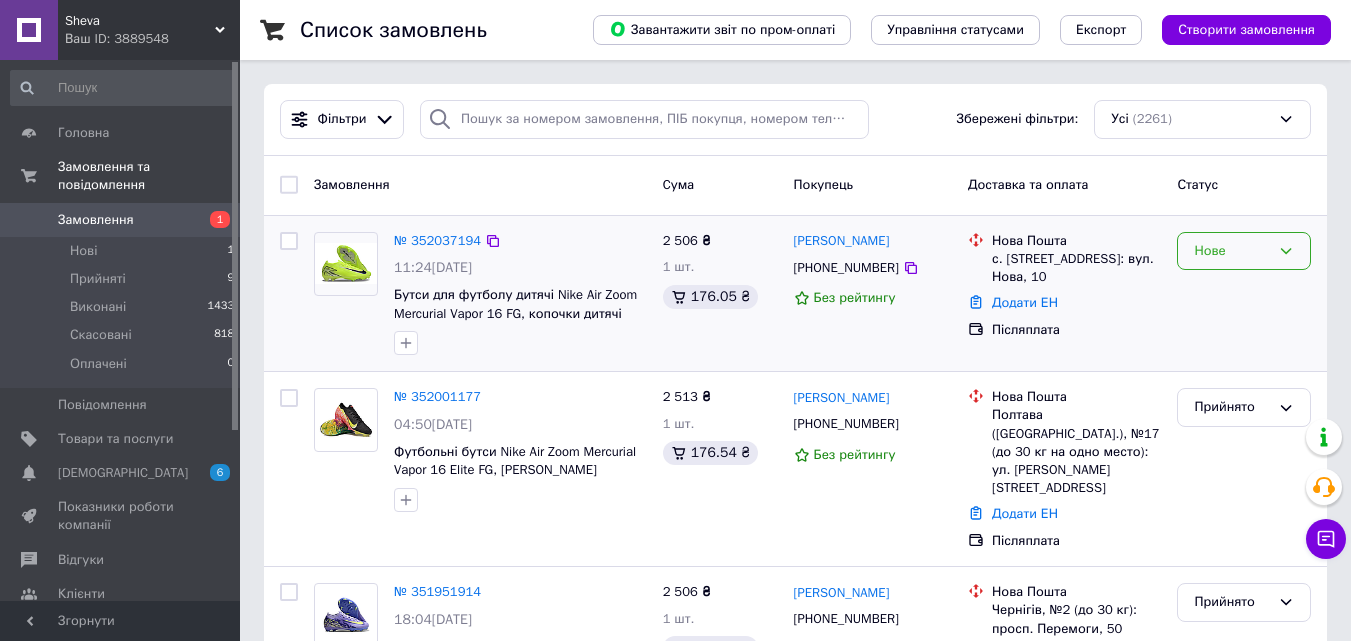 click on "Нове" at bounding box center [1244, 251] 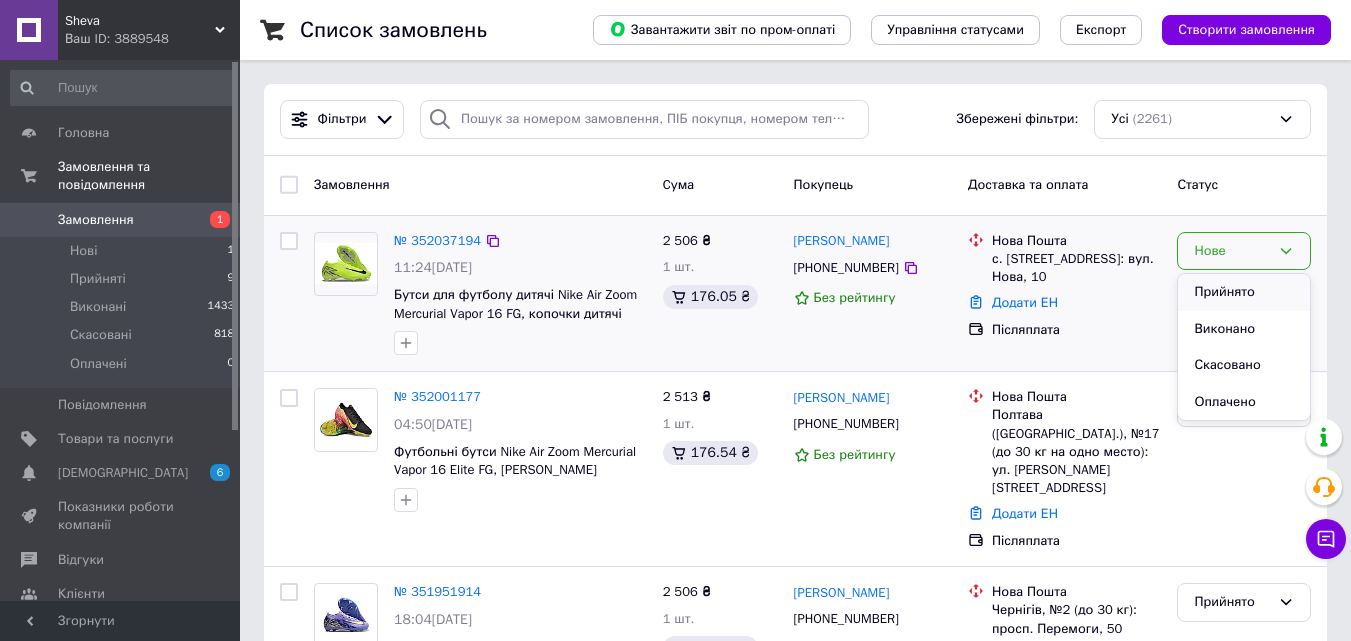 click on "Прийнято" at bounding box center [1244, 292] 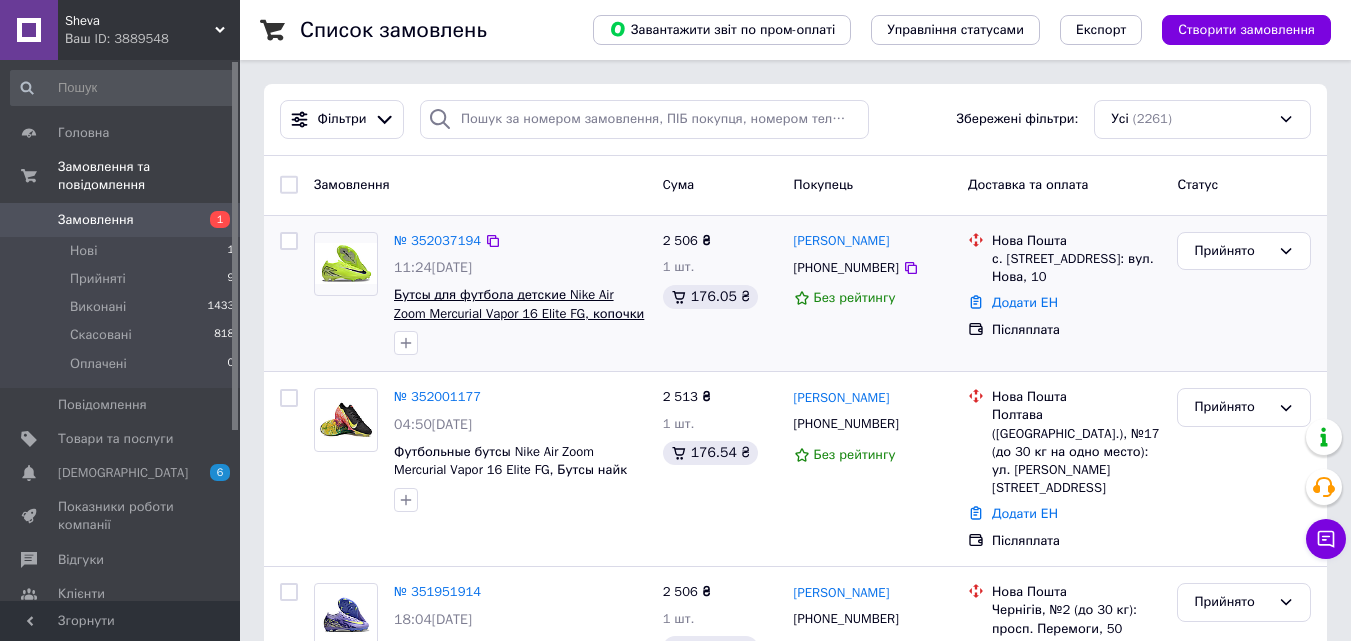 click on "Бутсы для футбола детские Nike Air Zoom Mercurial Vapor 16 Elite FG, копочки детские Найк 38" at bounding box center (519, 313) 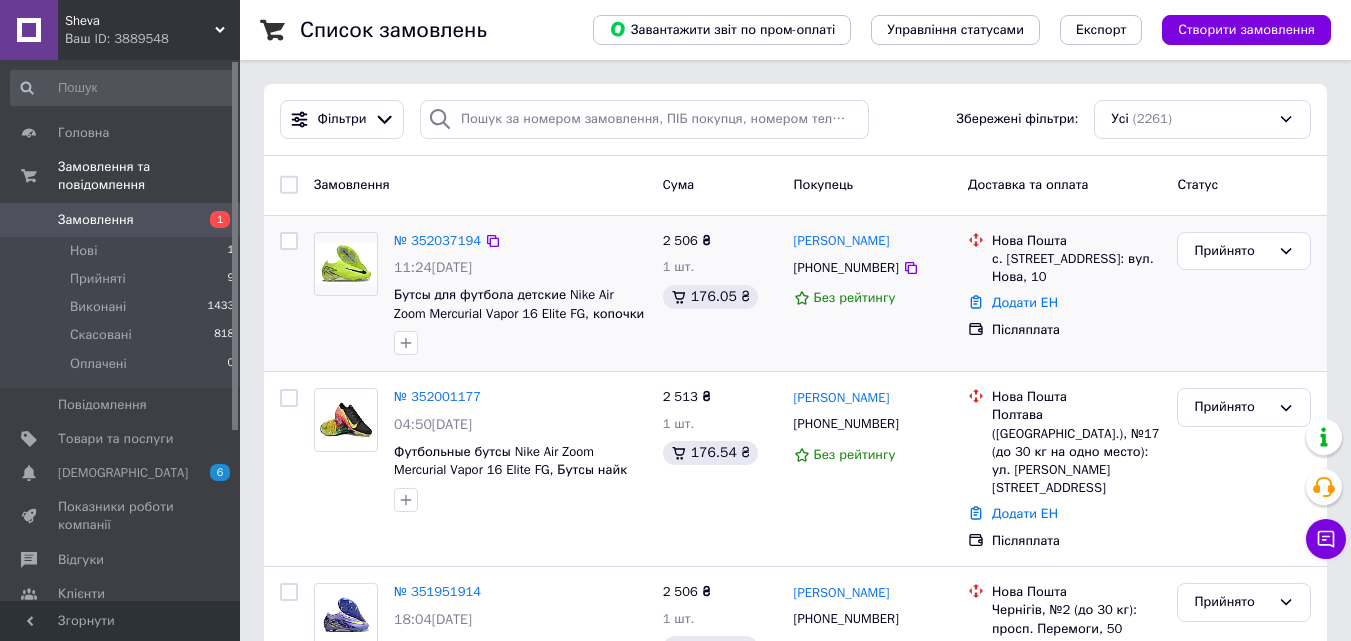 scroll, scrollTop: 100, scrollLeft: 0, axis: vertical 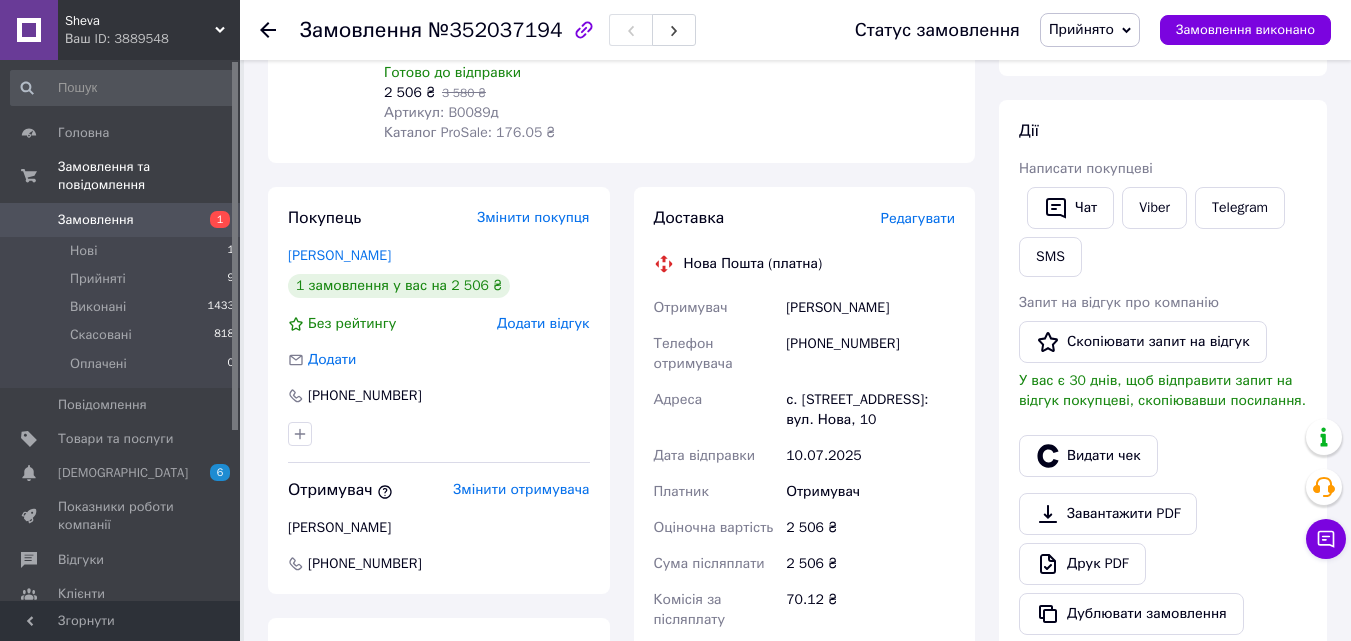 click on "[PERSON_NAME]" at bounding box center [870, 308] 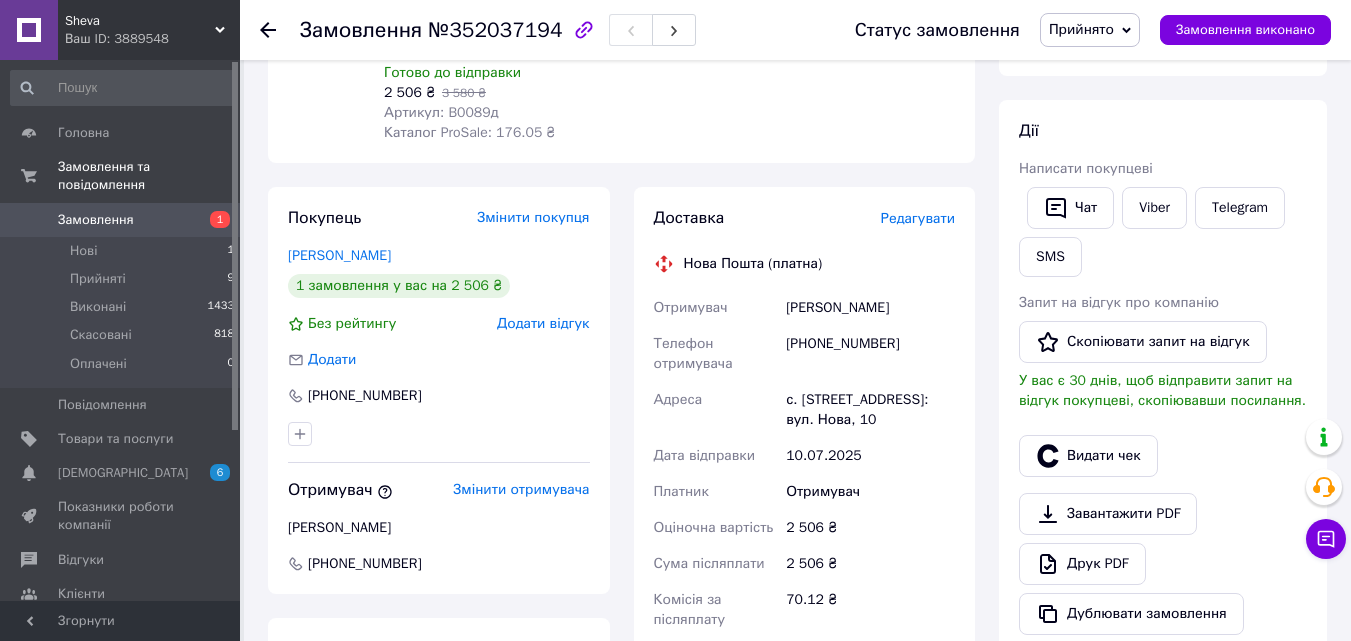 click on "[PERSON_NAME]" at bounding box center [870, 308] 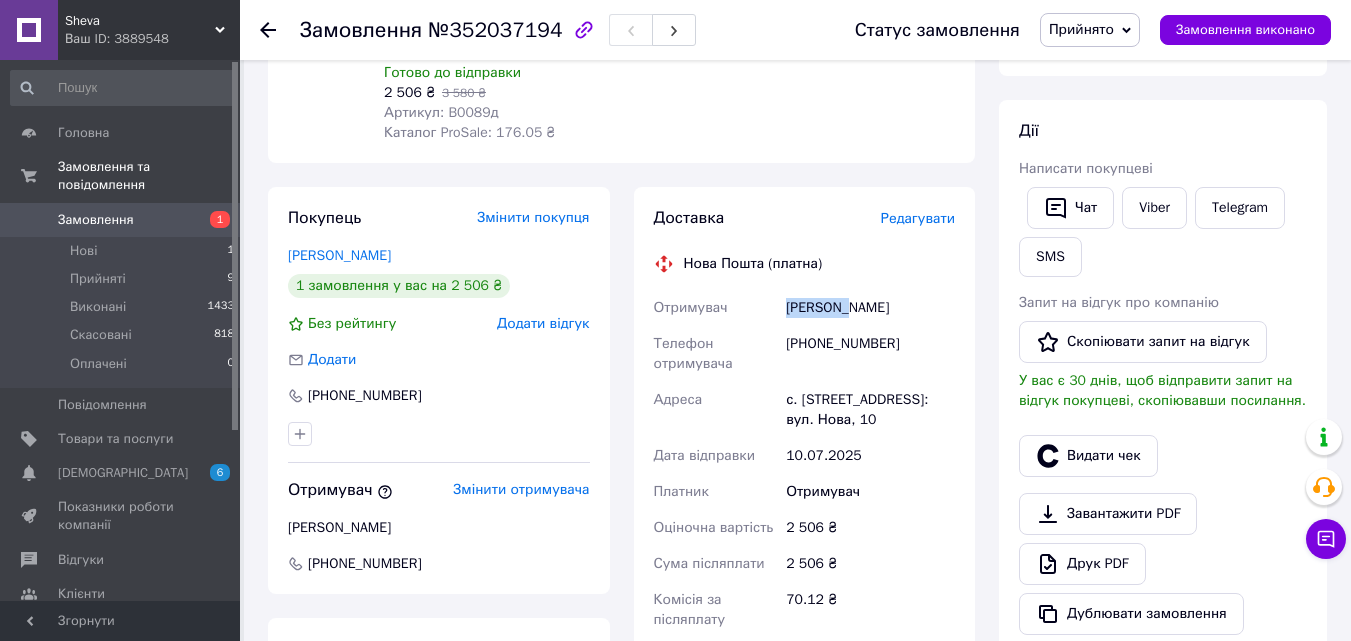 click on "[PERSON_NAME]" at bounding box center (870, 308) 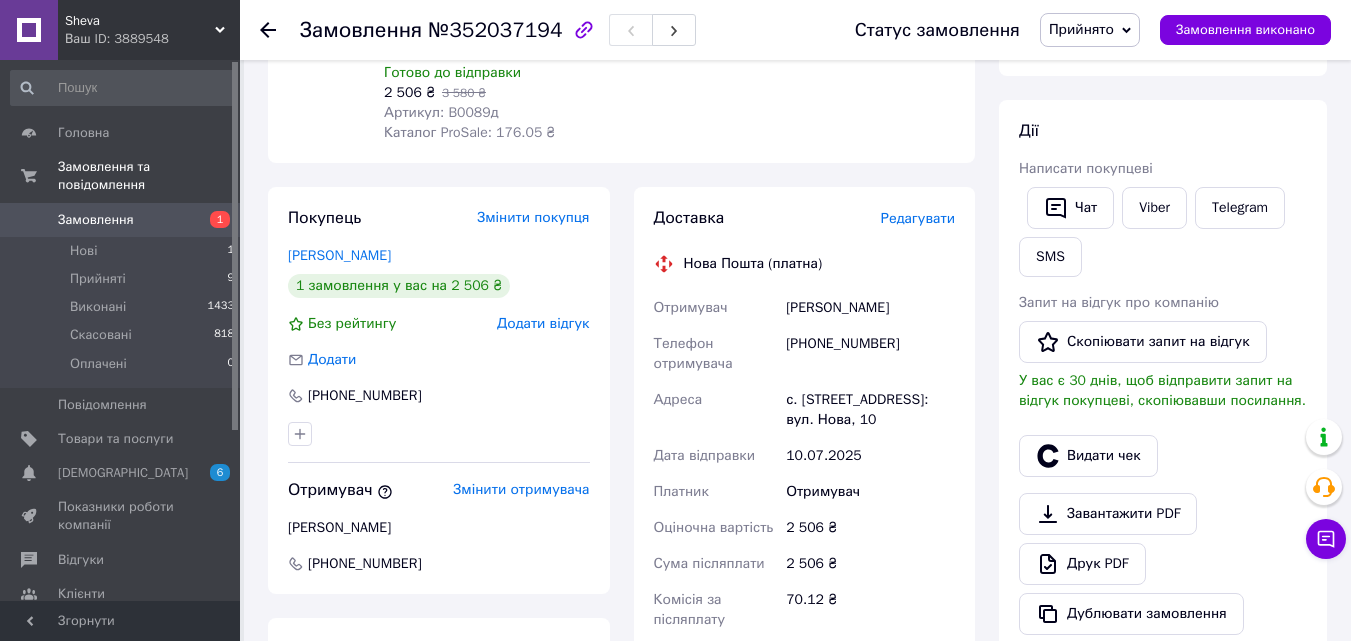 click on "[PHONE_NUMBER]" at bounding box center [870, 354] 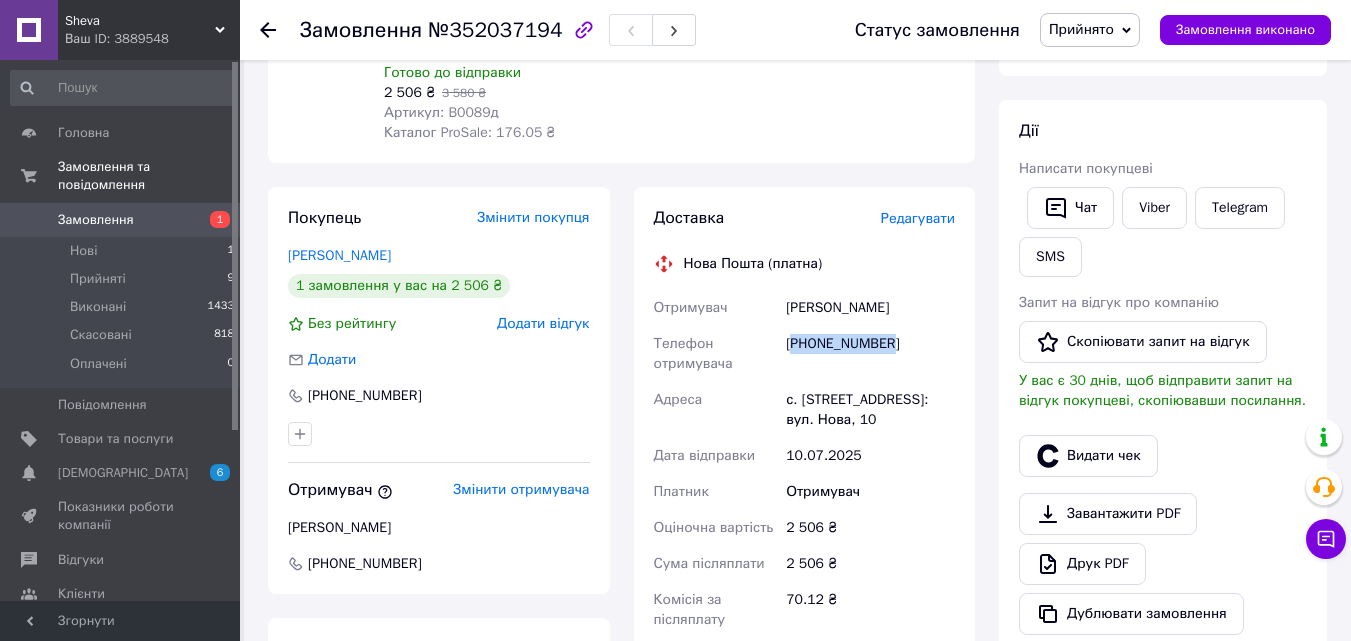 click on "[PHONE_NUMBER]" at bounding box center (870, 354) 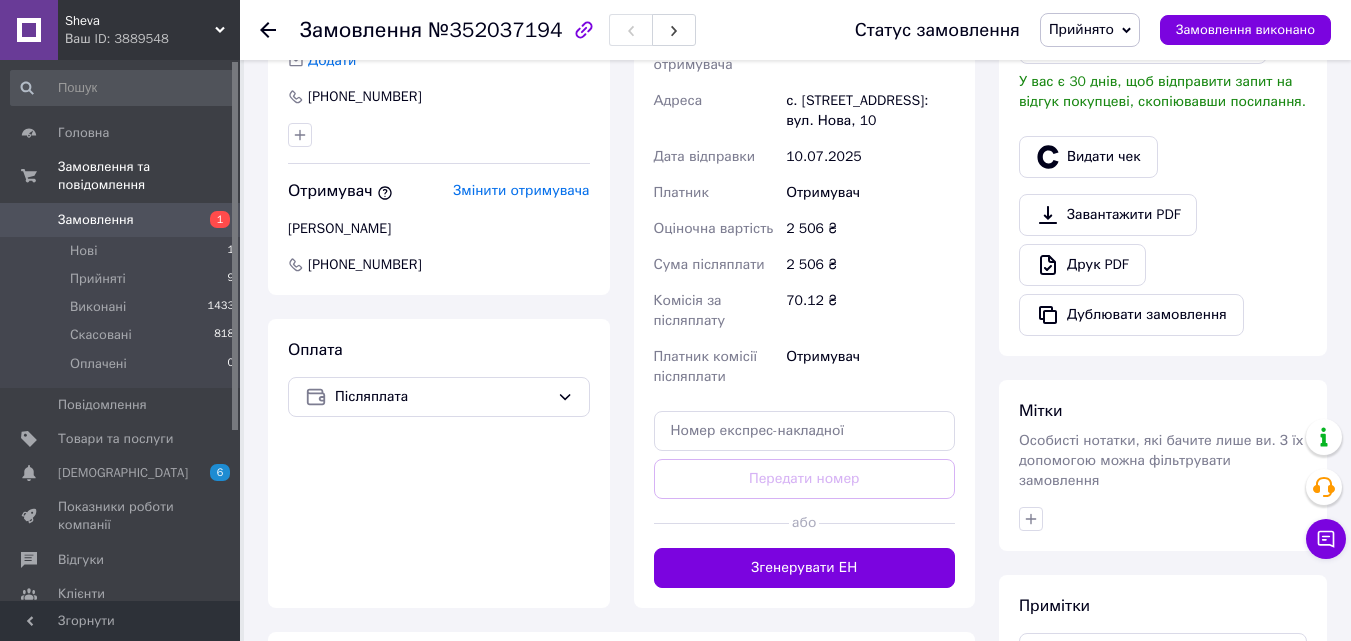 scroll, scrollTop: 600, scrollLeft: 0, axis: vertical 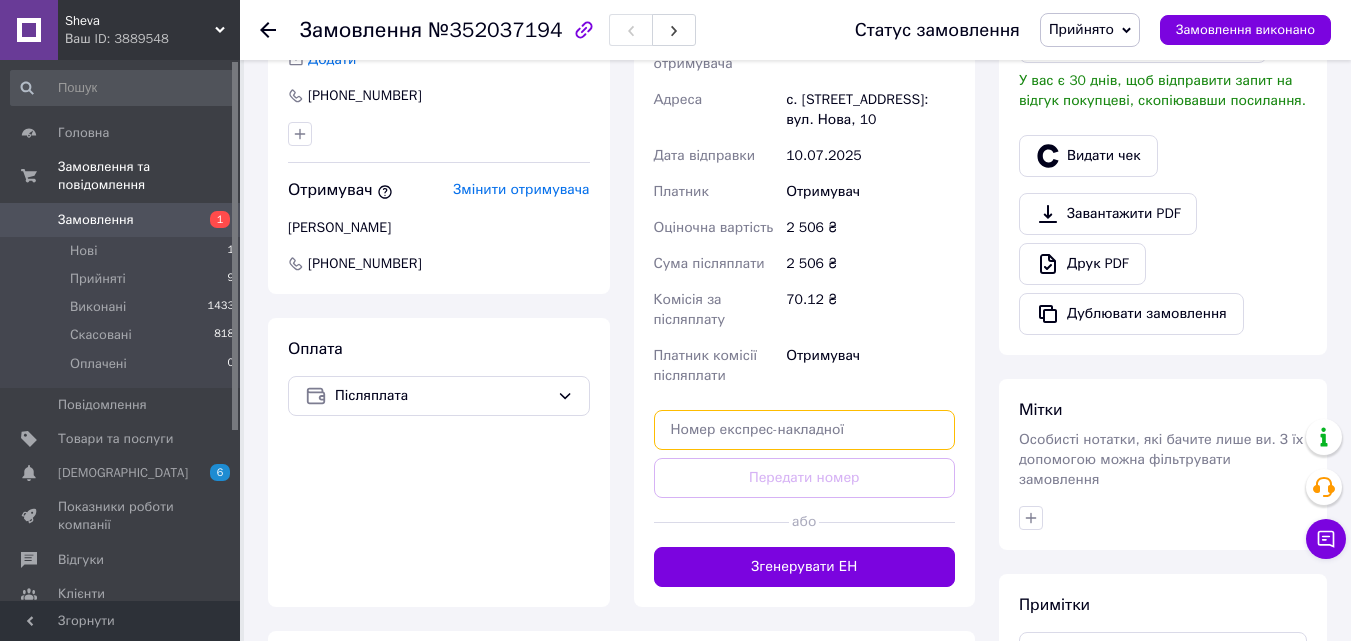 click at bounding box center (805, 430) 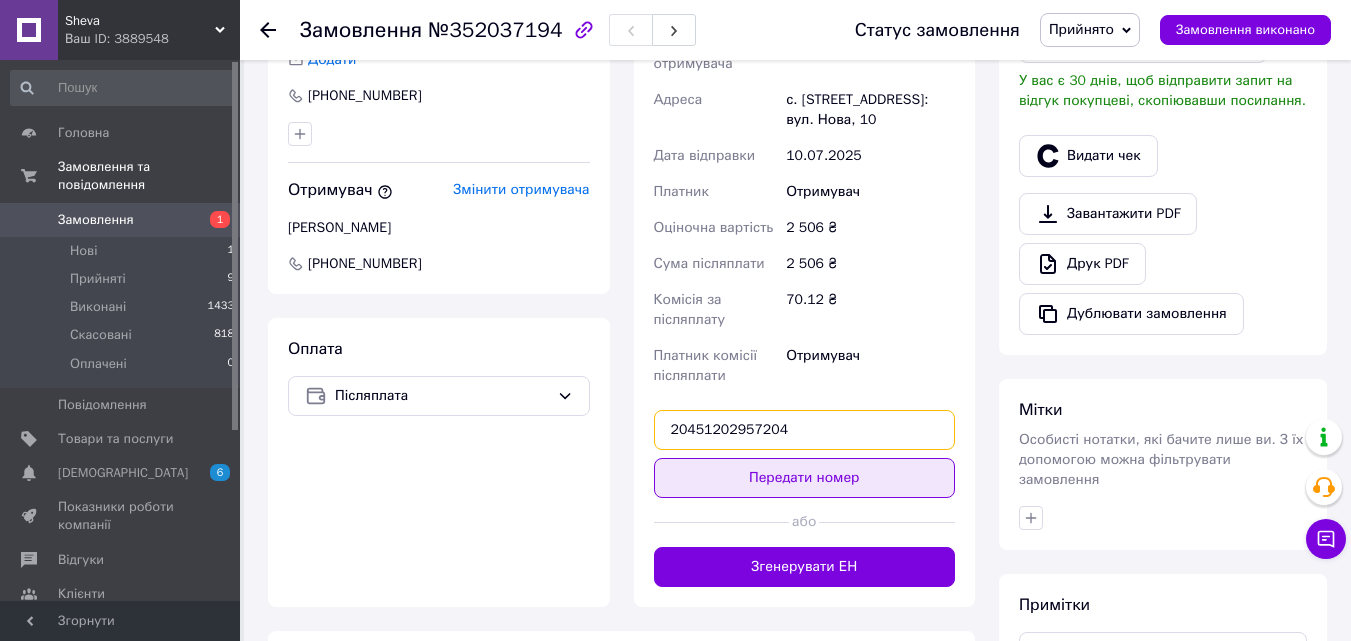 type on "20451202957204" 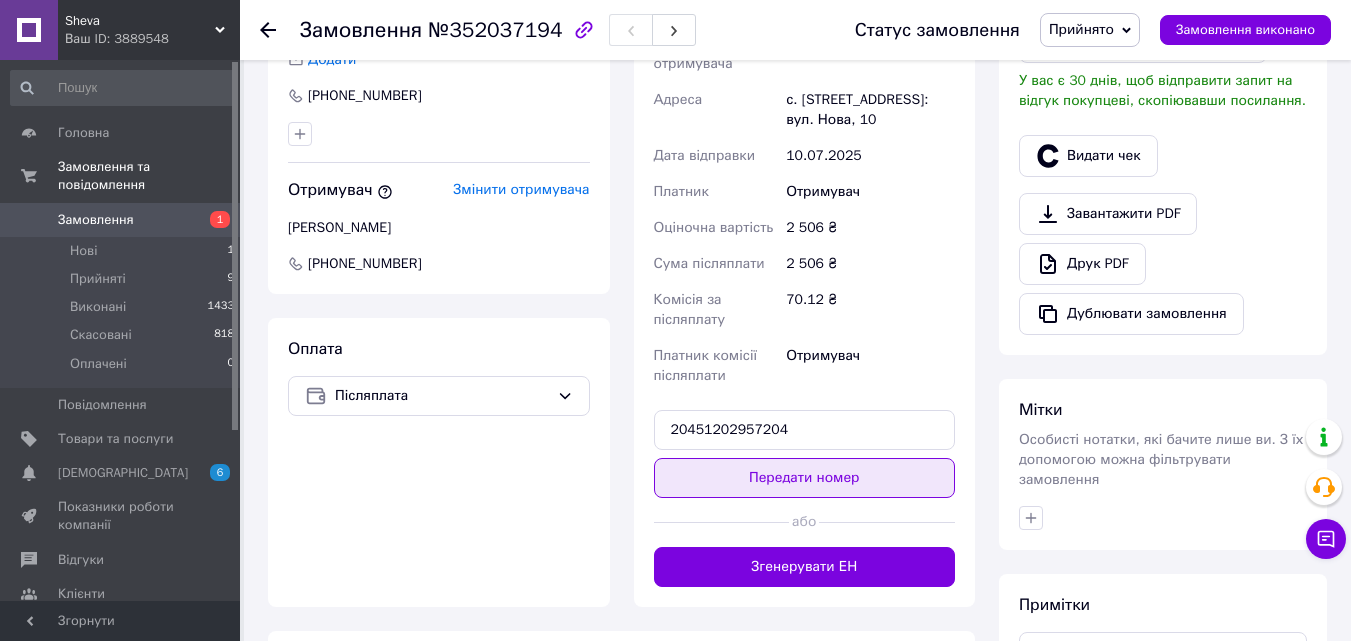 click on "Передати номер" at bounding box center (805, 478) 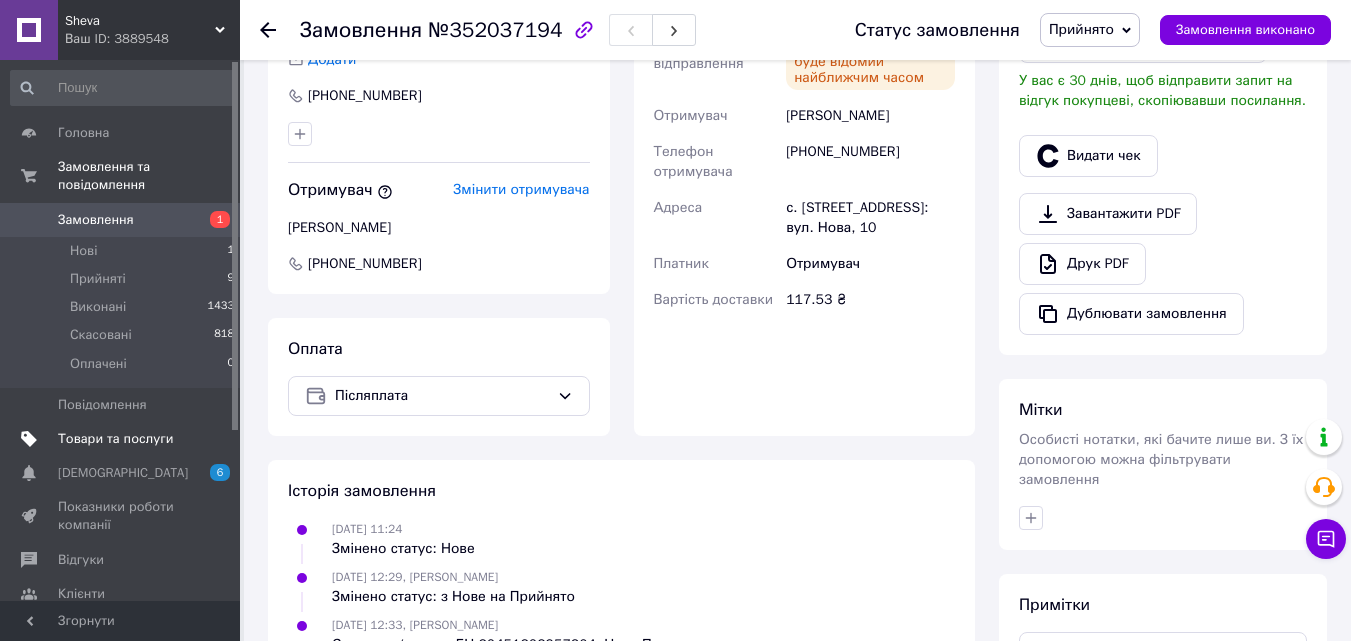 click on "Товари та послуги" at bounding box center [115, 439] 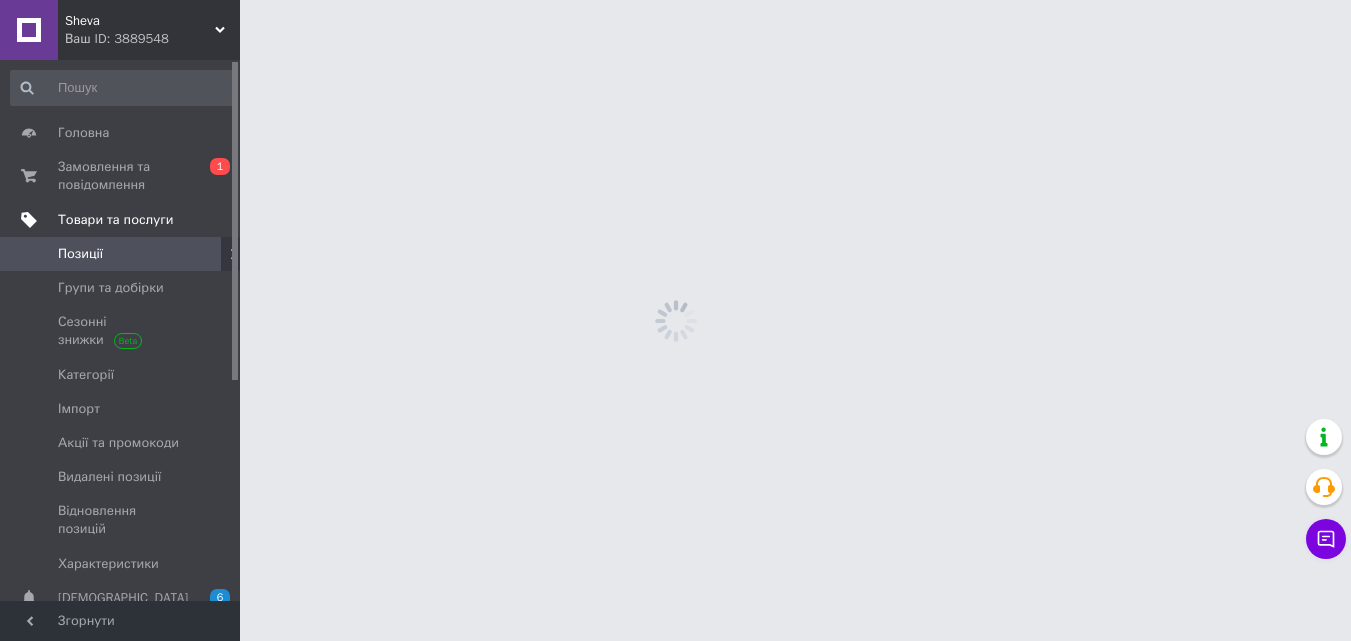scroll, scrollTop: 0, scrollLeft: 0, axis: both 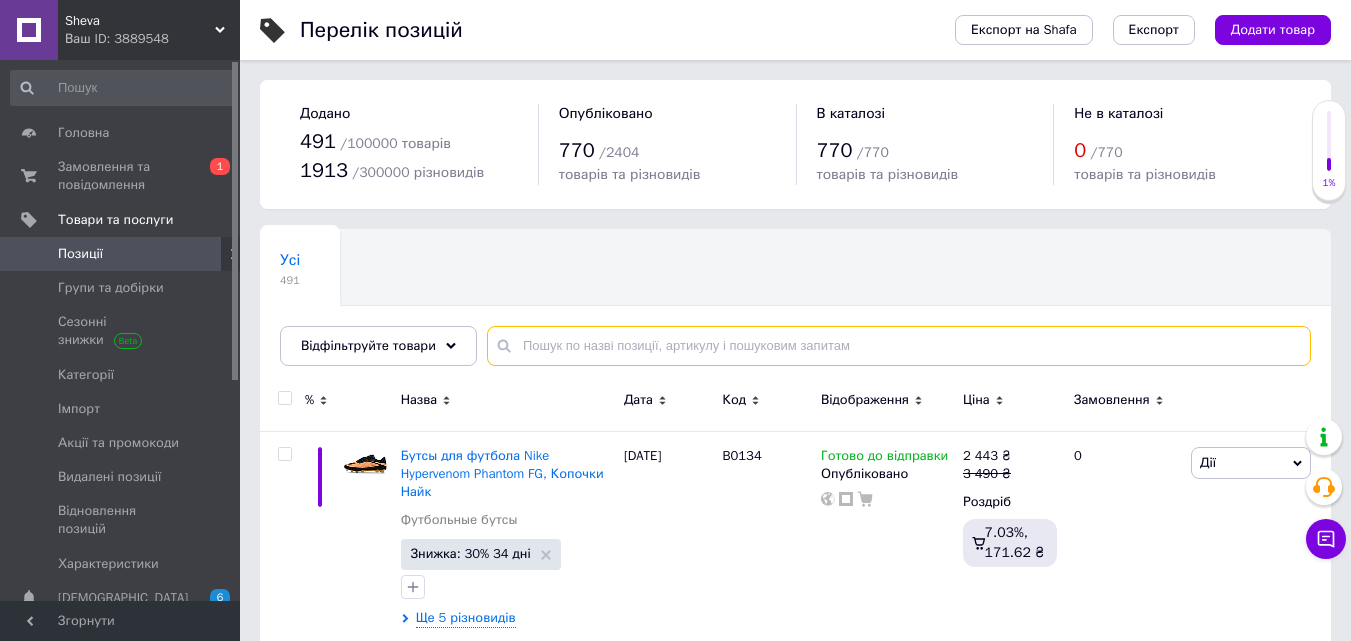 click at bounding box center [899, 346] 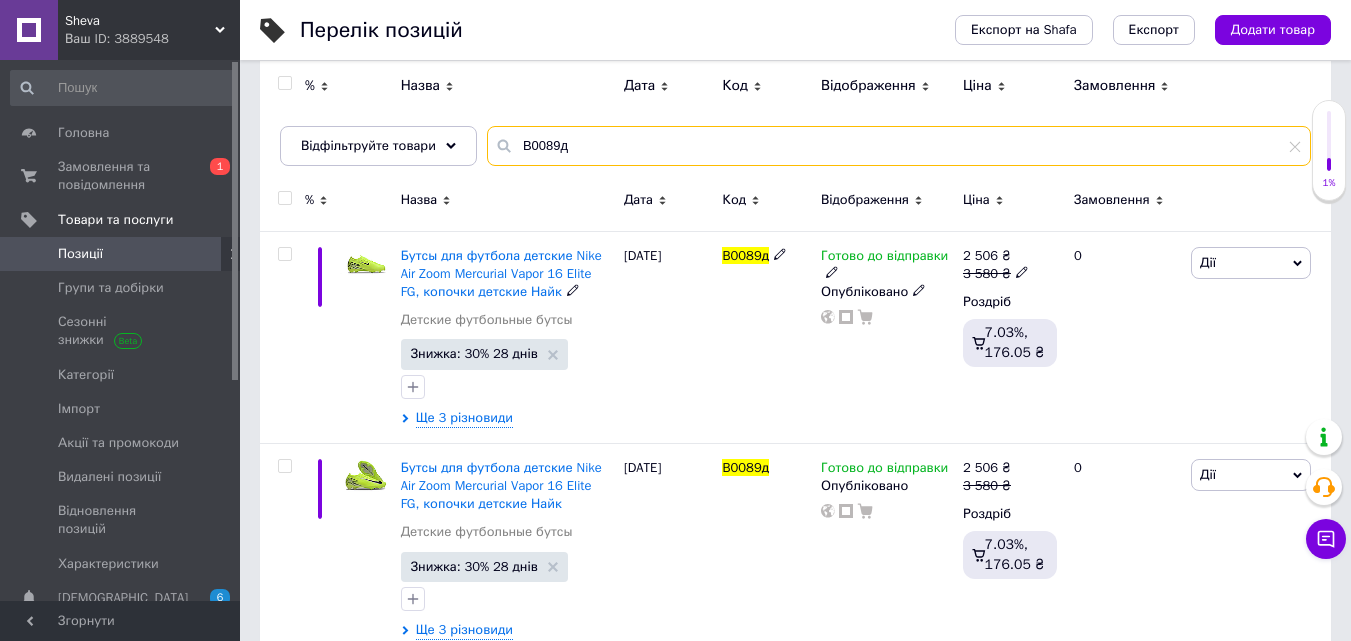 scroll, scrollTop: 300, scrollLeft: 0, axis: vertical 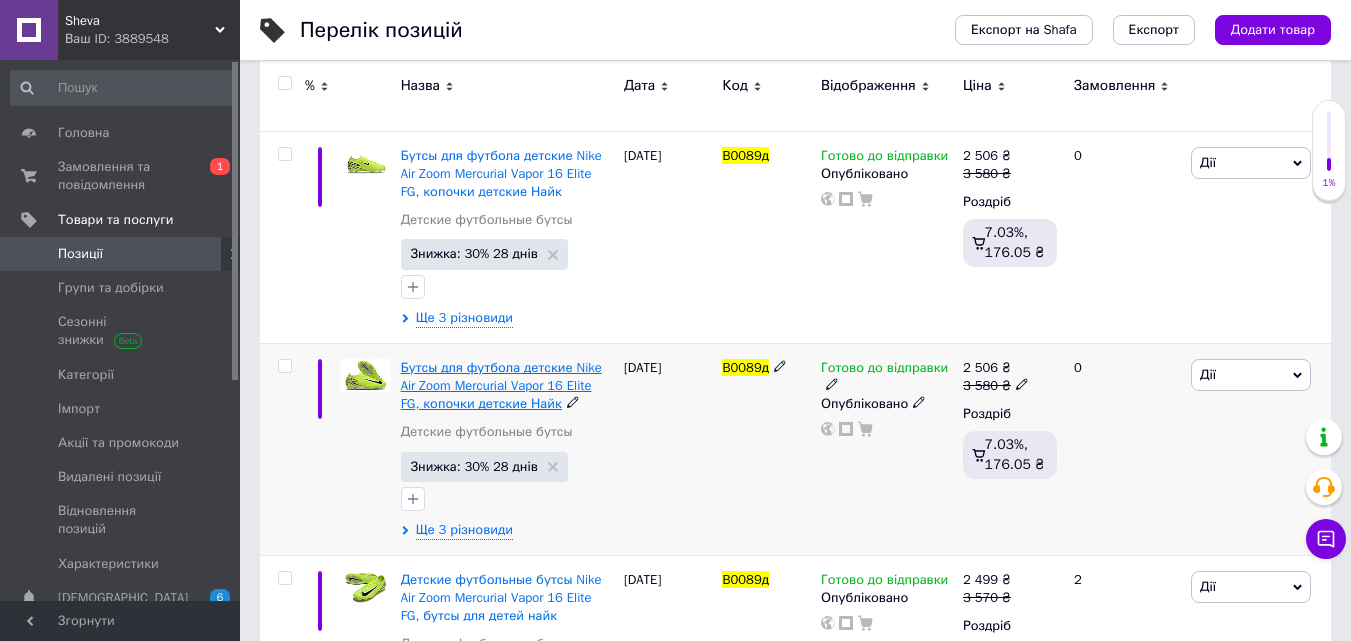 type on "B0089д" 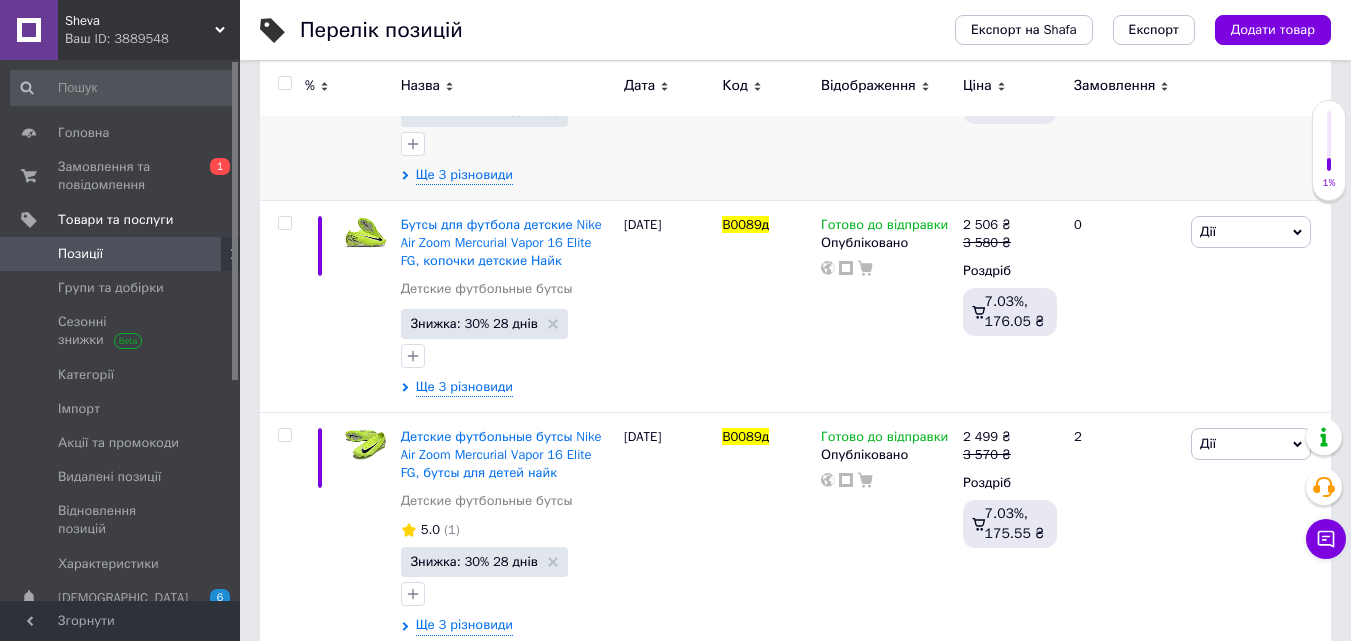 scroll, scrollTop: 473, scrollLeft: 0, axis: vertical 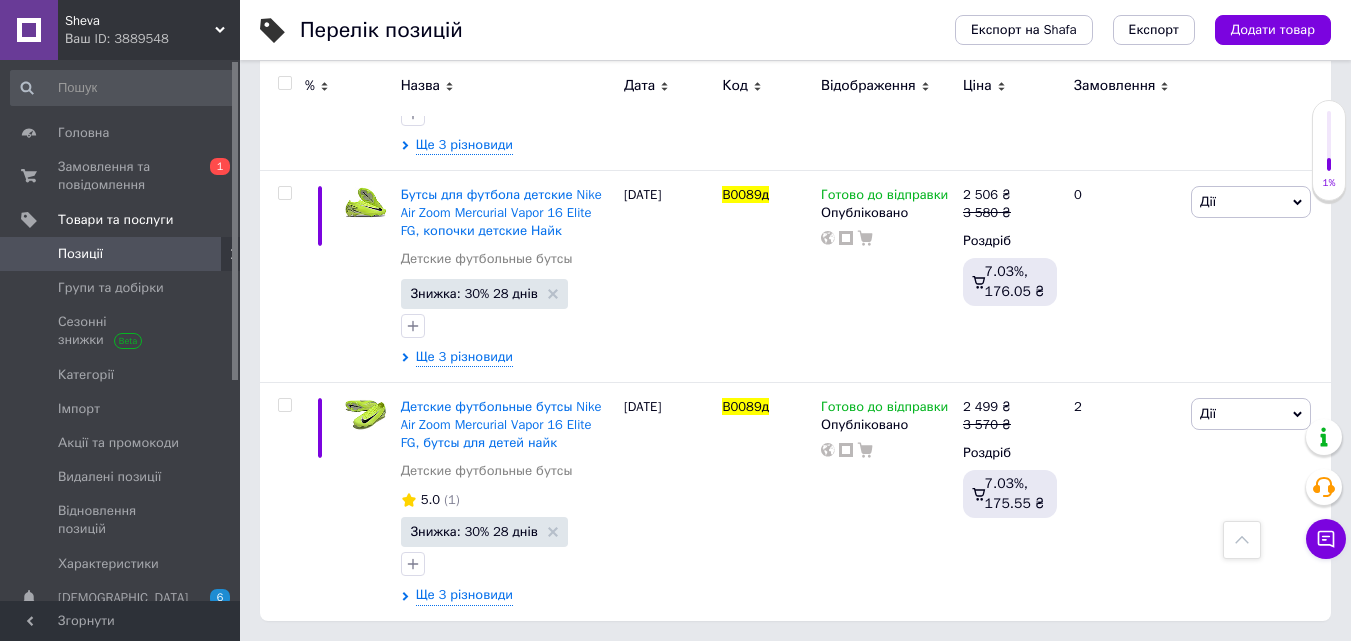 click on "Sheva" at bounding box center [140, 21] 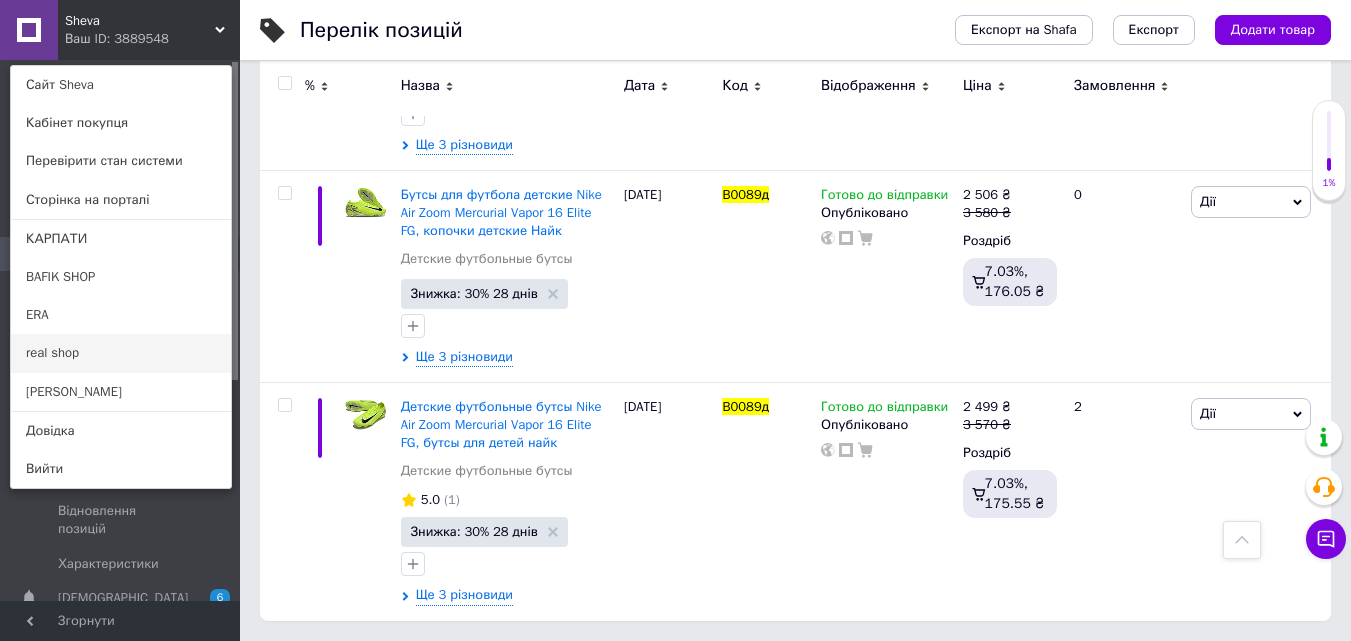 click on "real shop" at bounding box center [121, 353] 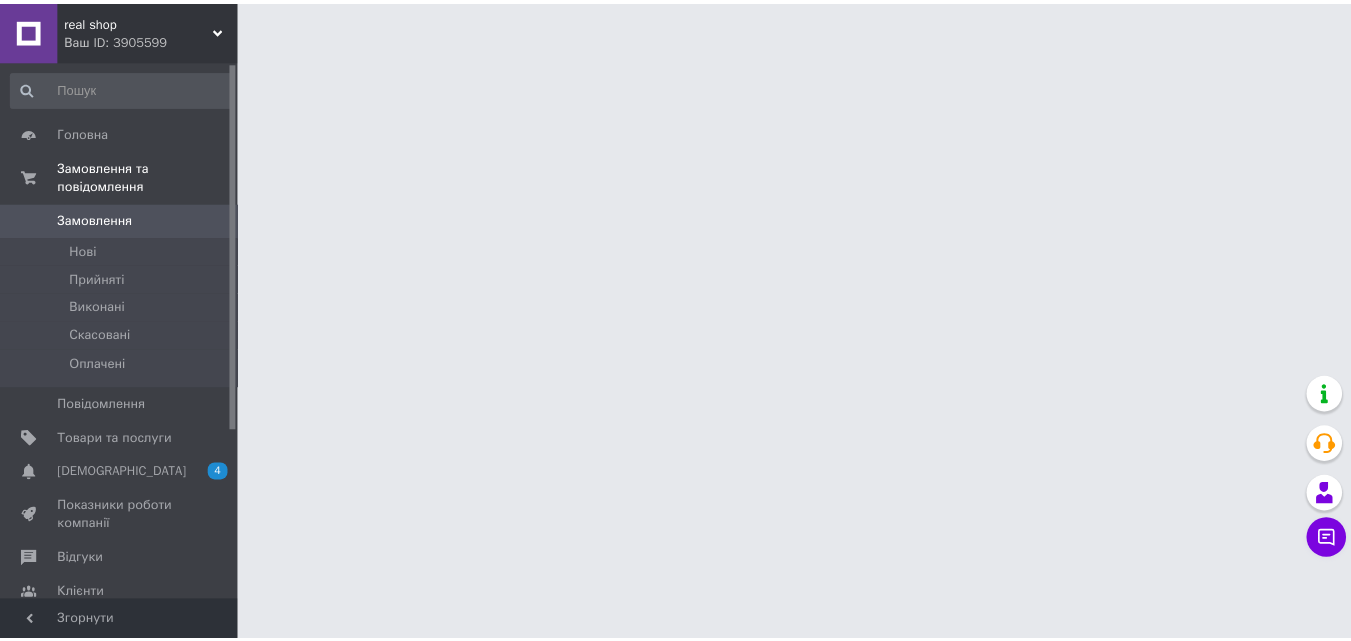 scroll, scrollTop: 0, scrollLeft: 0, axis: both 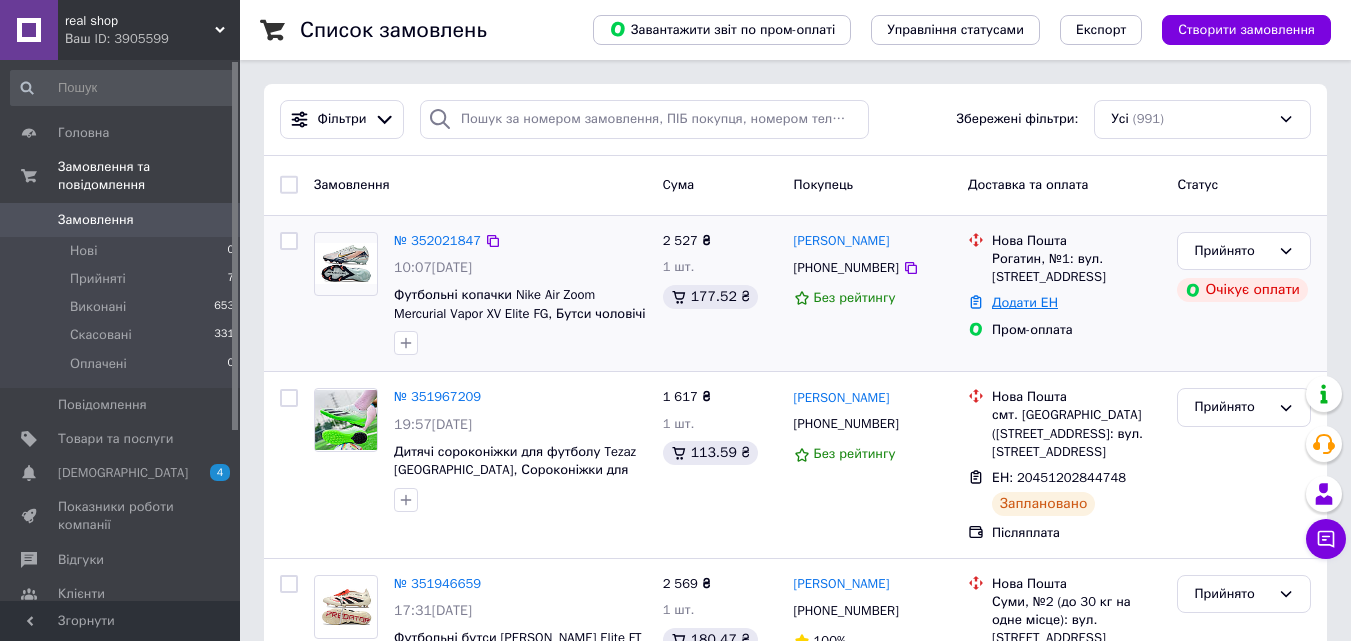 click on "Додати ЕН" at bounding box center (1025, 302) 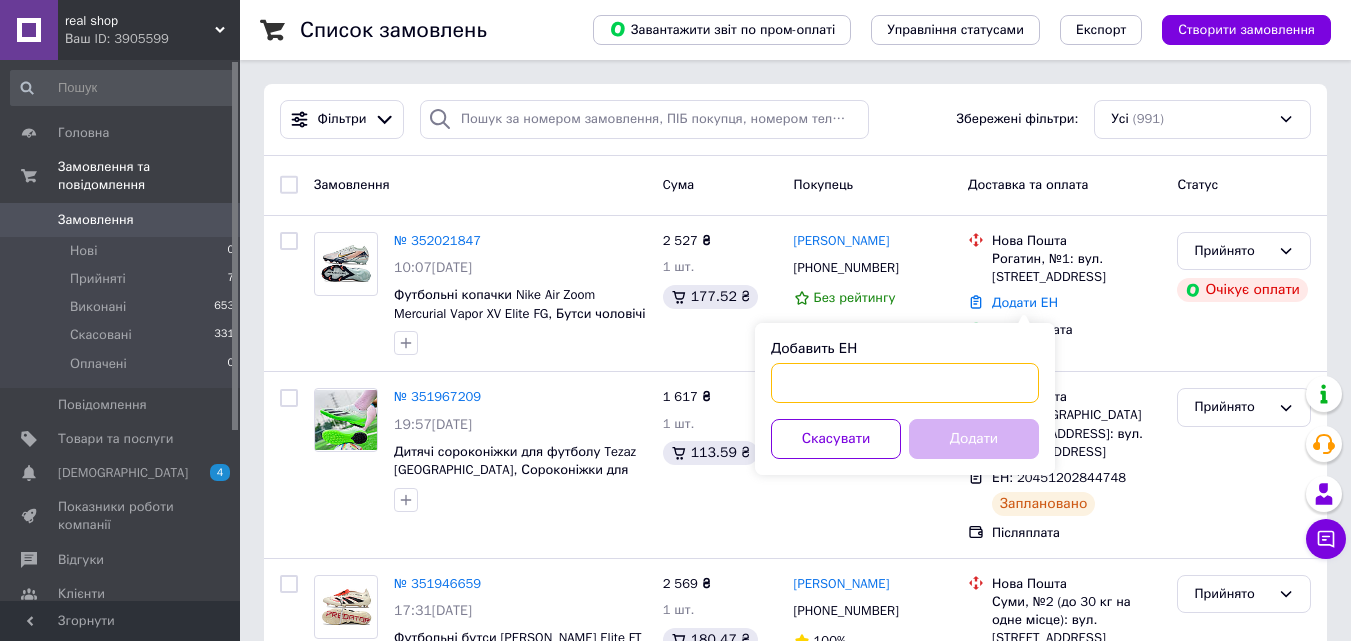 click on "Добавить ЕН" at bounding box center (905, 383) 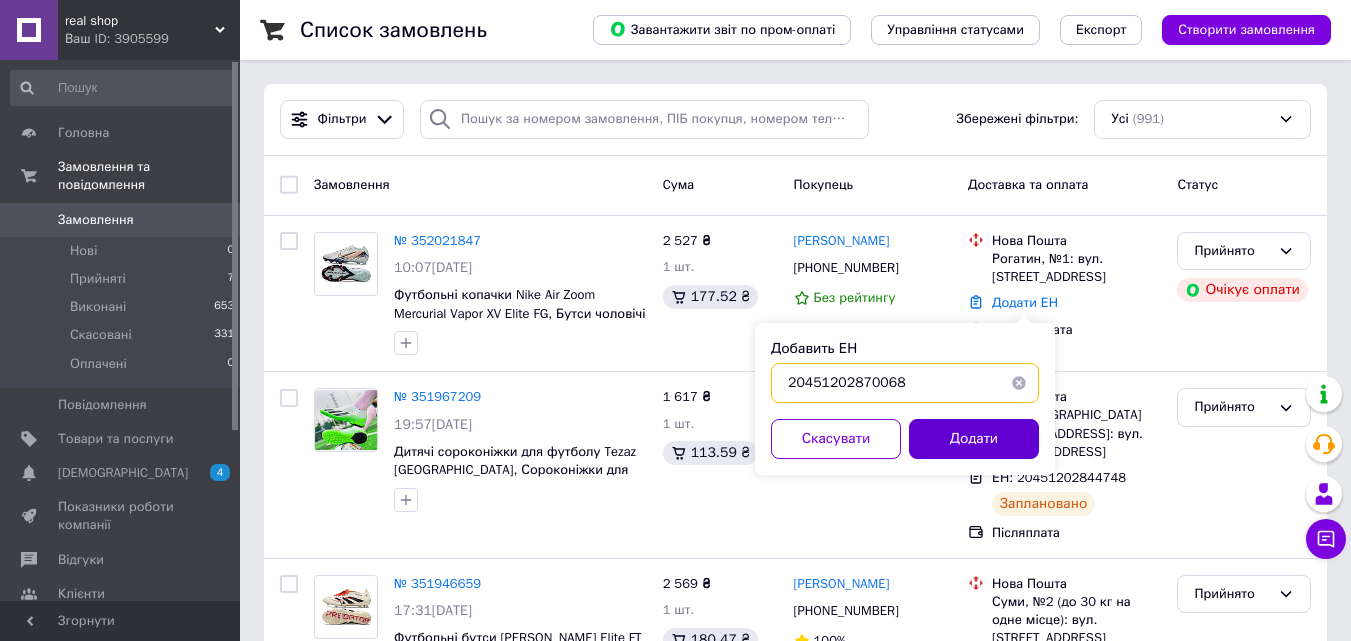 type on "20451202870068" 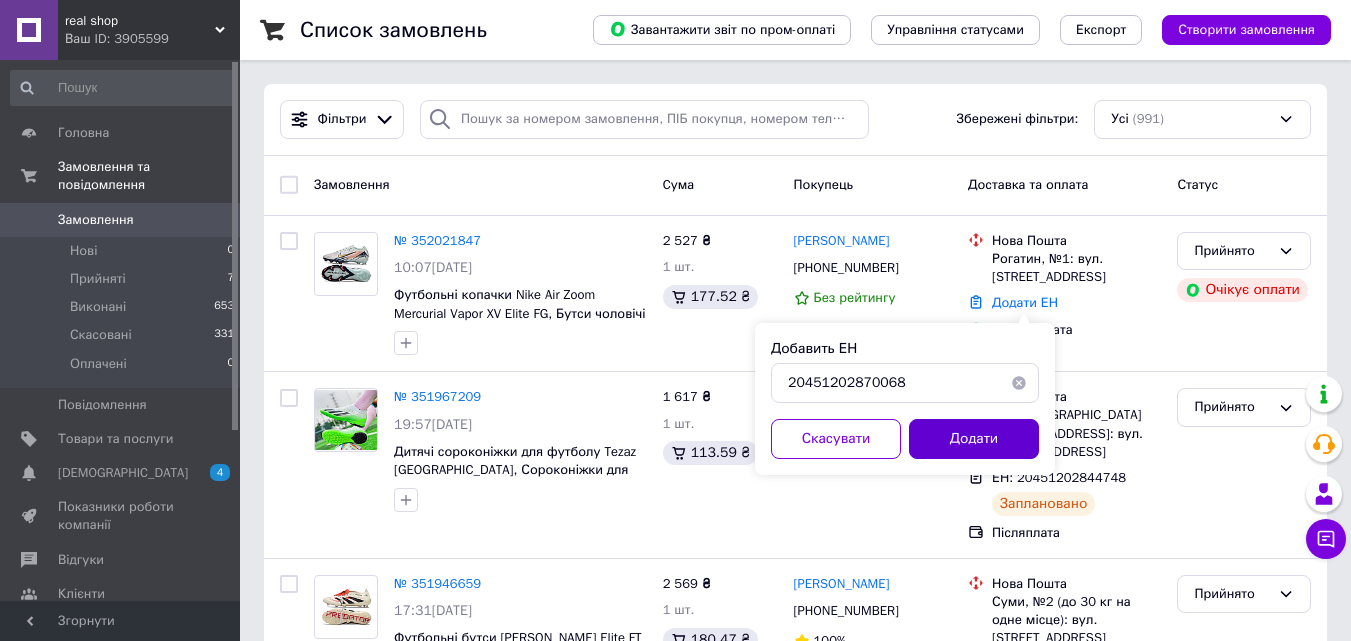 click on "Додати" at bounding box center [974, 439] 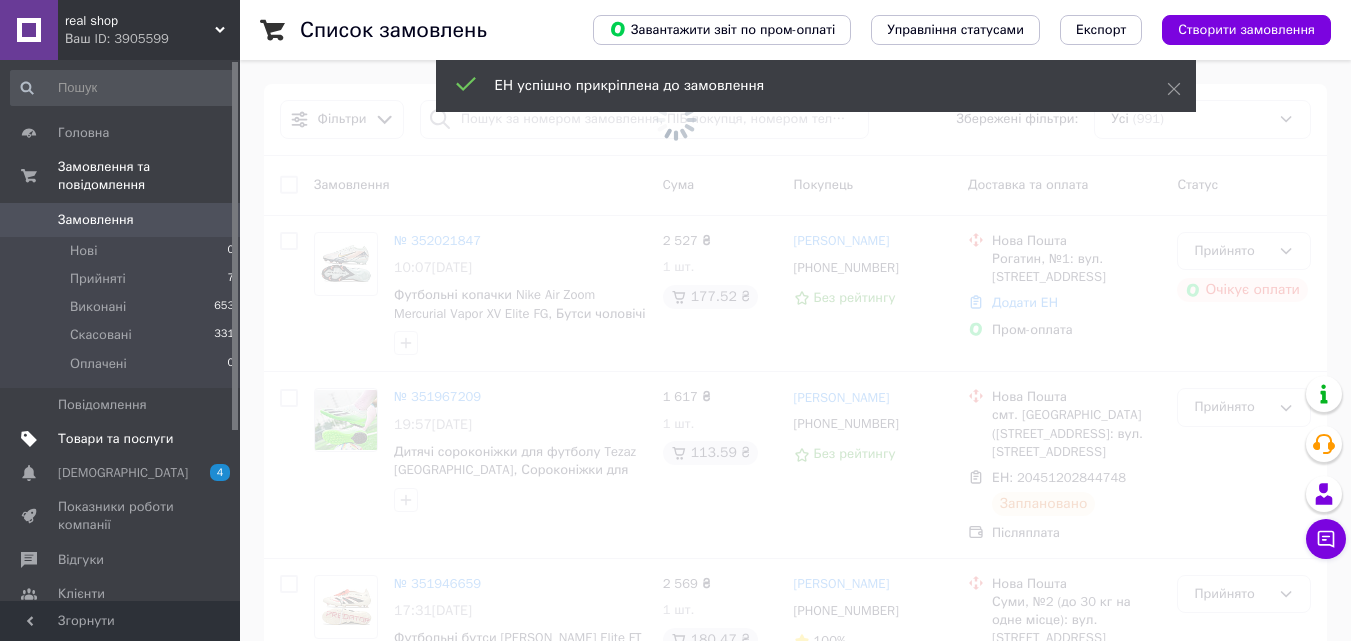 click on "Товари та послуги" at bounding box center [123, 439] 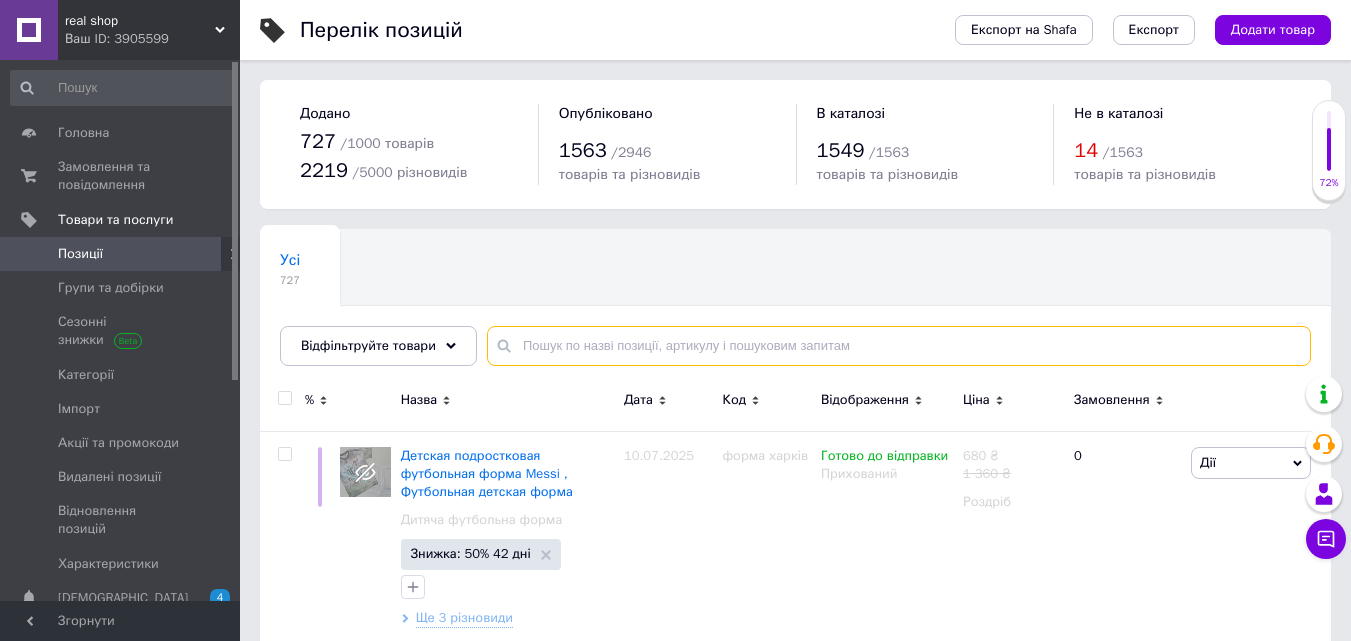 click at bounding box center (899, 346) 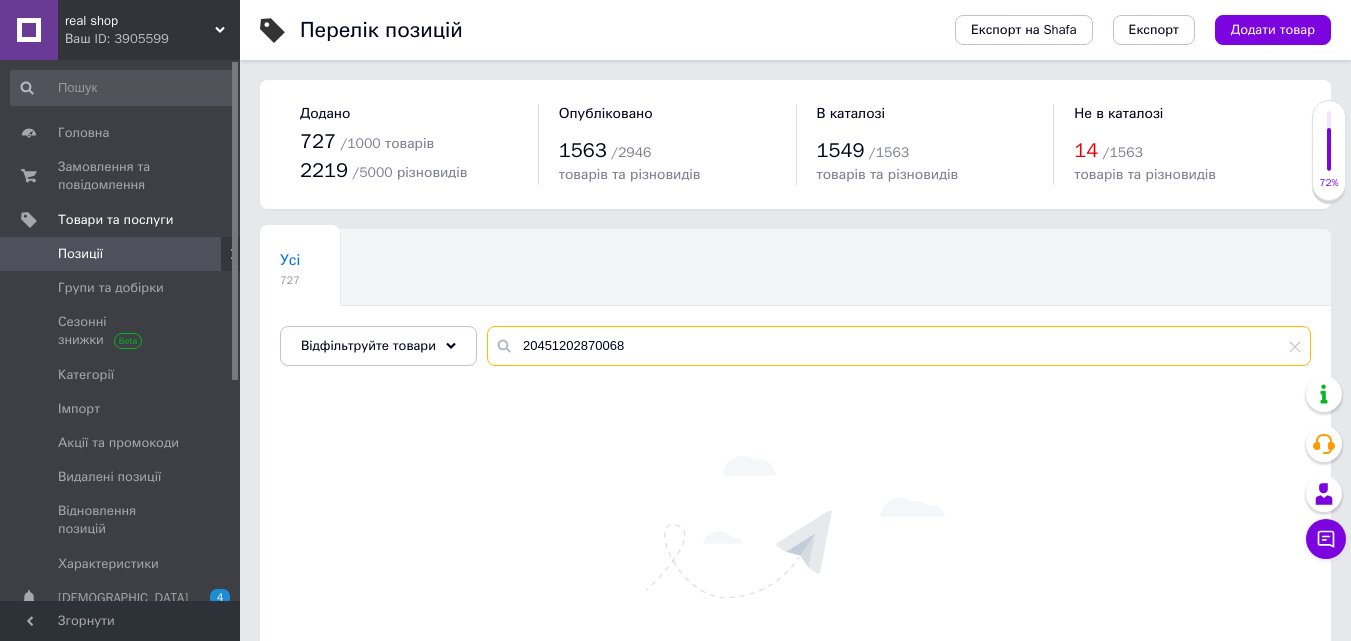 drag, startPoint x: 638, startPoint y: 344, endPoint x: 523, endPoint y: 344, distance: 115 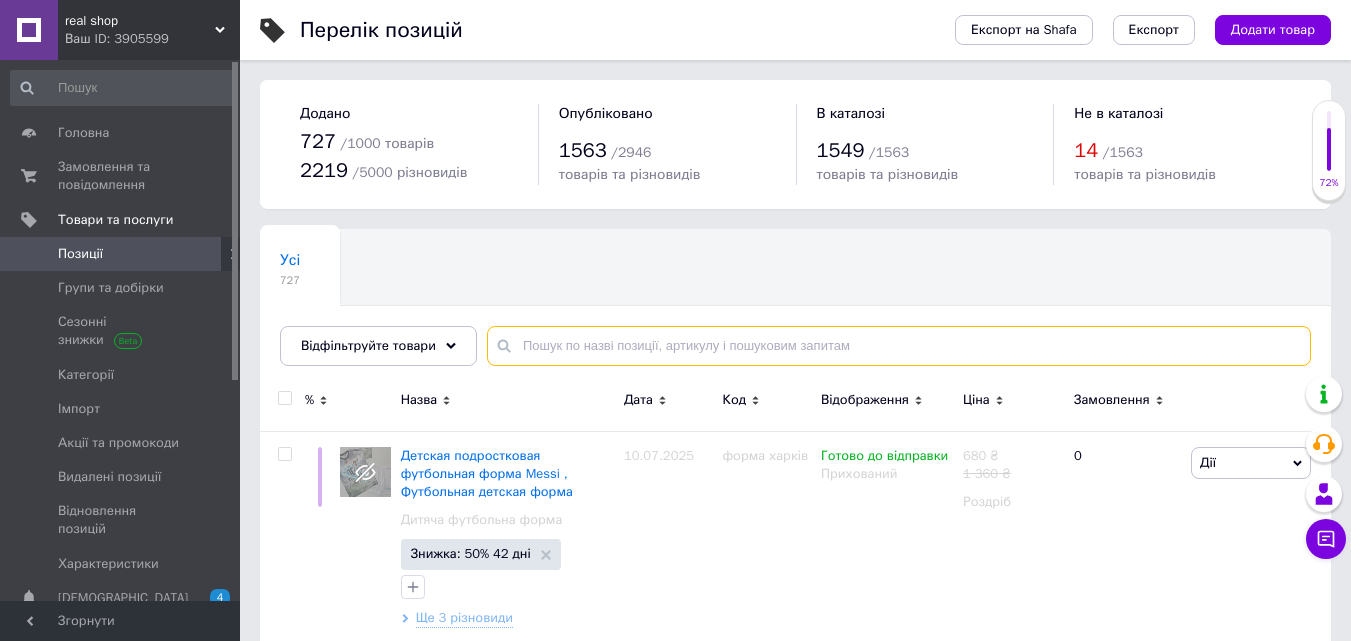 paste on "B0096" 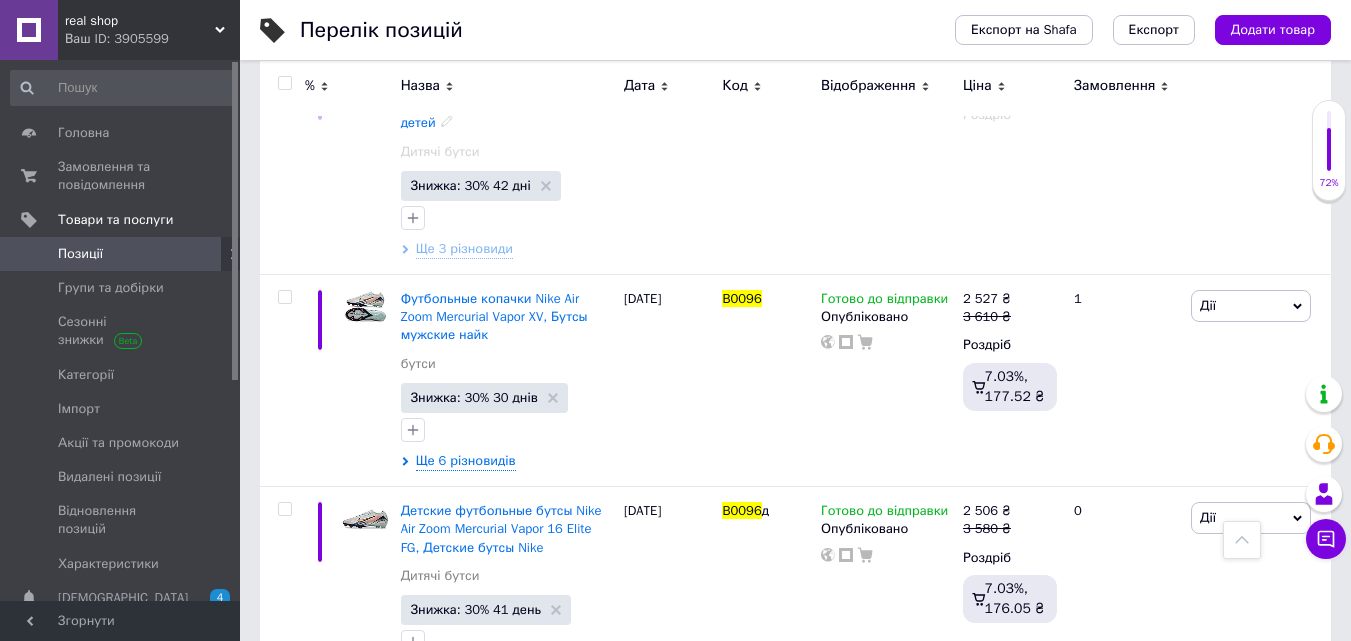 scroll, scrollTop: 600, scrollLeft: 0, axis: vertical 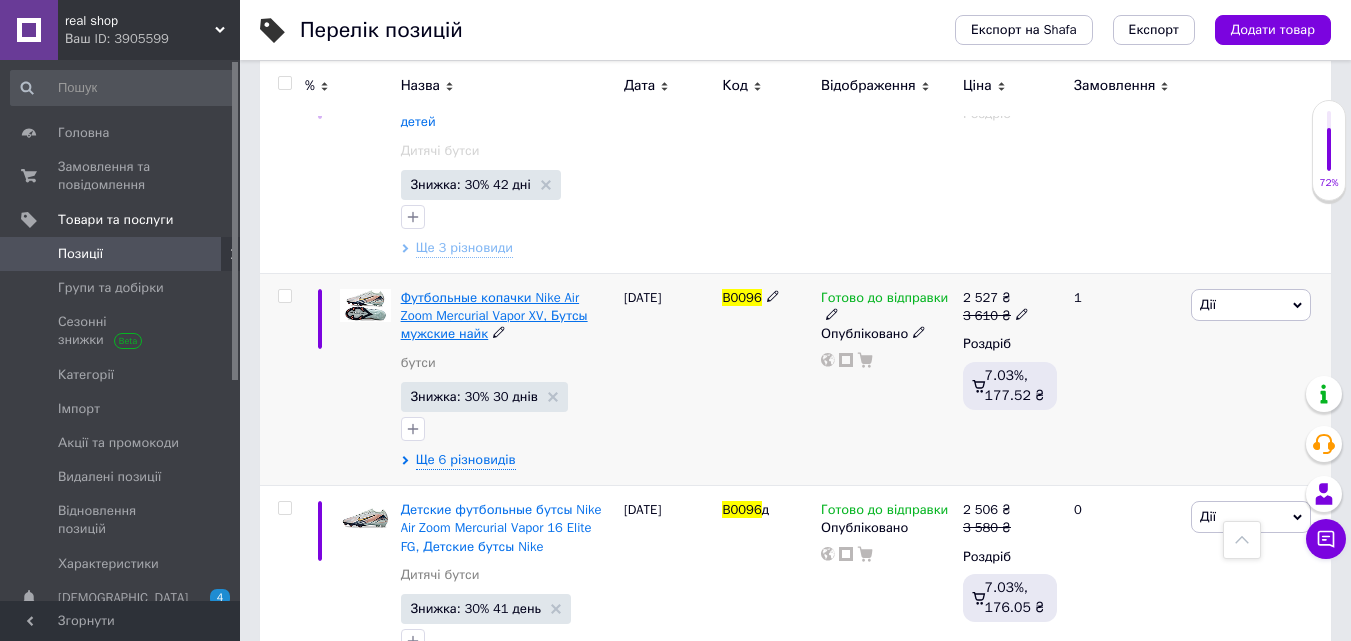 type on "B0096" 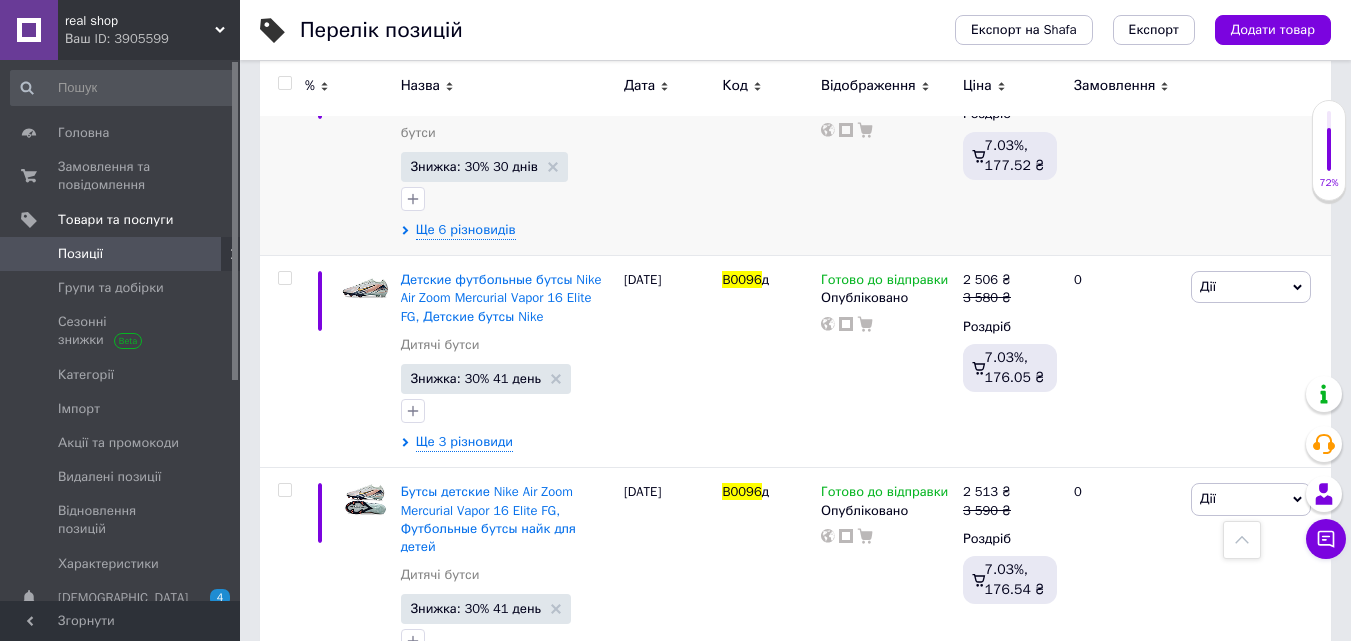 scroll, scrollTop: 870, scrollLeft: 0, axis: vertical 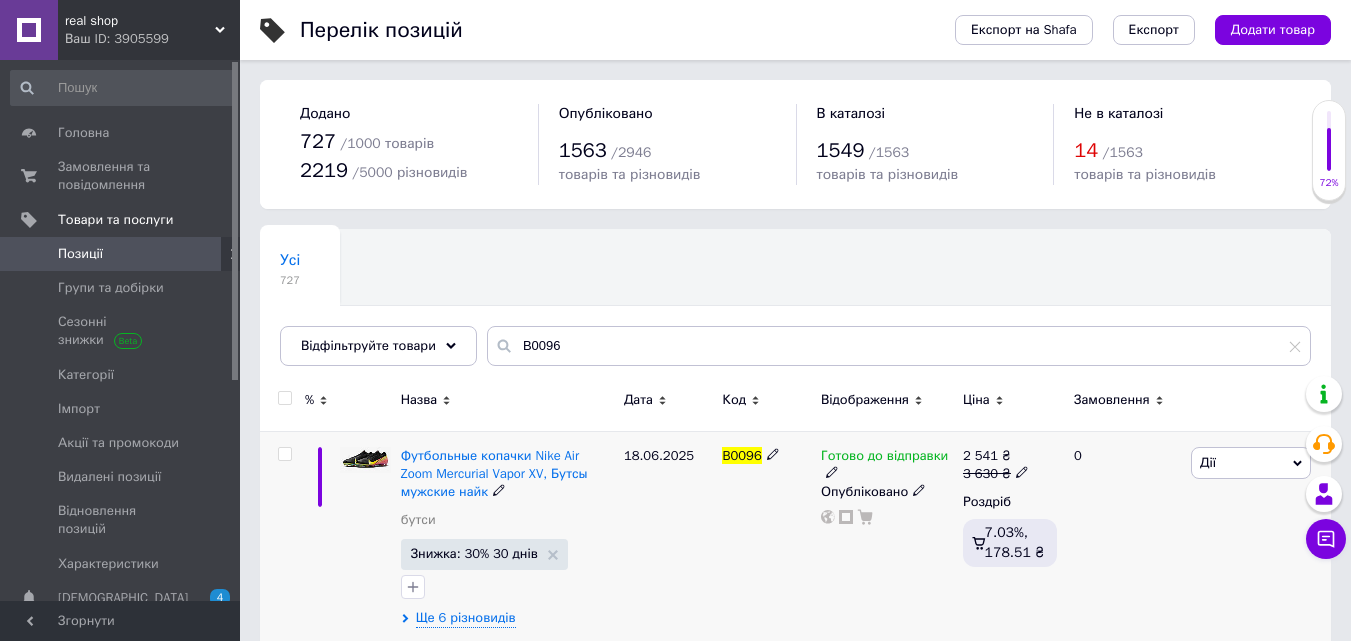 click on "B0096" at bounding box center (766, 456) 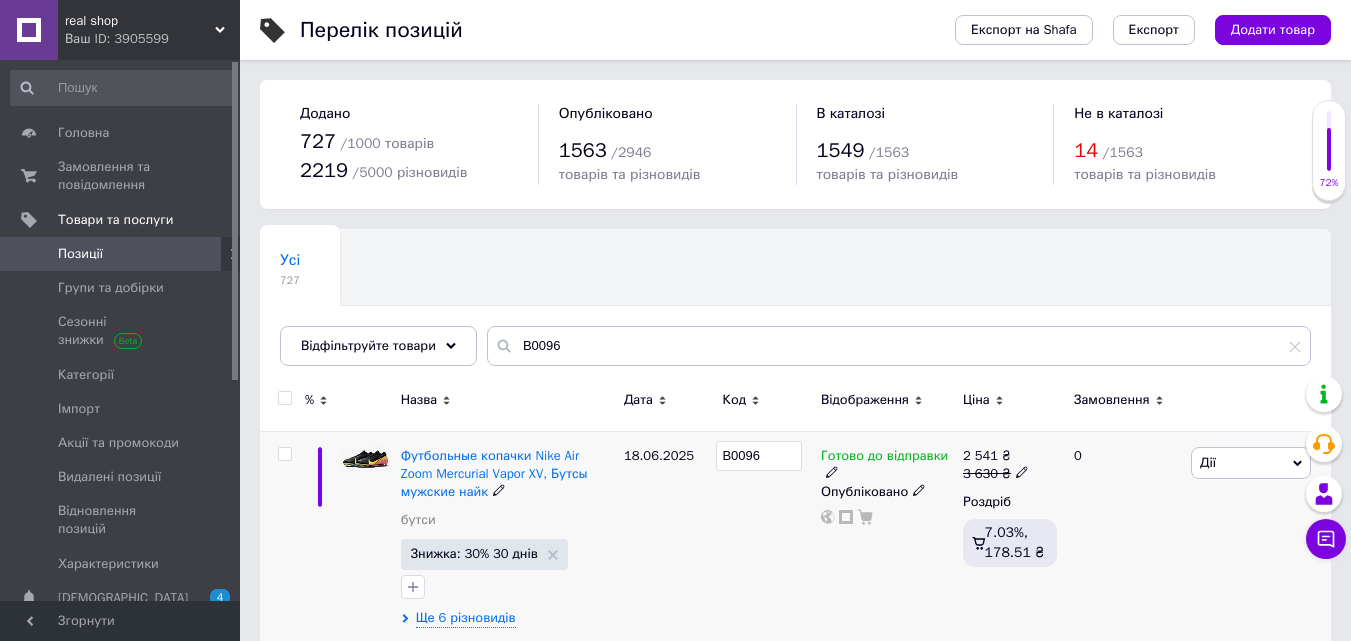 drag, startPoint x: 754, startPoint y: 453, endPoint x: 726, endPoint y: 453, distance: 28 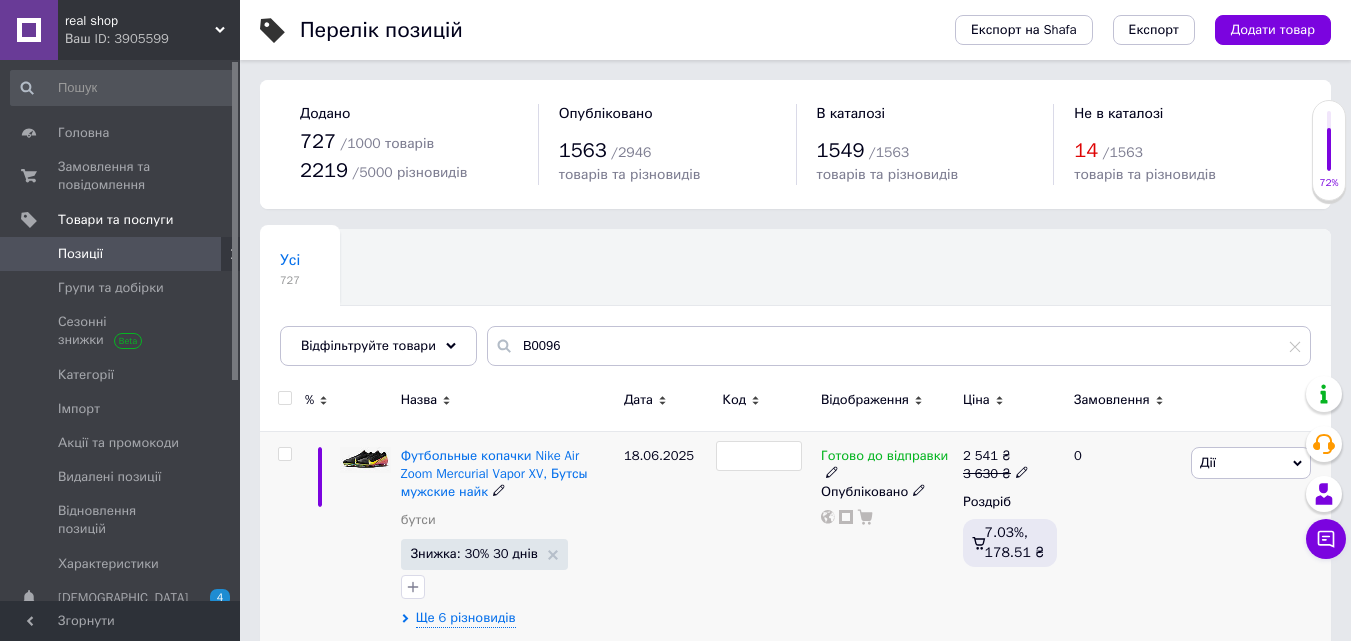type on "B0128" 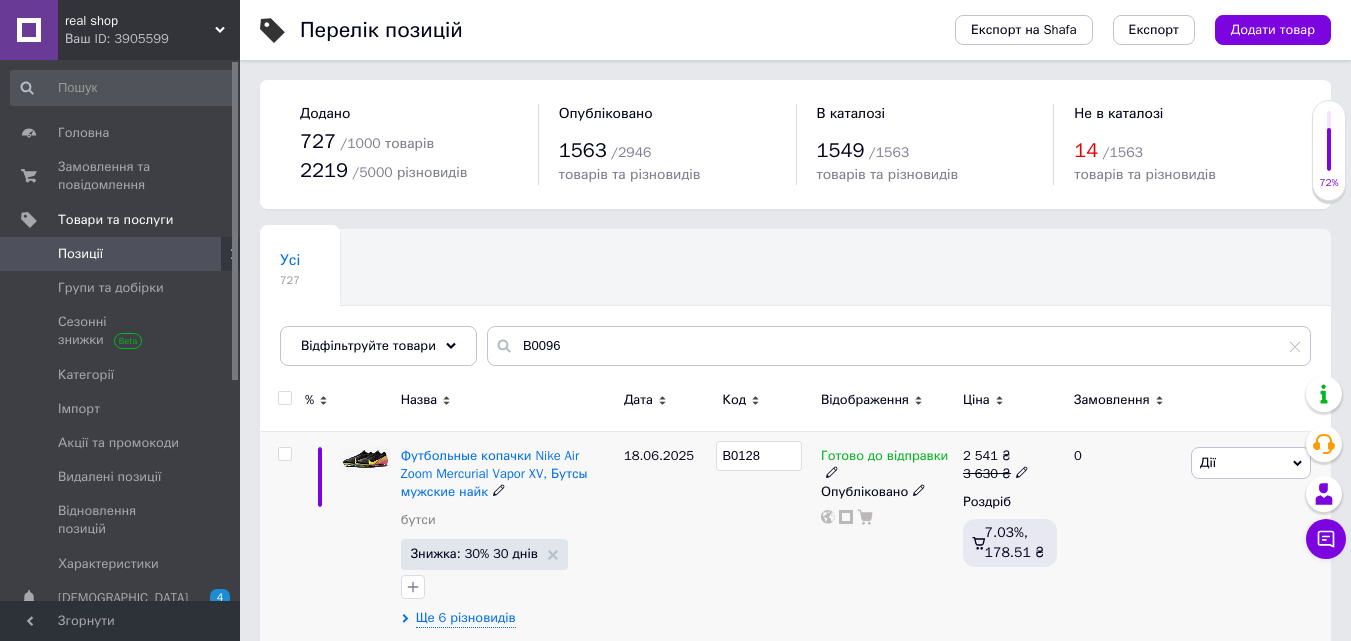 click on "18.06.2025" at bounding box center (668, 537) 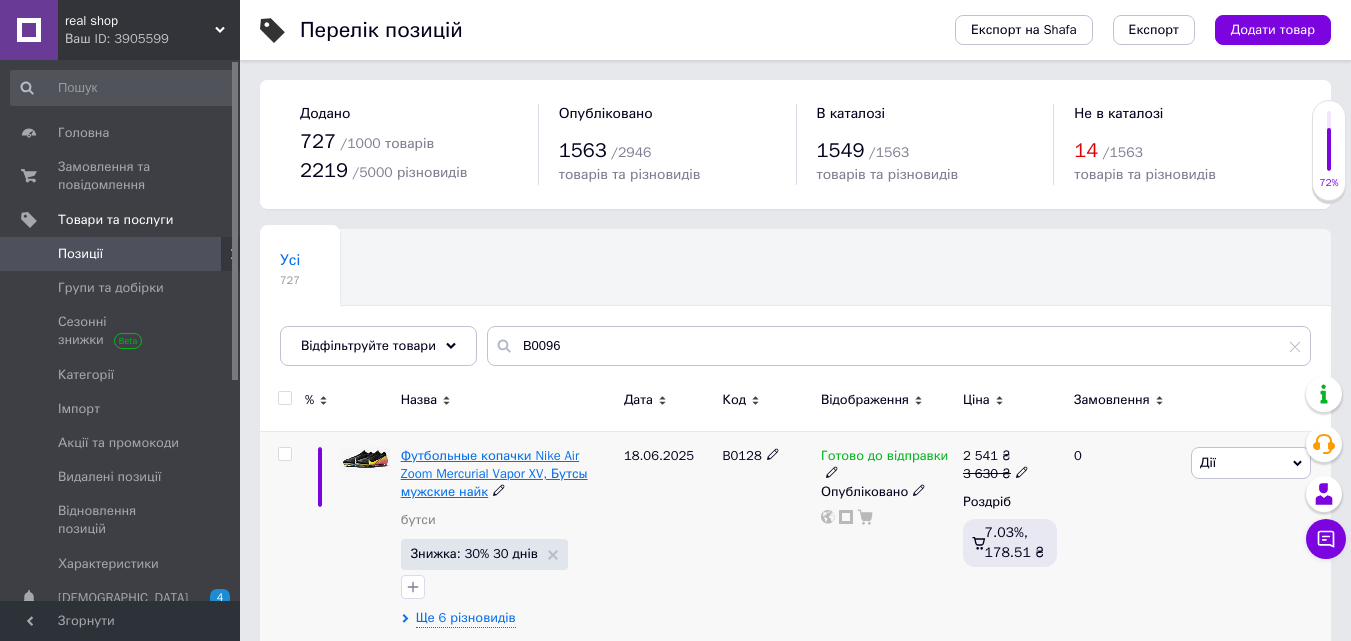 click on "Футбольные копачки Nike Air Zoom Mercurial Vapor XV, Бутсы мужские найк" at bounding box center [494, 473] 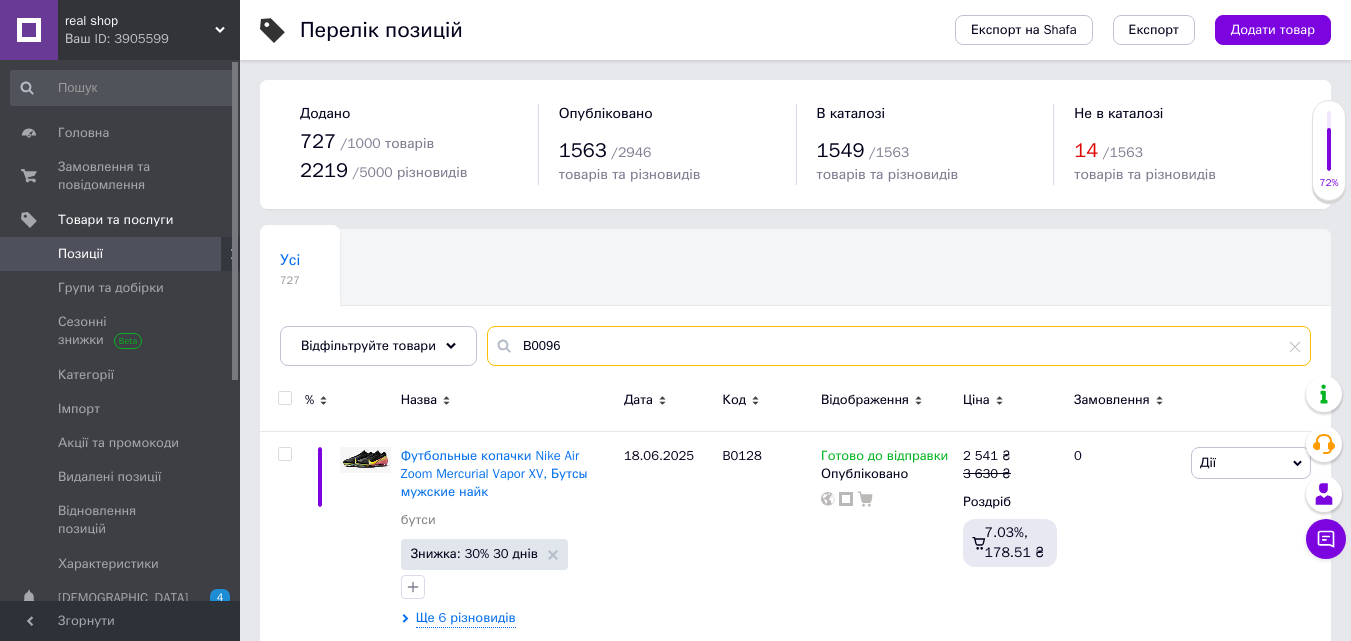 drag, startPoint x: 574, startPoint y: 341, endPoint x: 513, endPoint y: 348, distance: 61.400326 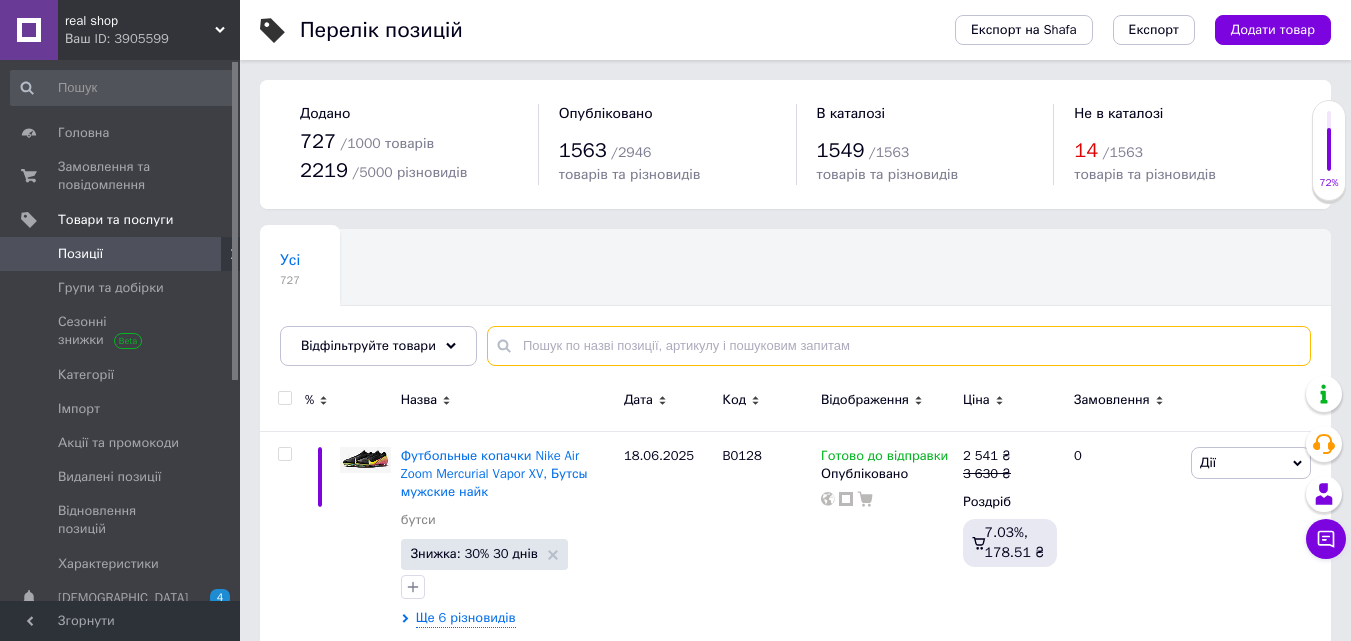 paste on "B0089" 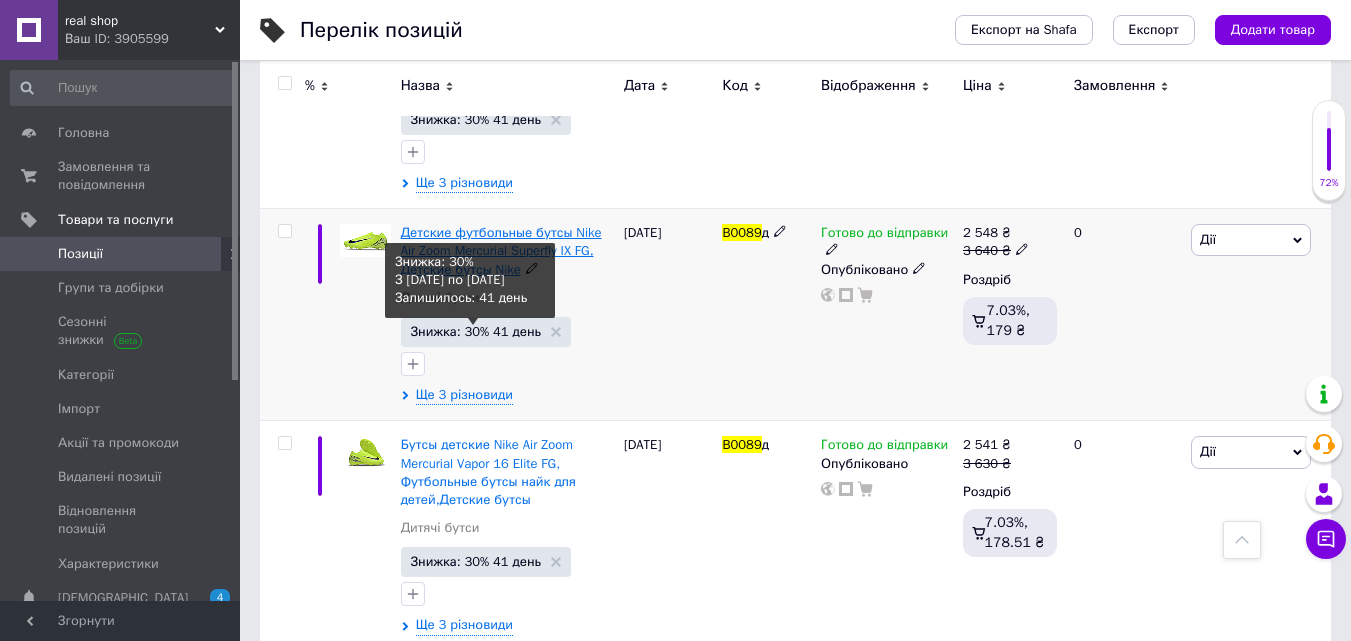 scroll, scrollTop: 899, scrollLeft: 0, axis: vertical 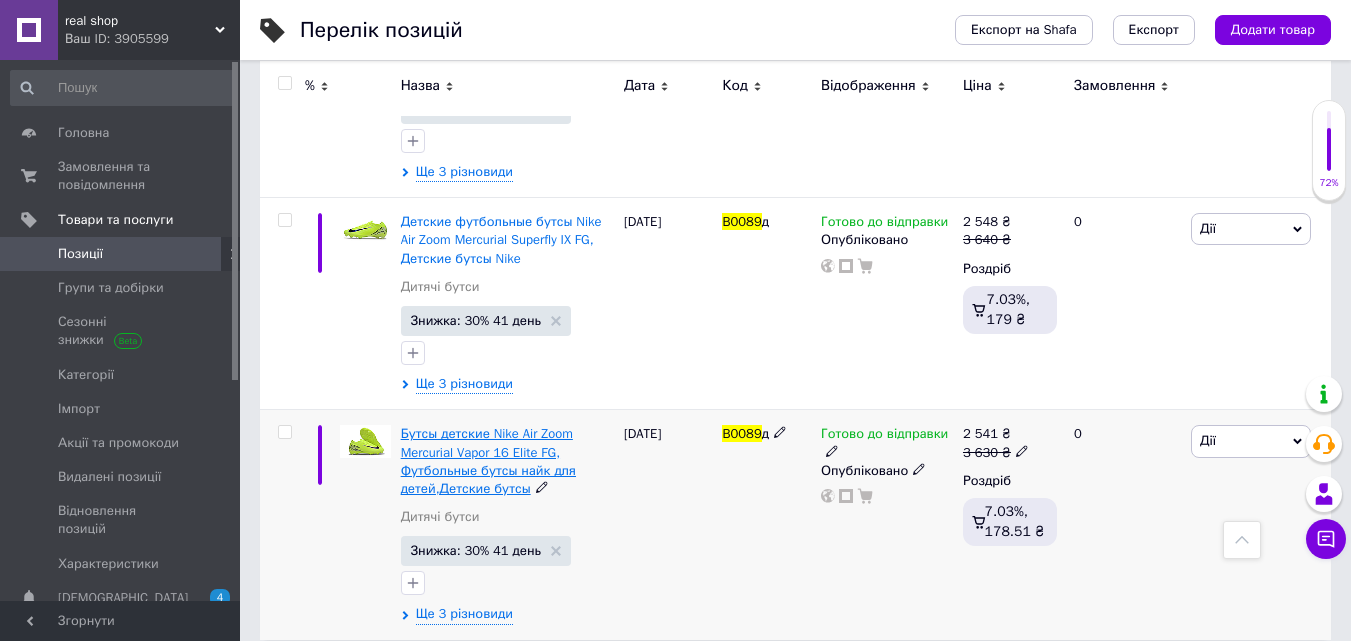 type on "B0089" 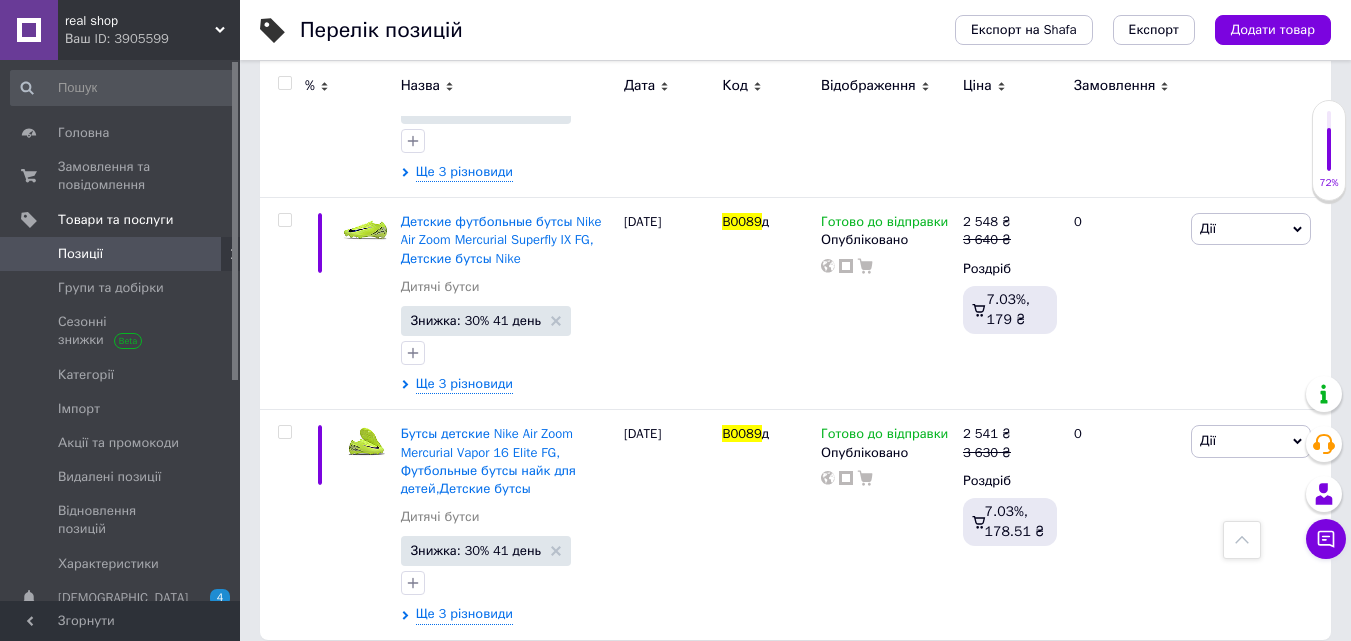 click on "real shop Ваш ID: 3905599" at bounding box center (149, 30) 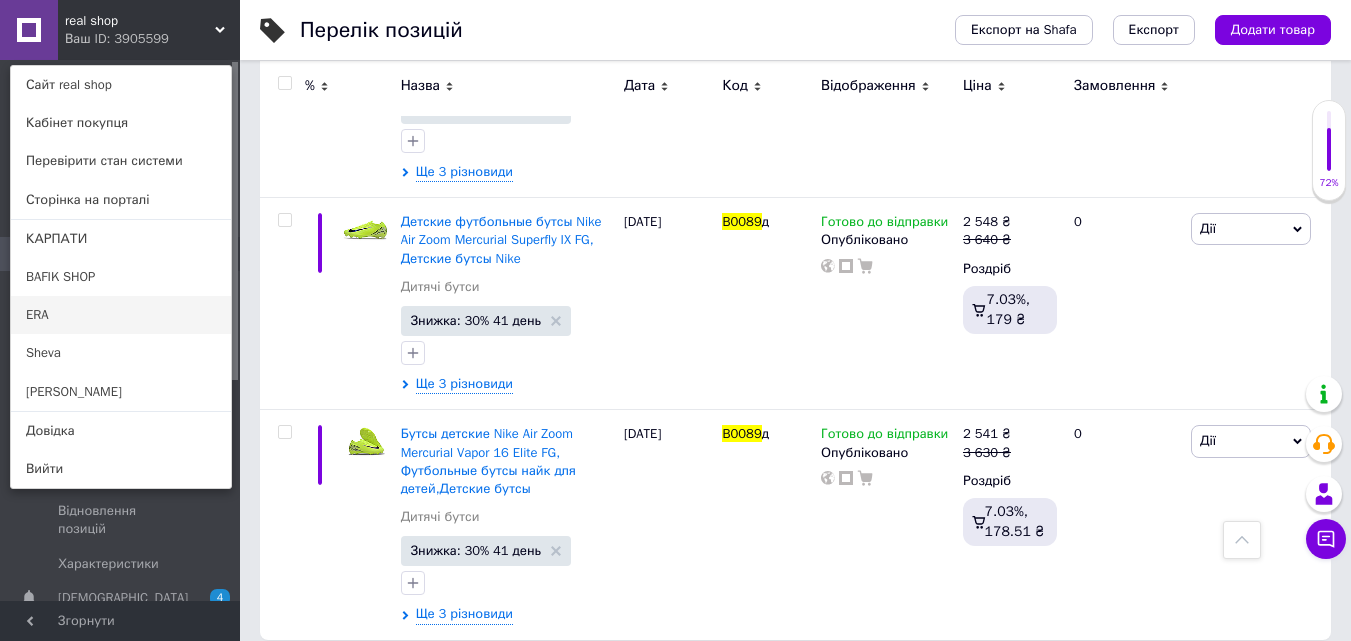 click on "ERA" at bounding box center [121, 315] 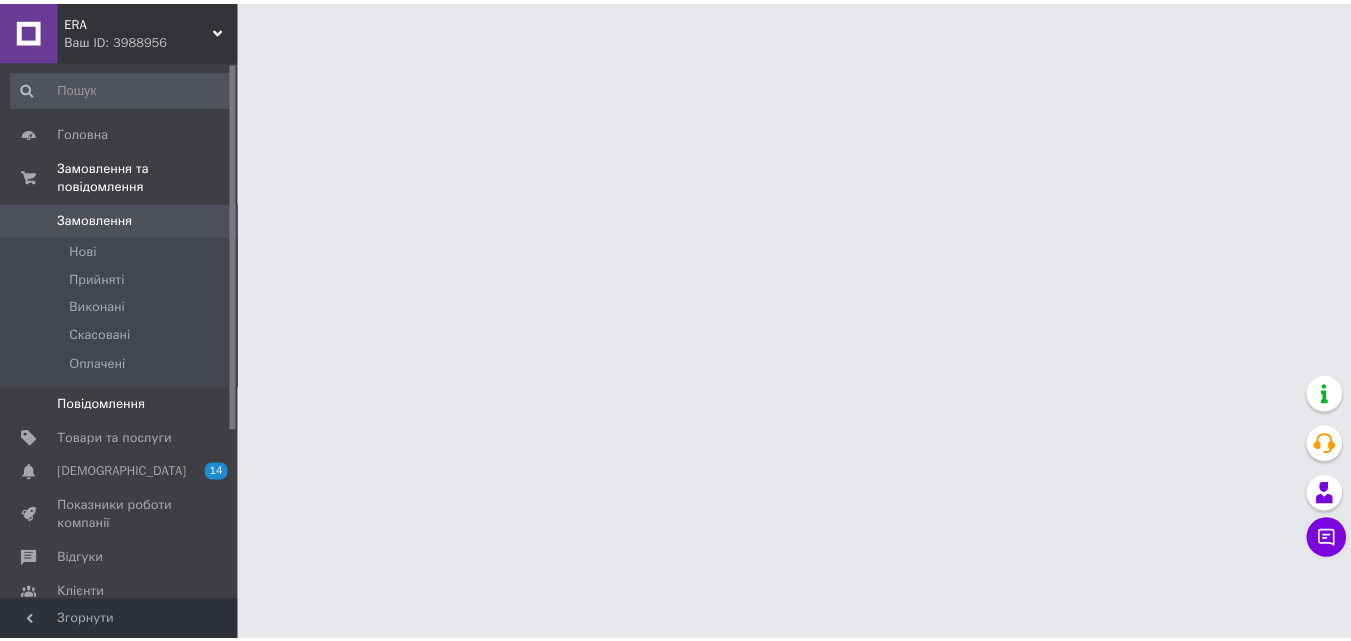 scroll, scrollTop: 0, scrollLeft: 0, axis: both 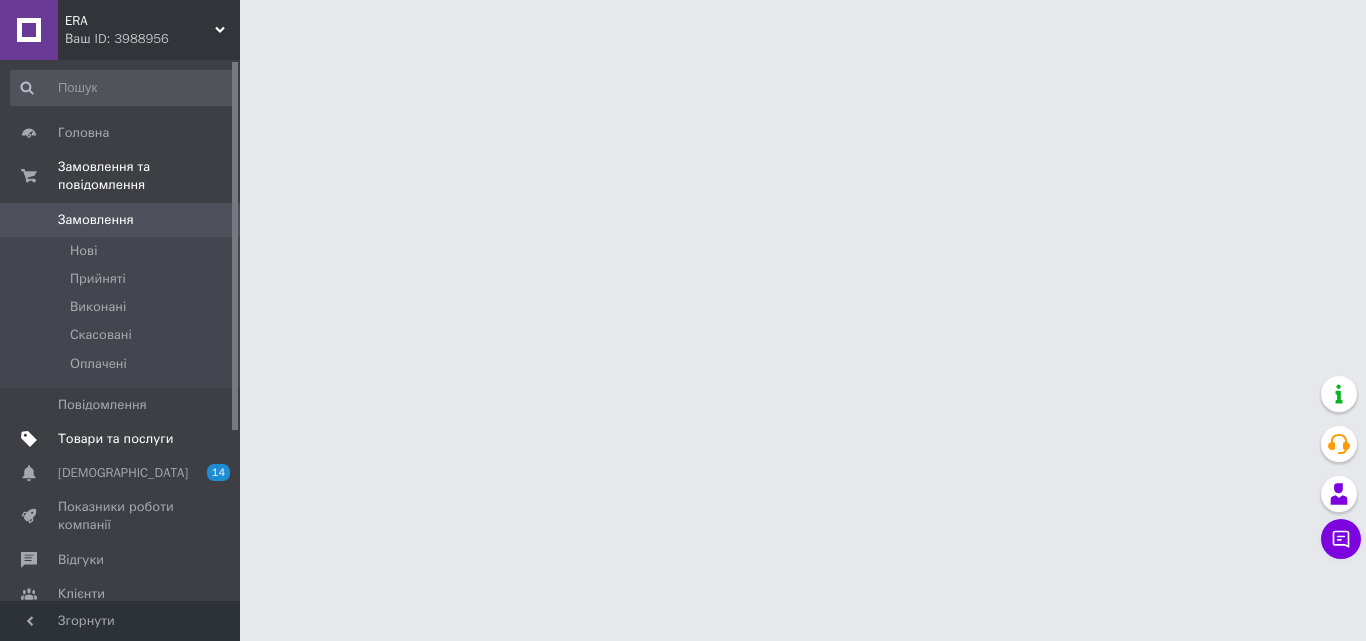 click on "Товари та послуги" at bounding box center (115, 439) 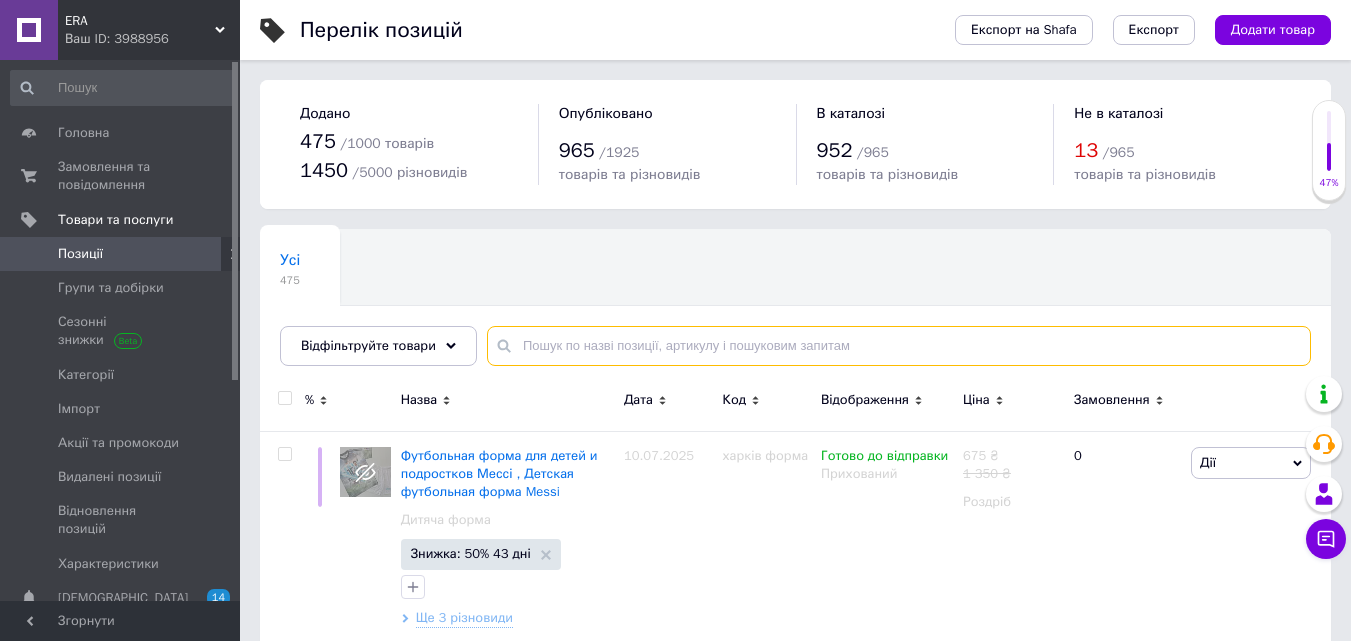 click at bounding box center [899, 346] 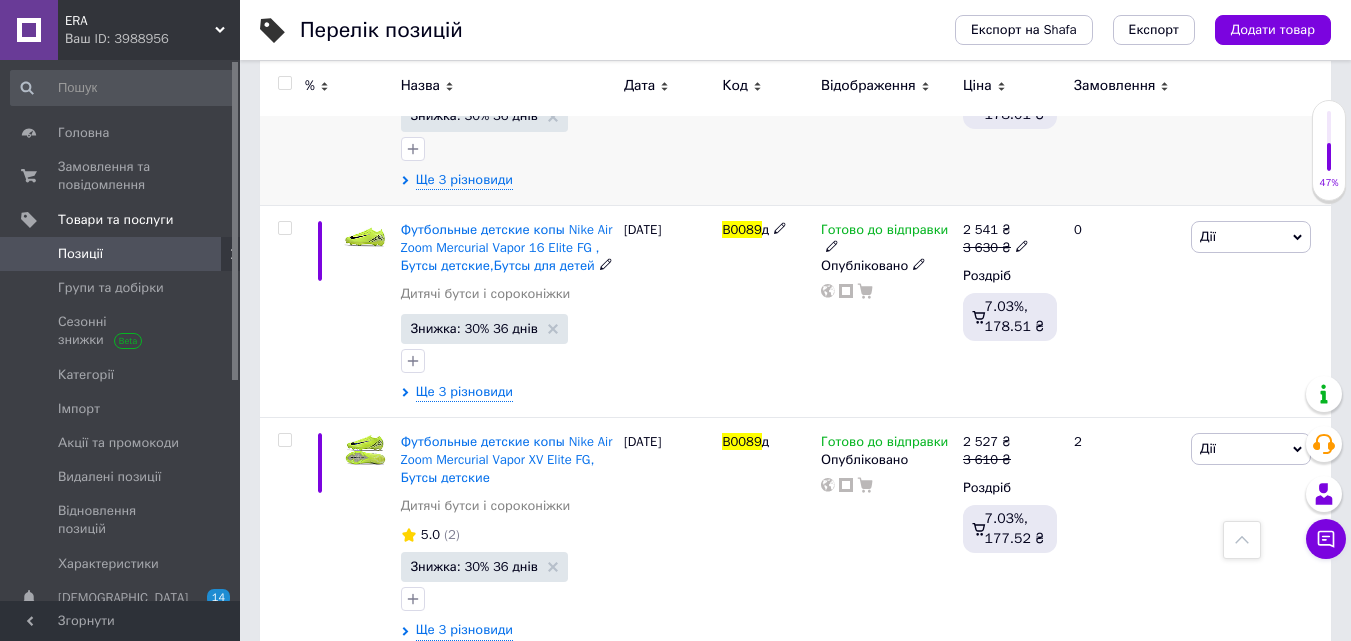 scroll, scrollTop: 473, scrollLeft: 0, axis: vertical 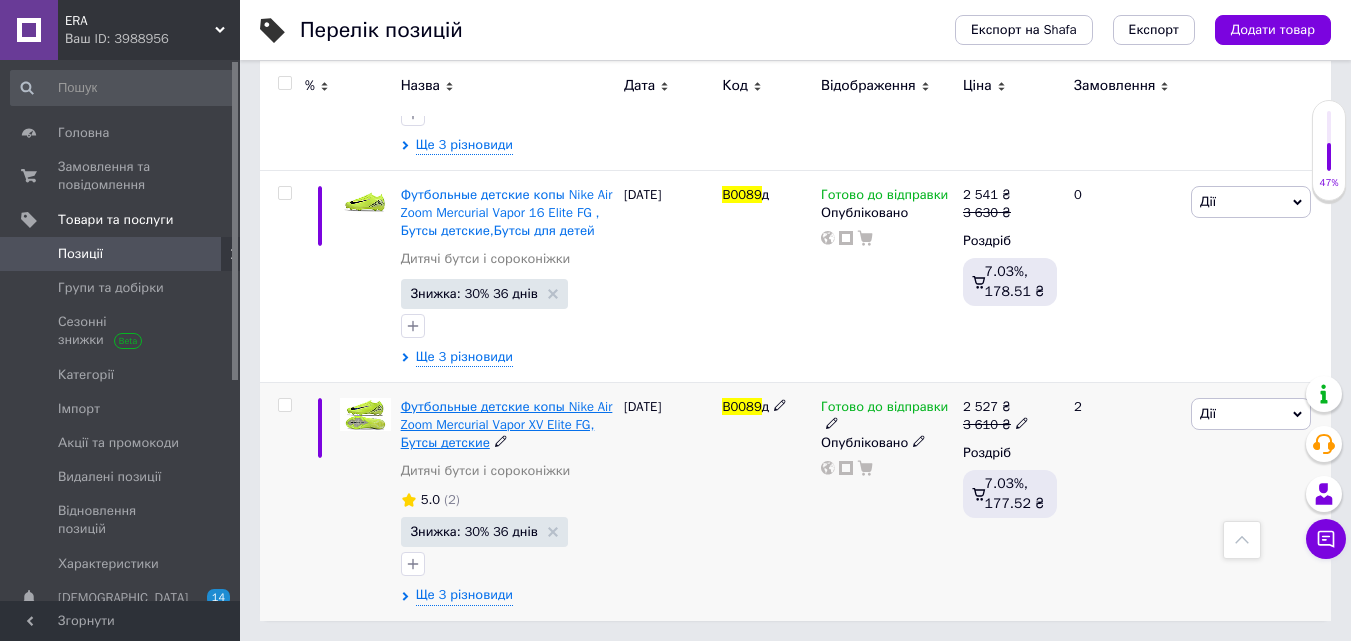 type on "B0089" 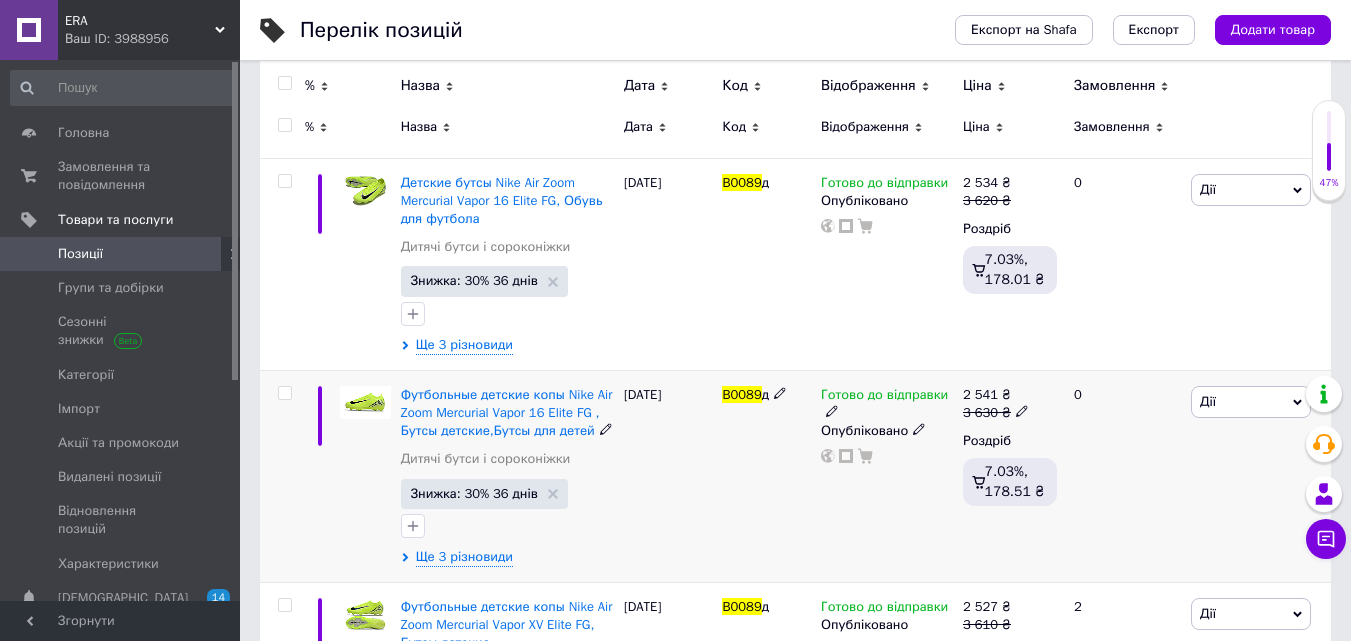 scroll, scrollTop: 373, scrollLeft: 0, axis: vertical 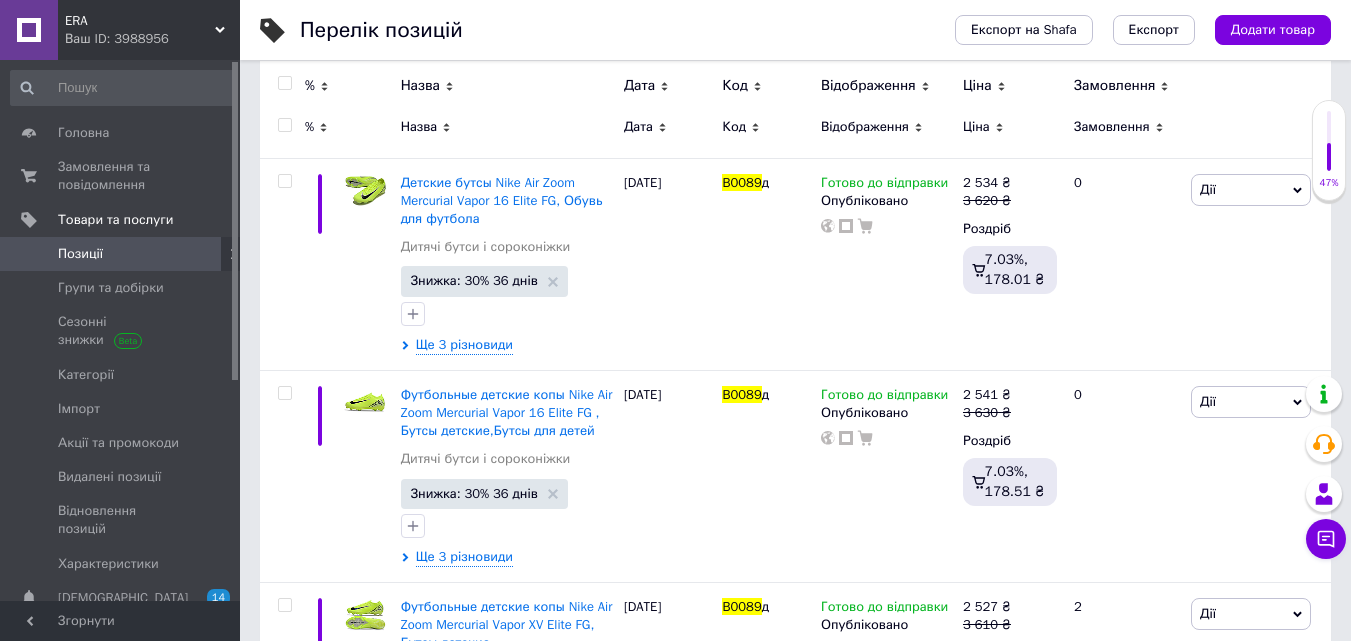 click on "ERA" at bounding box center [140, 21] 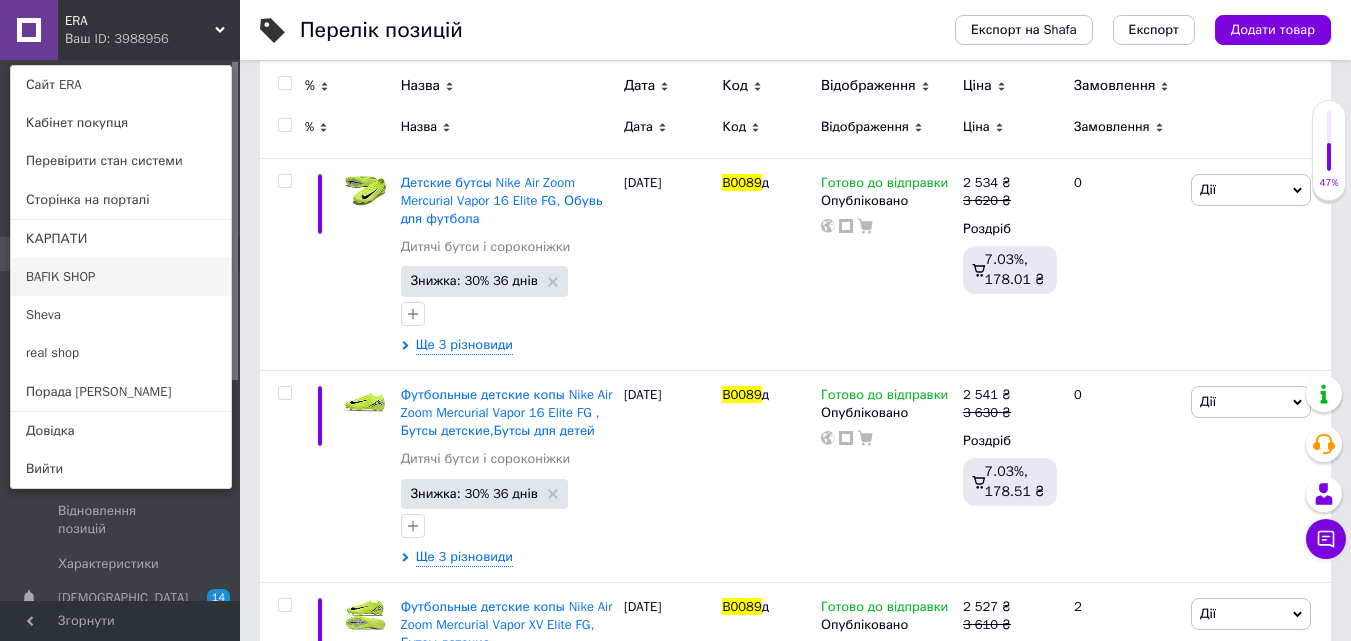 click on "BAFIK SHOP" at bounding box center (121, 277) 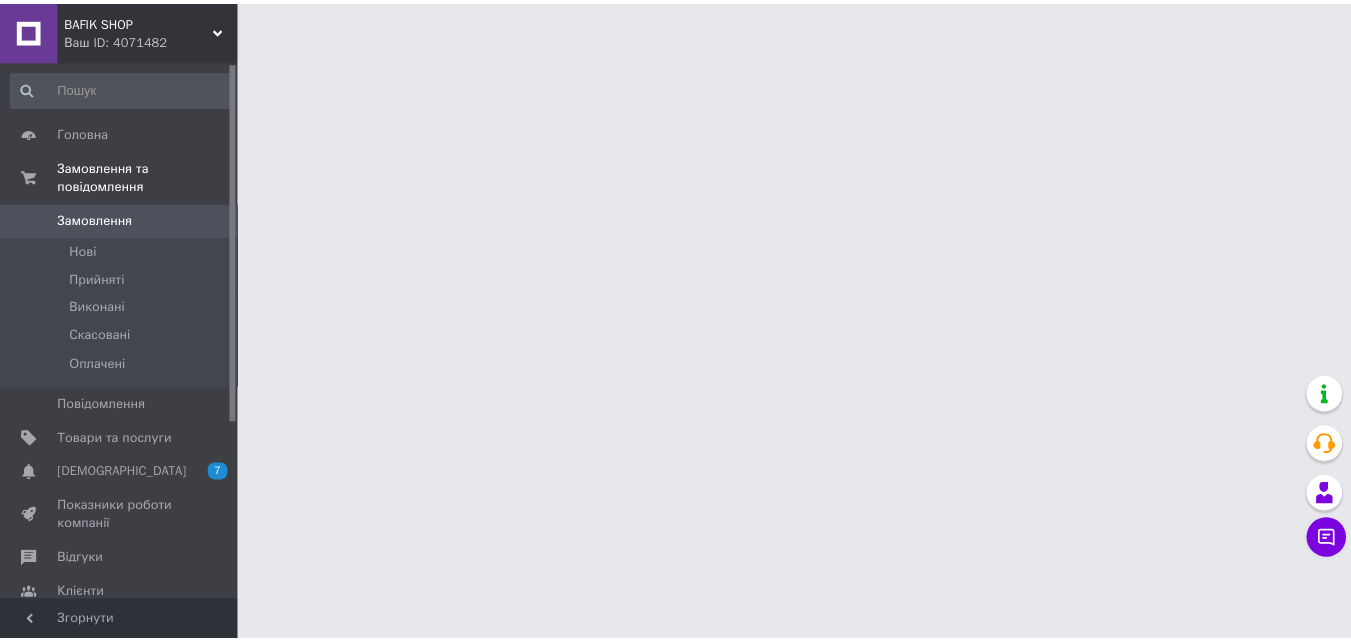 scroll, scrollTop: 0, scrollLeft: 0, axis: both 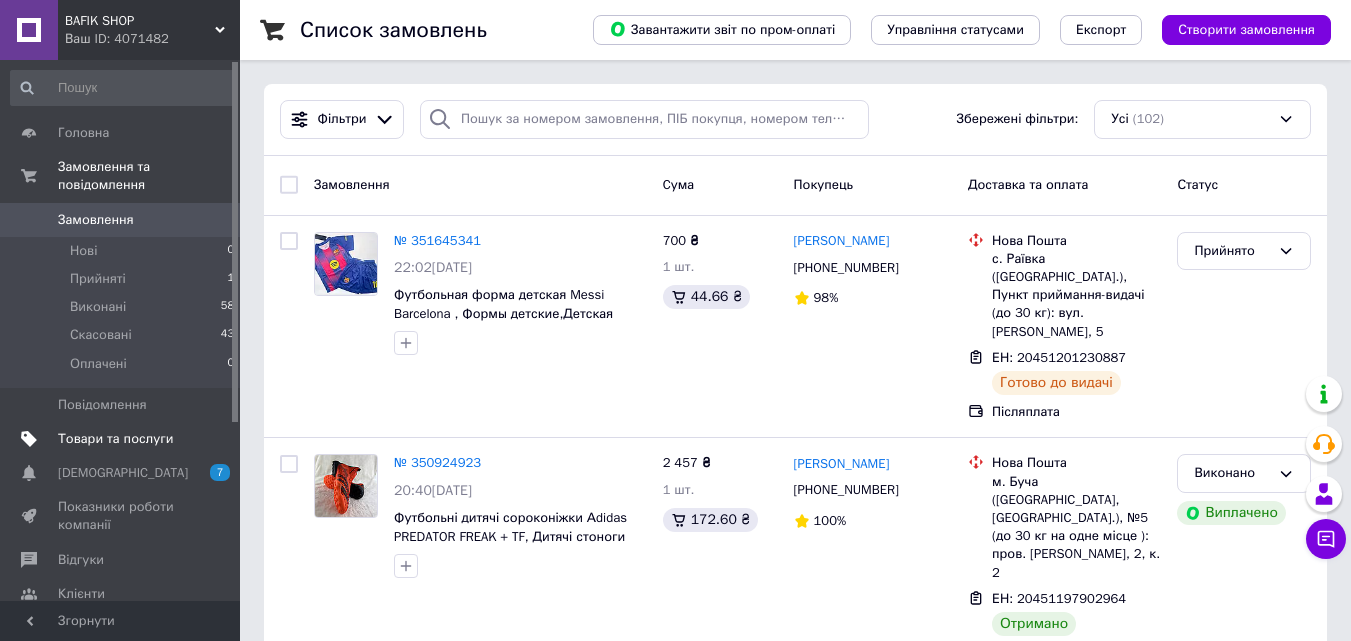 click on "Товари та послуги" at bounding box center (115, 439) 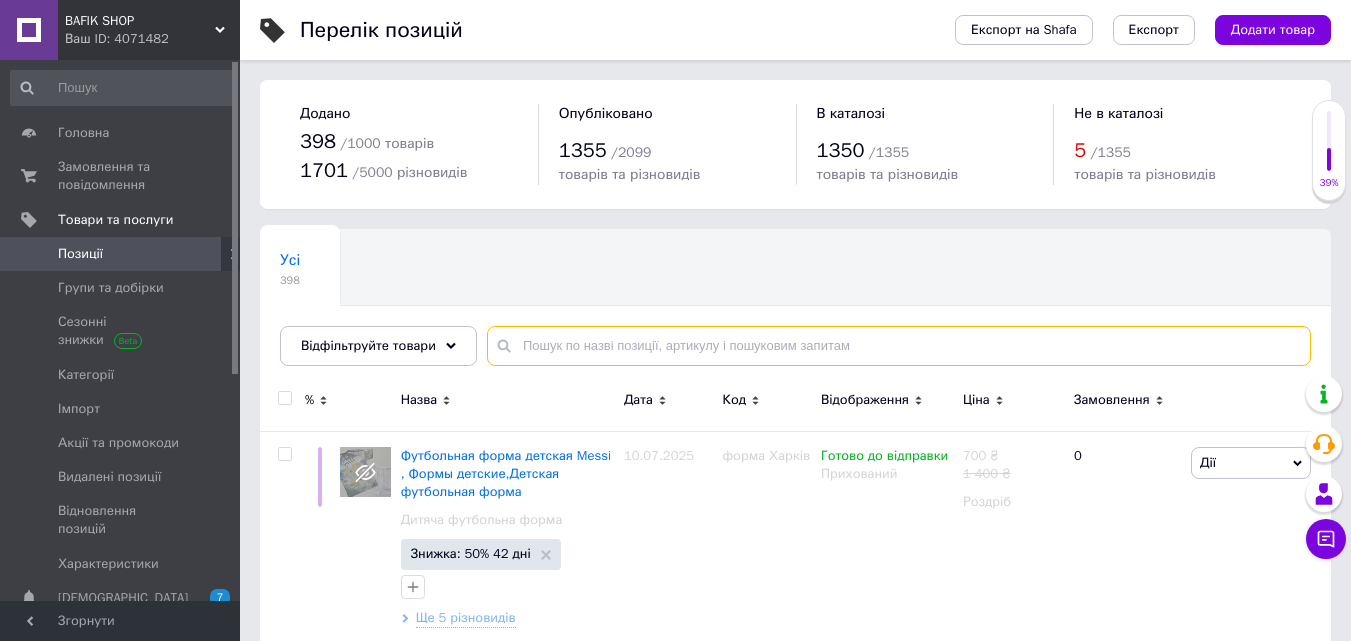 click at bounding box center [899, 346] 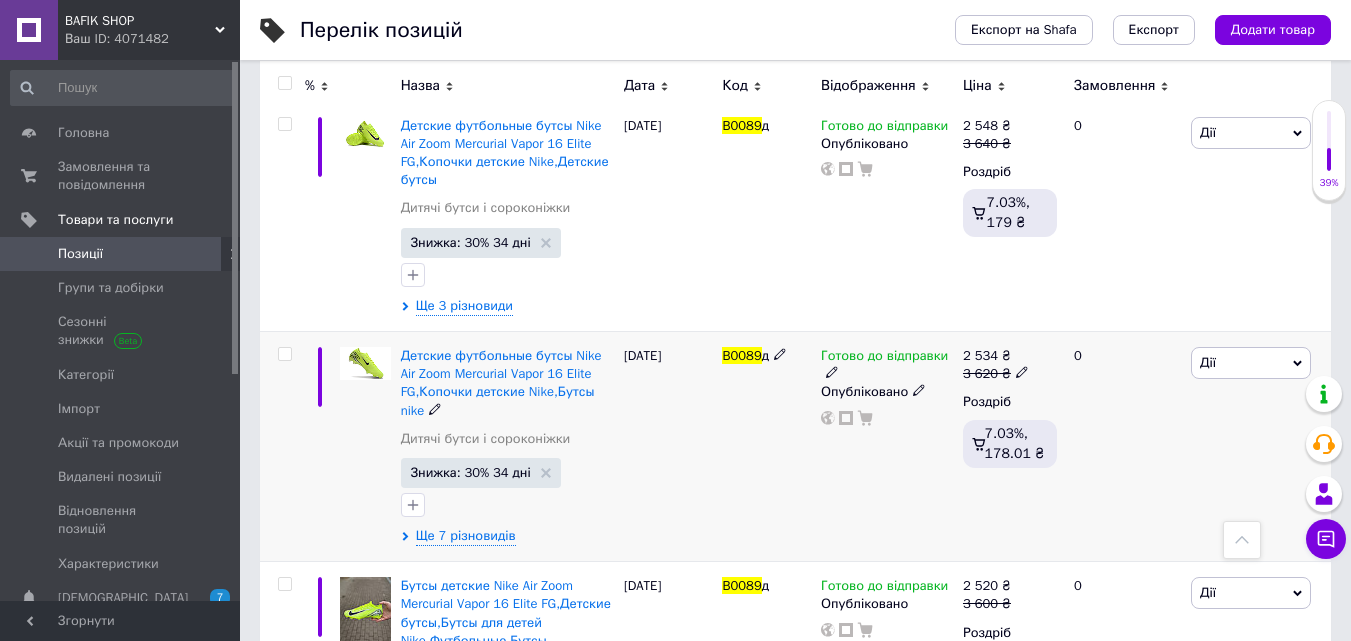 scroll, scrollTop: 200, scrollLeft: 0, axis: vertical 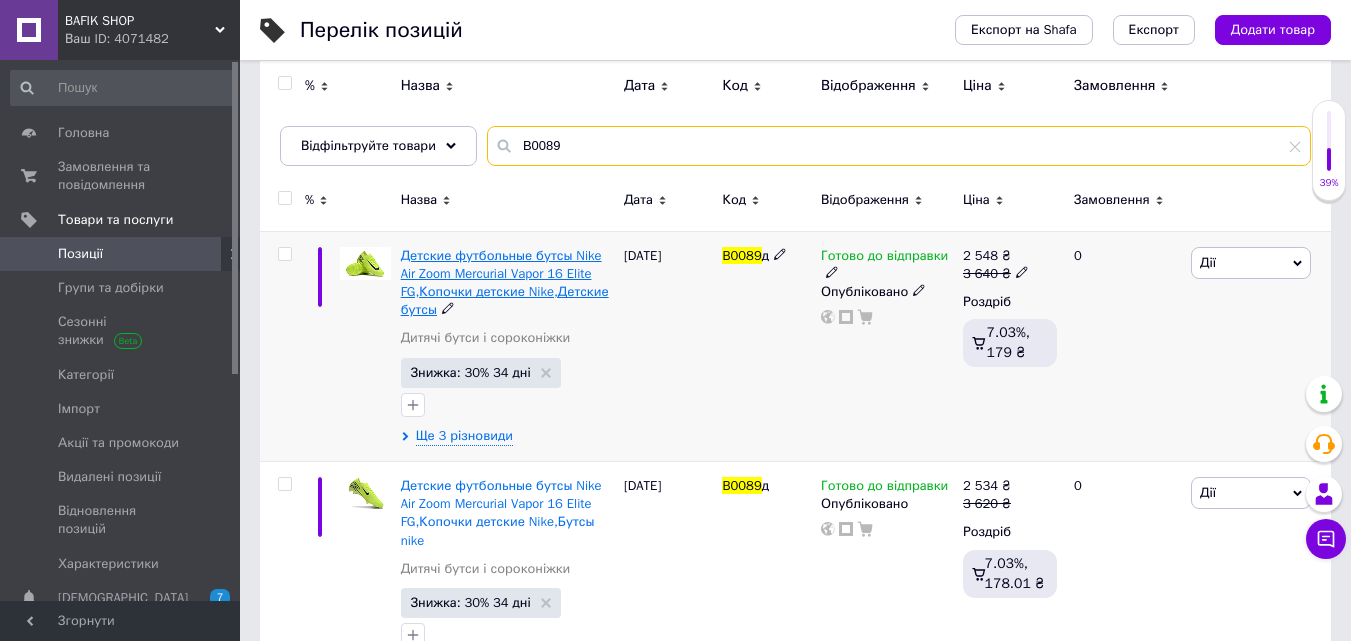 type on "B0089" 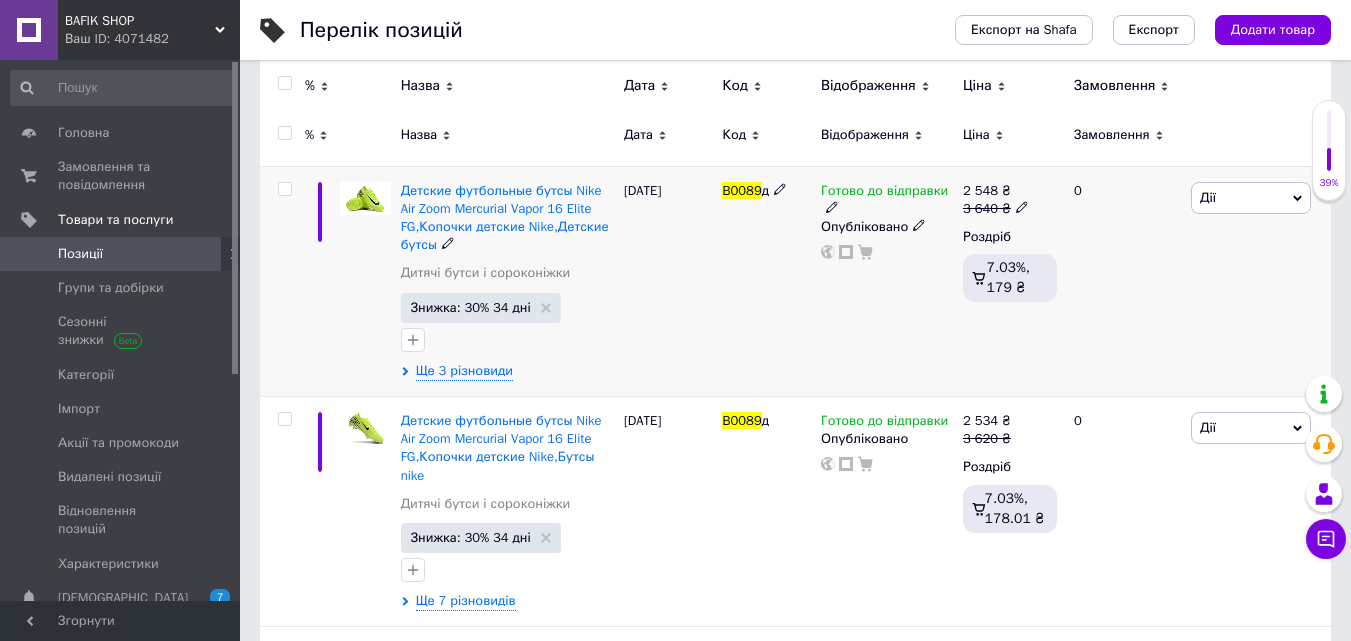 scroll, scrollTop: 300, scrollLeft: 0, axis: vertical 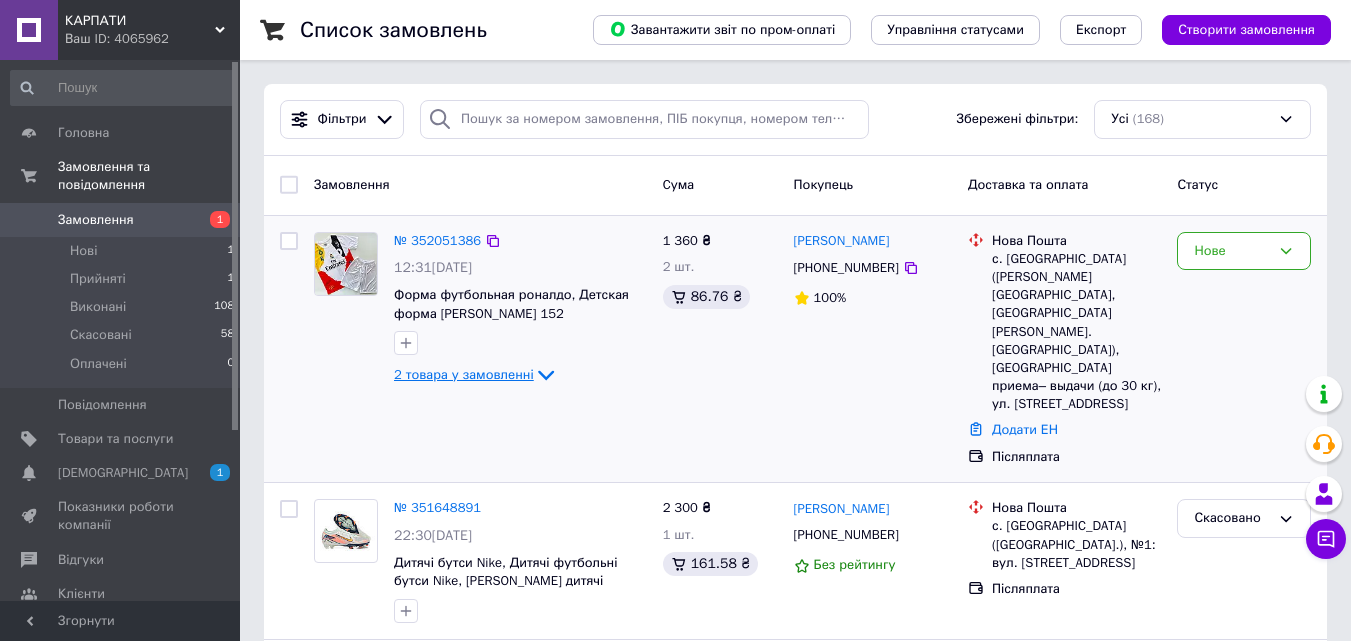 click 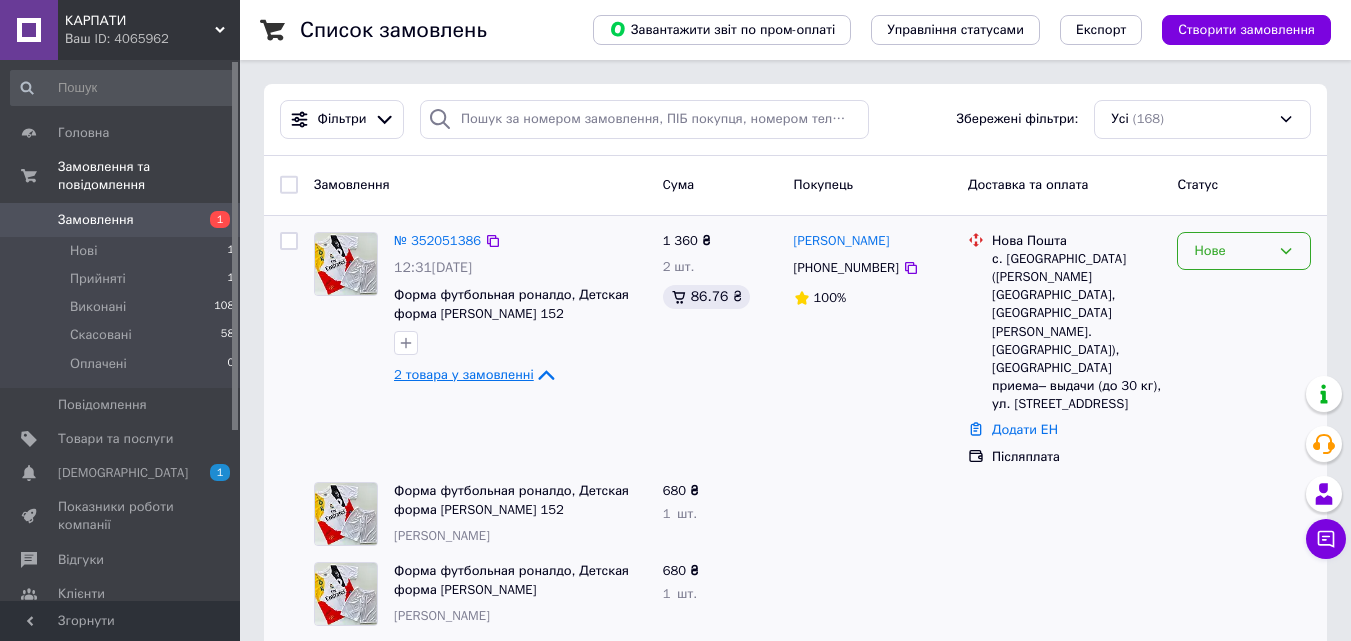 click on "Нове" at bounding box center [1232, 251] 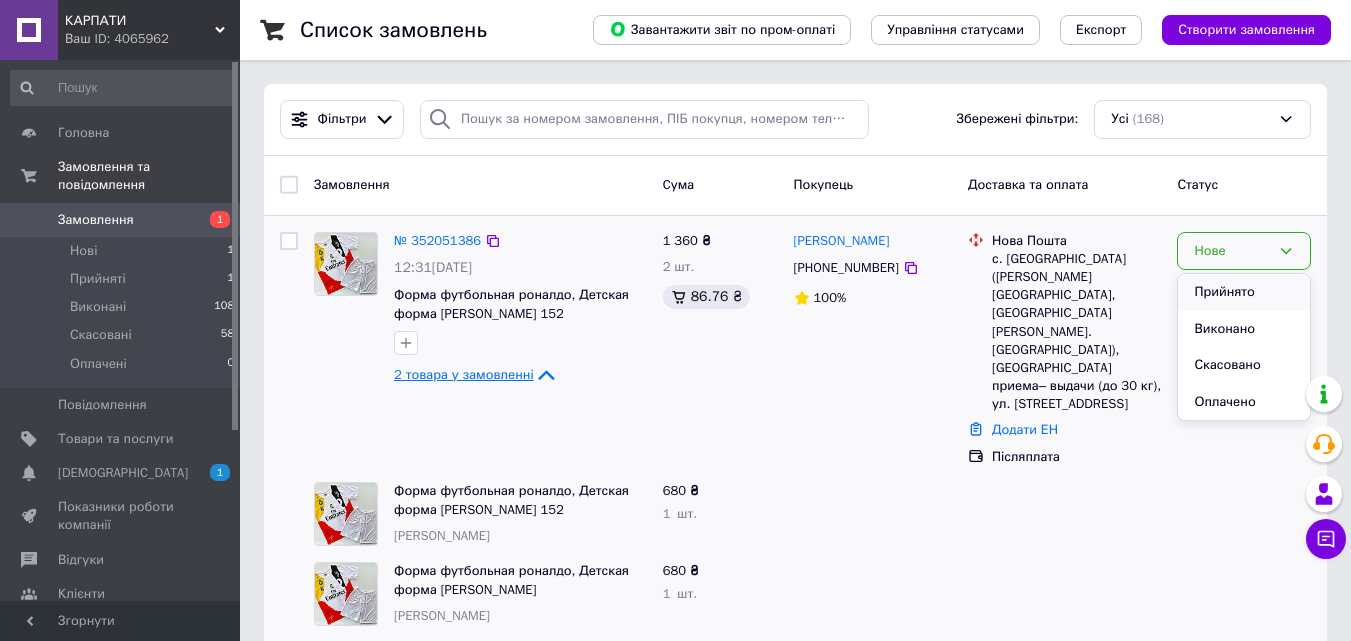 click on "Прийнято" at bounding box center [1244, 292] 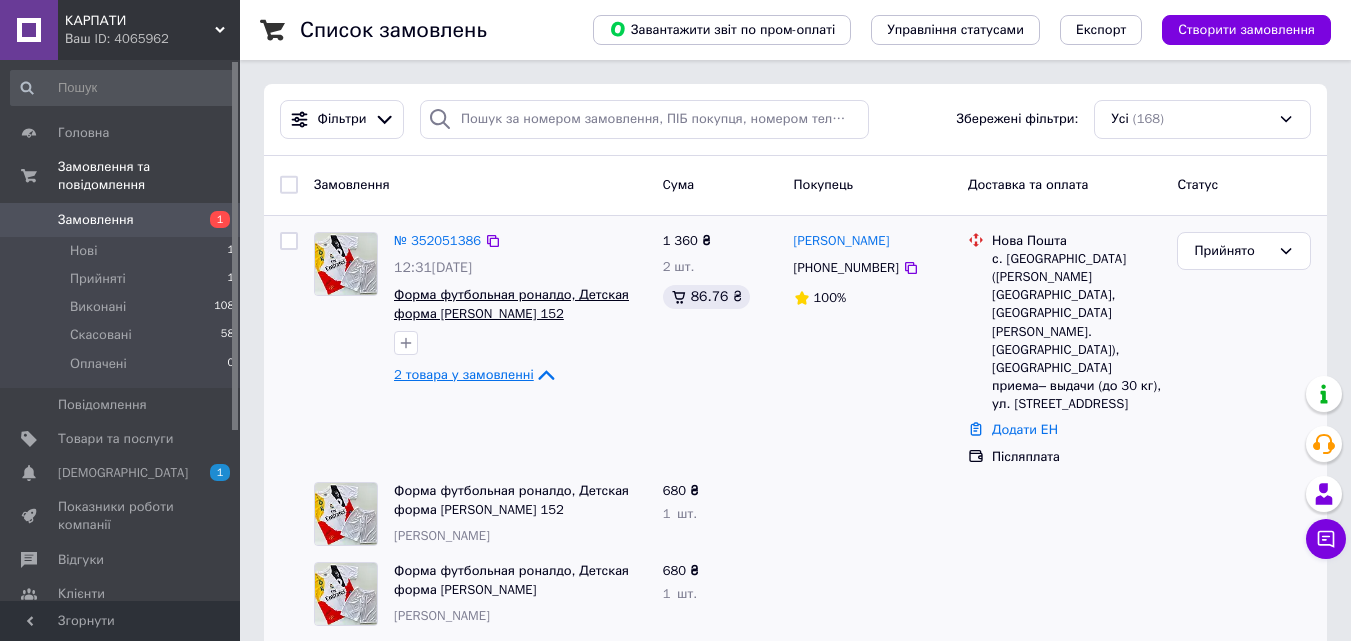 click on "Форма футбольная роналдо, Детская форма [PERSON_NAME] 152" at bounding box center [511, 304] 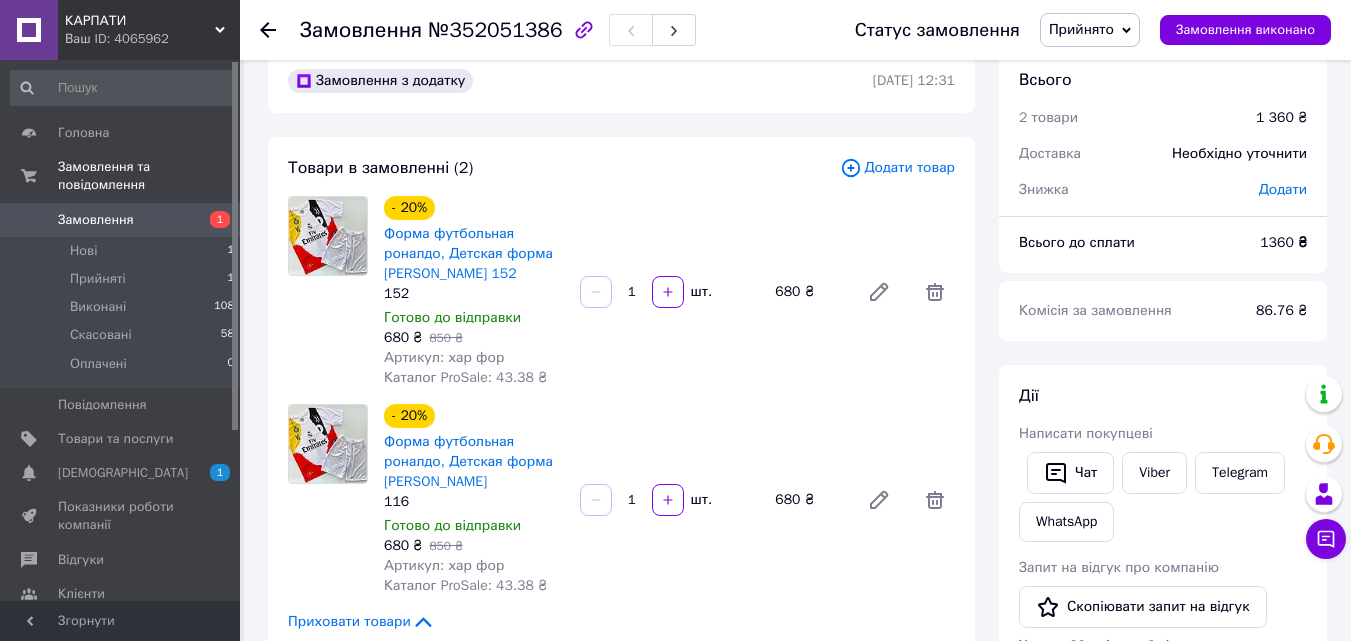 scroll, scrollTop: 0, scrollLeft: 0, axis: both 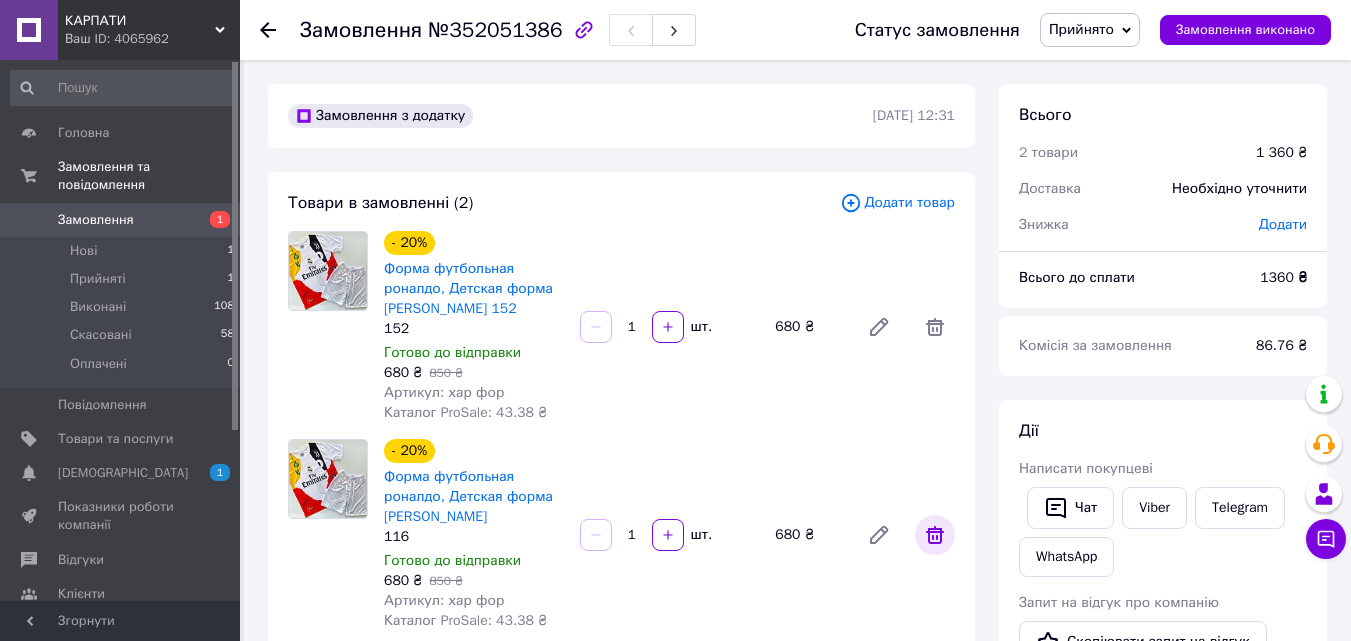click 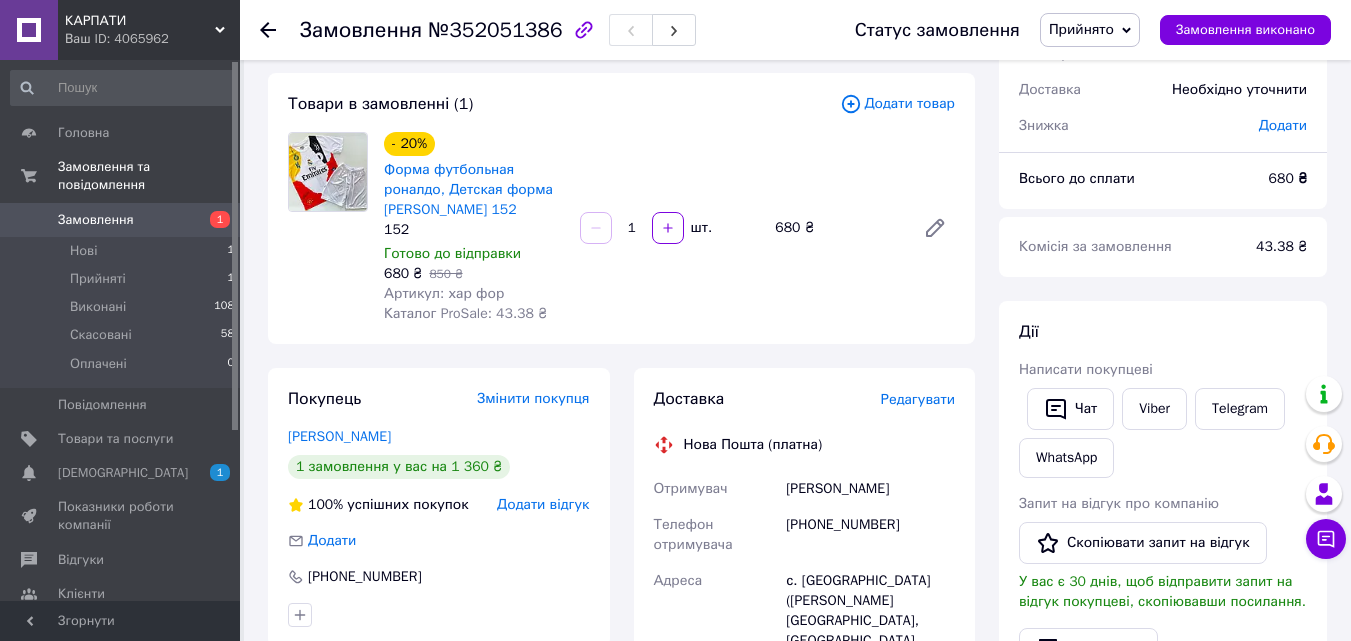 scroll, scrollTop: 100, scrollLeft: 0, axis: vertical 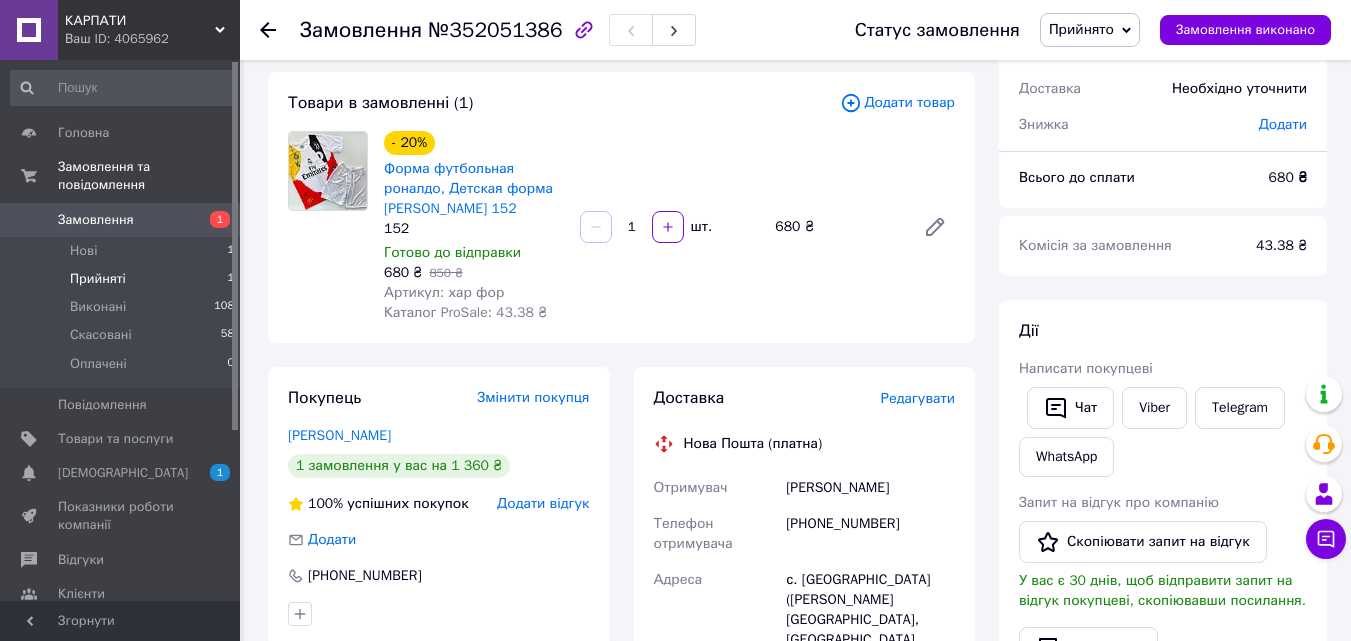click on "Прийняті 1" at bounding box center [123, 279] 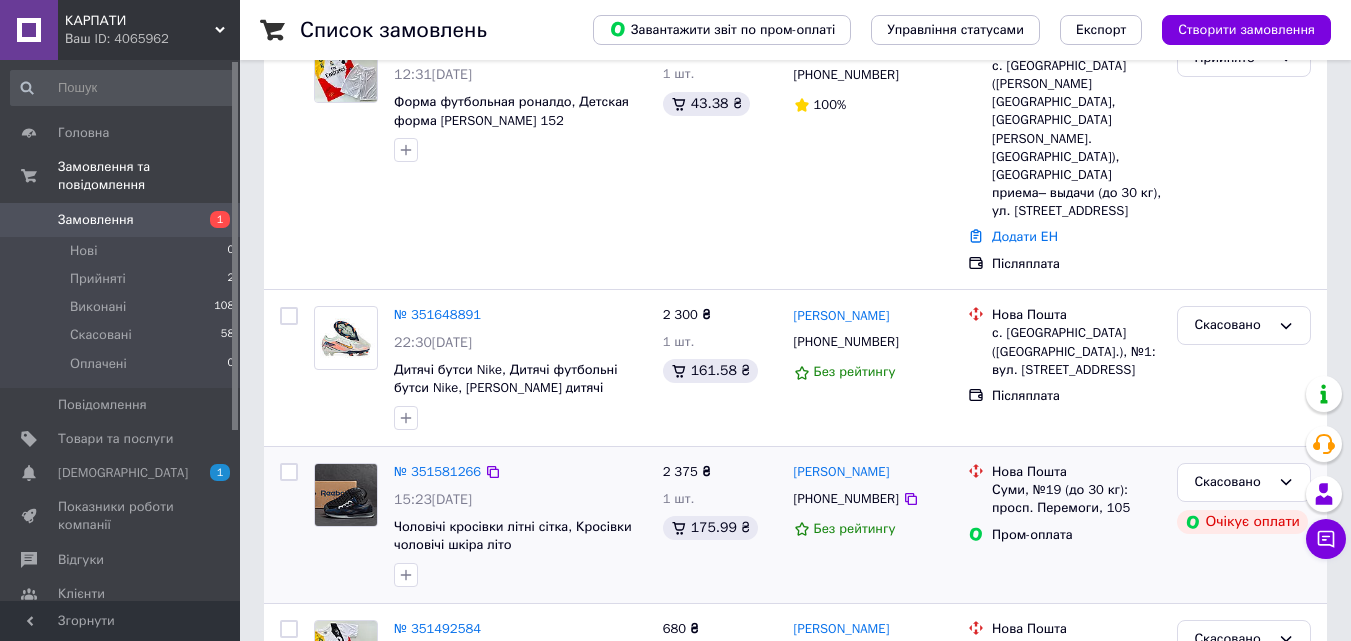 scroll, scrollTop: 200, scrollLeft: 0, axis: vertical 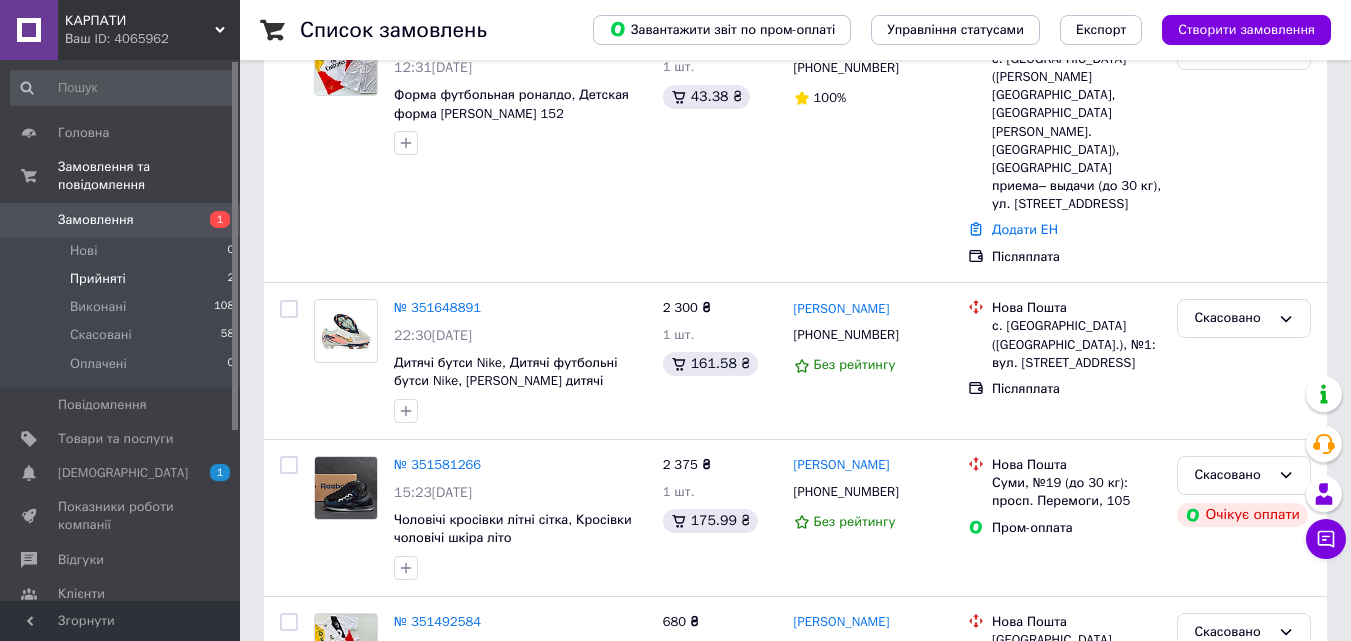 click on "Прийняті 2" at bounding box center (123, 279) 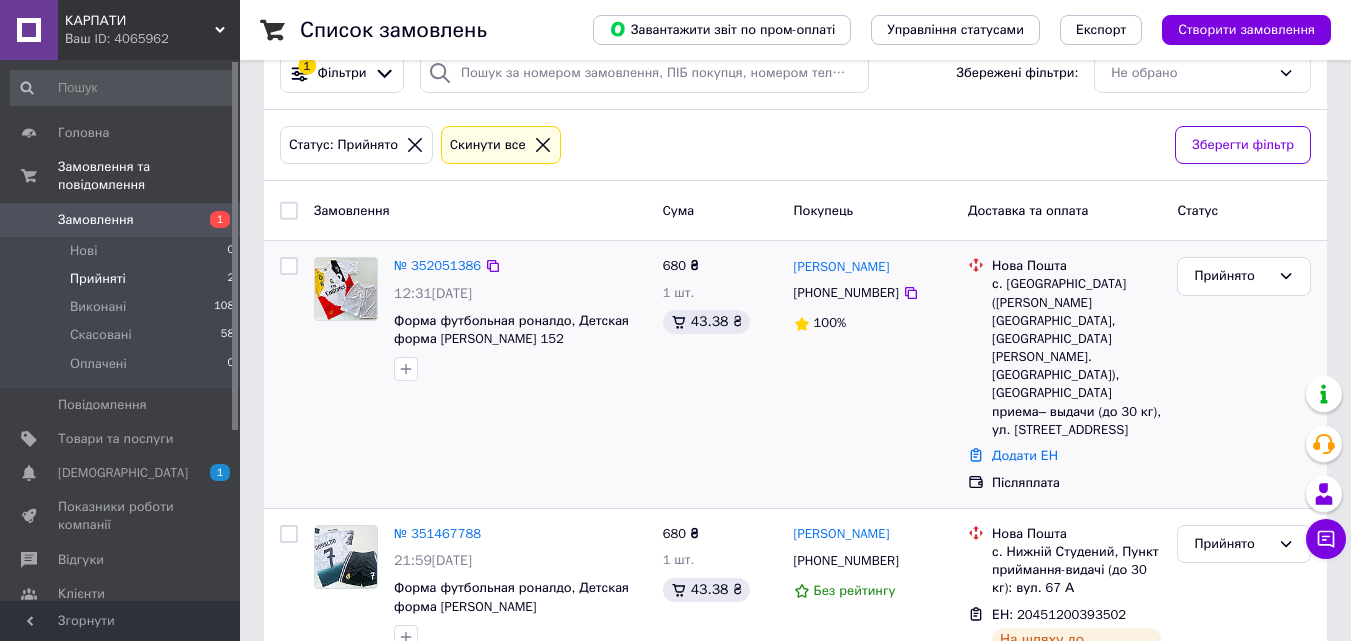 scroll, scrollTop: 67, scrollLeft: 0, axis: vertical 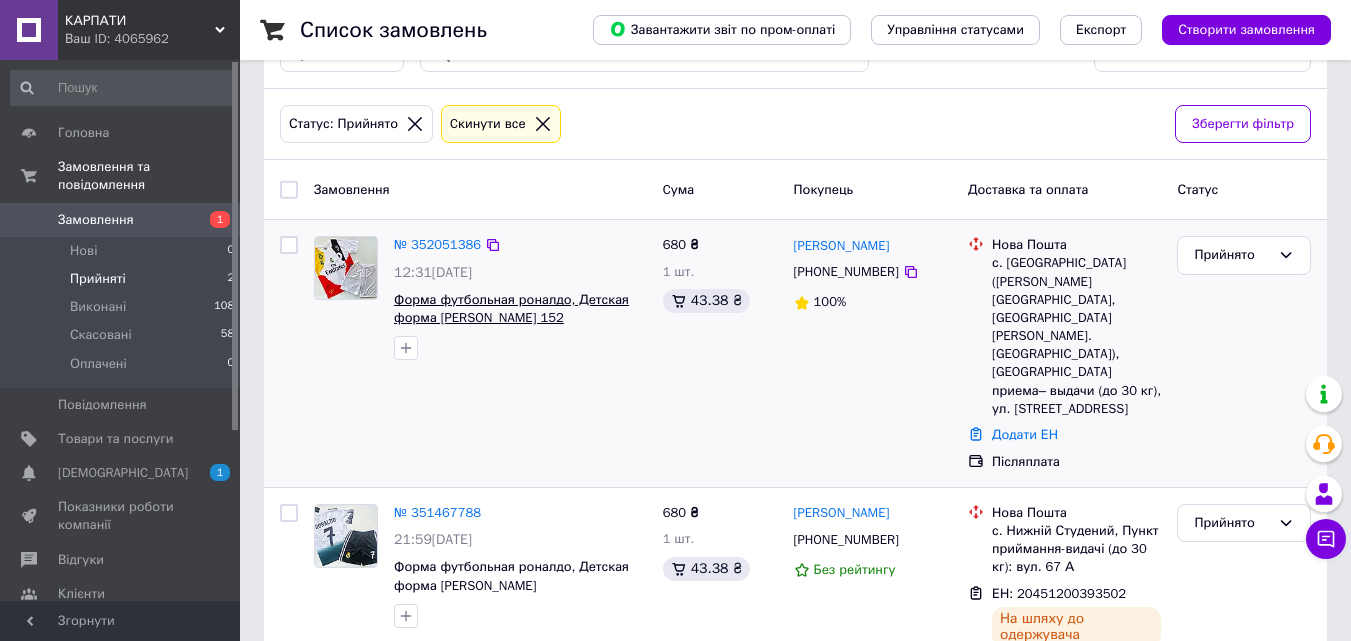 click on "Форма футбольная роналдо, Детская форма [PERSON_NAME] 152" at bounding box center (511, 309) 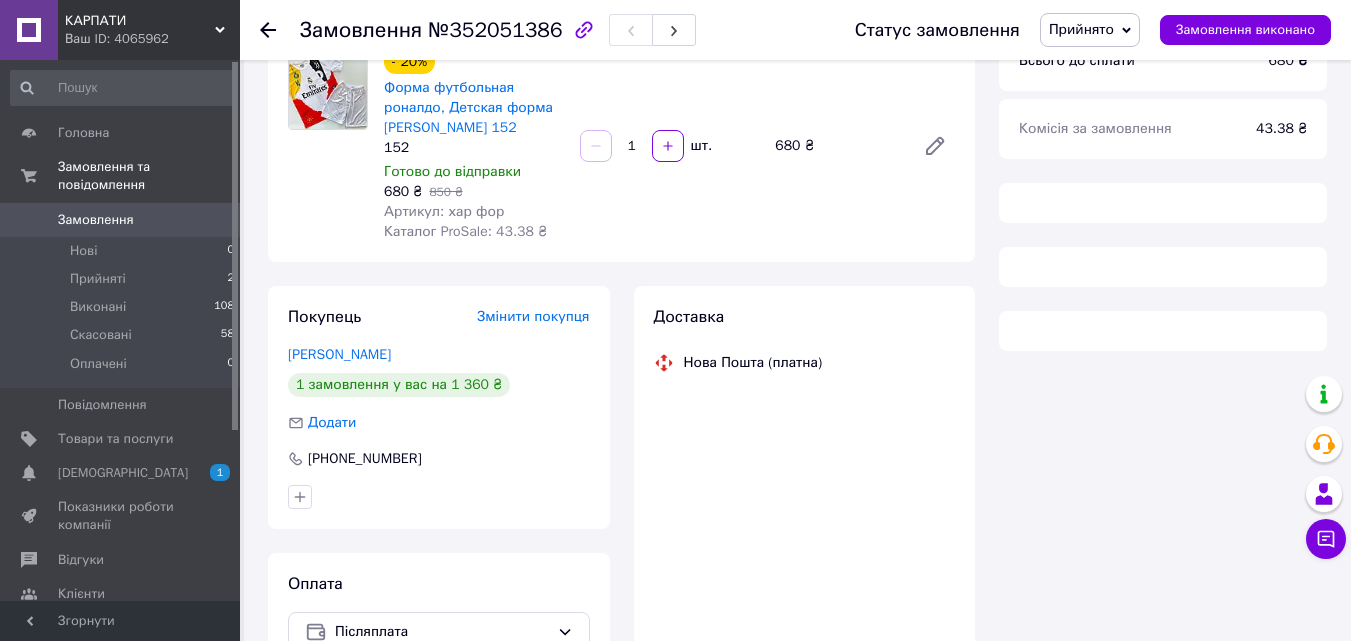 scroll, scrollTop: 300, scrollLeft: 0, axis: vertical 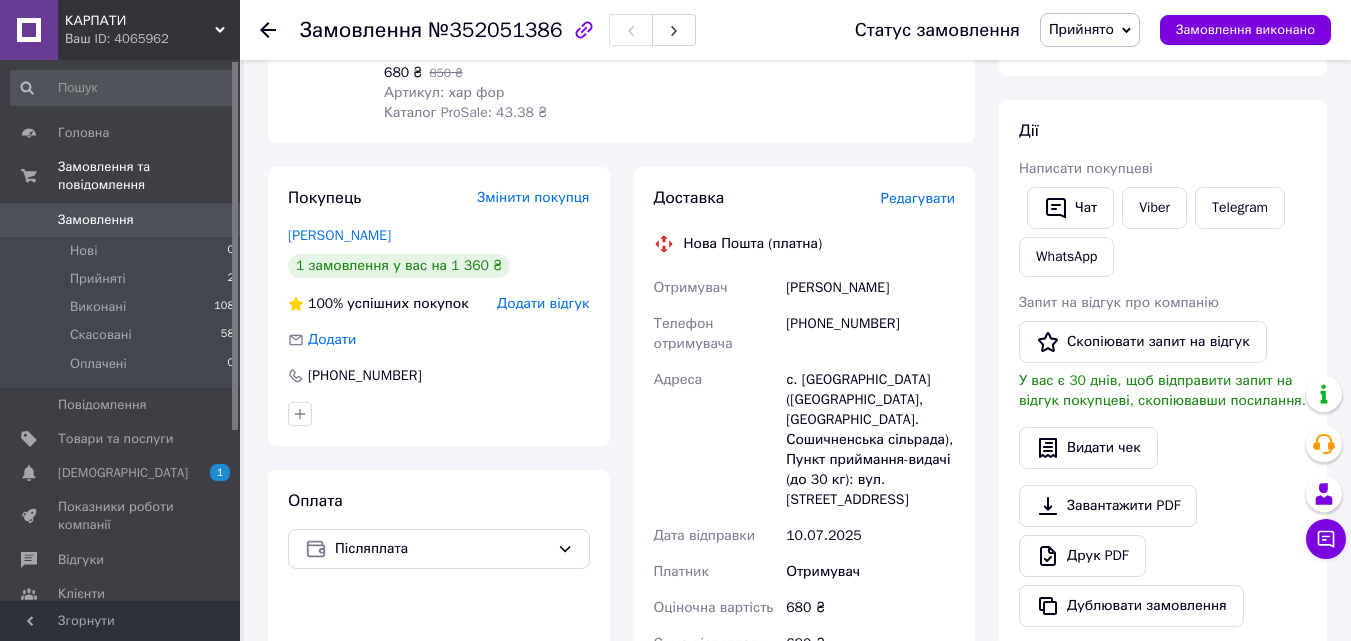 drag, startPoint x: 904, startPoint y: 287, endPoint x: 785, endPoint y: 285, distance: 119.01681 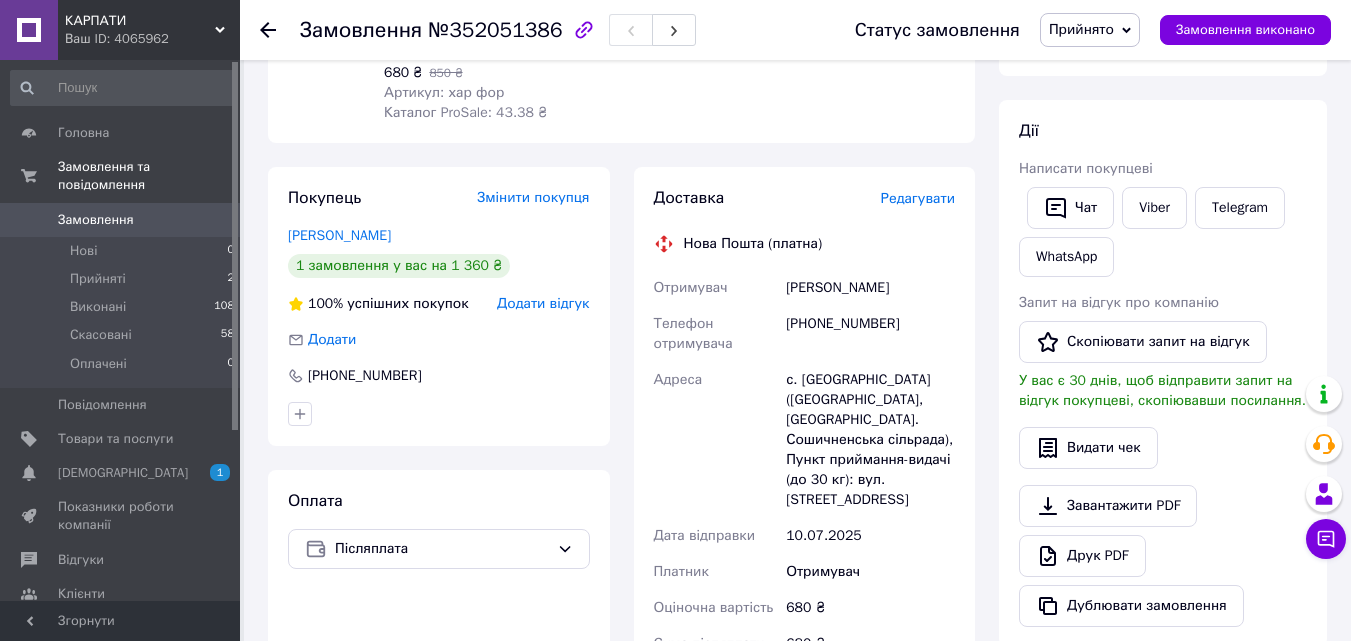 click on "КАРПАТИ" at bounding box center (140, 21) 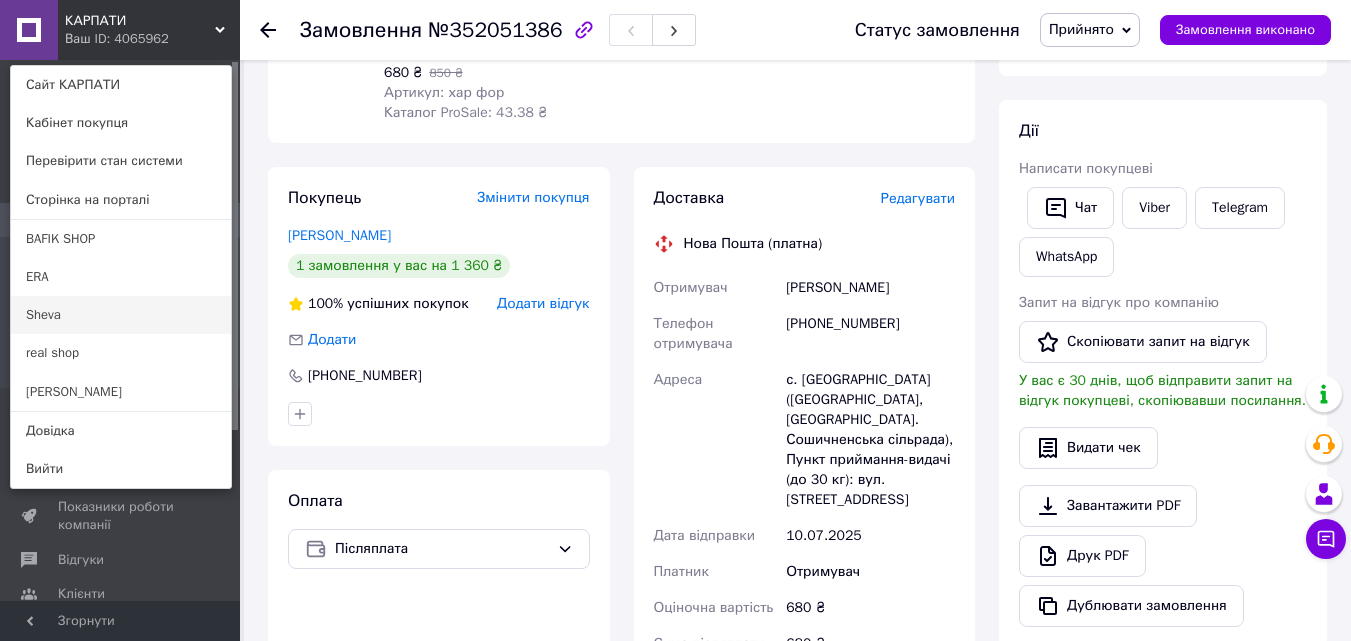 click on "Sheva" at bounding box center [121, 315] 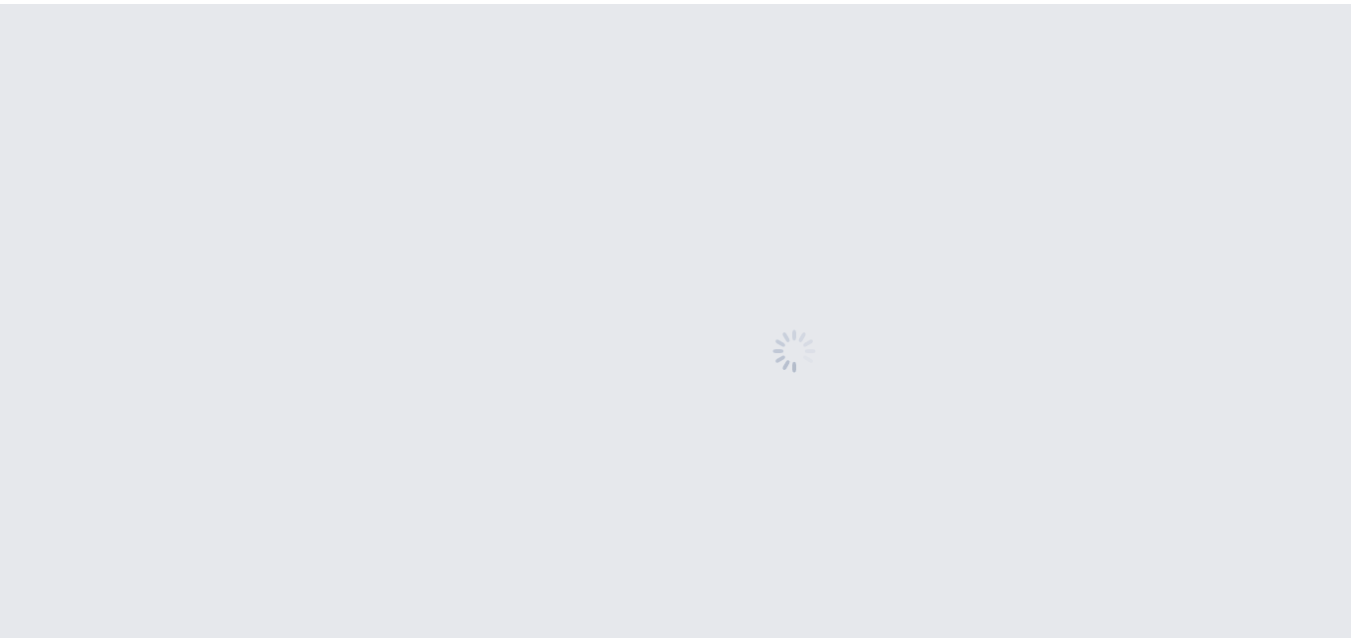 scroll, scrollTop: 0, scrollLeft: 0, axis: both 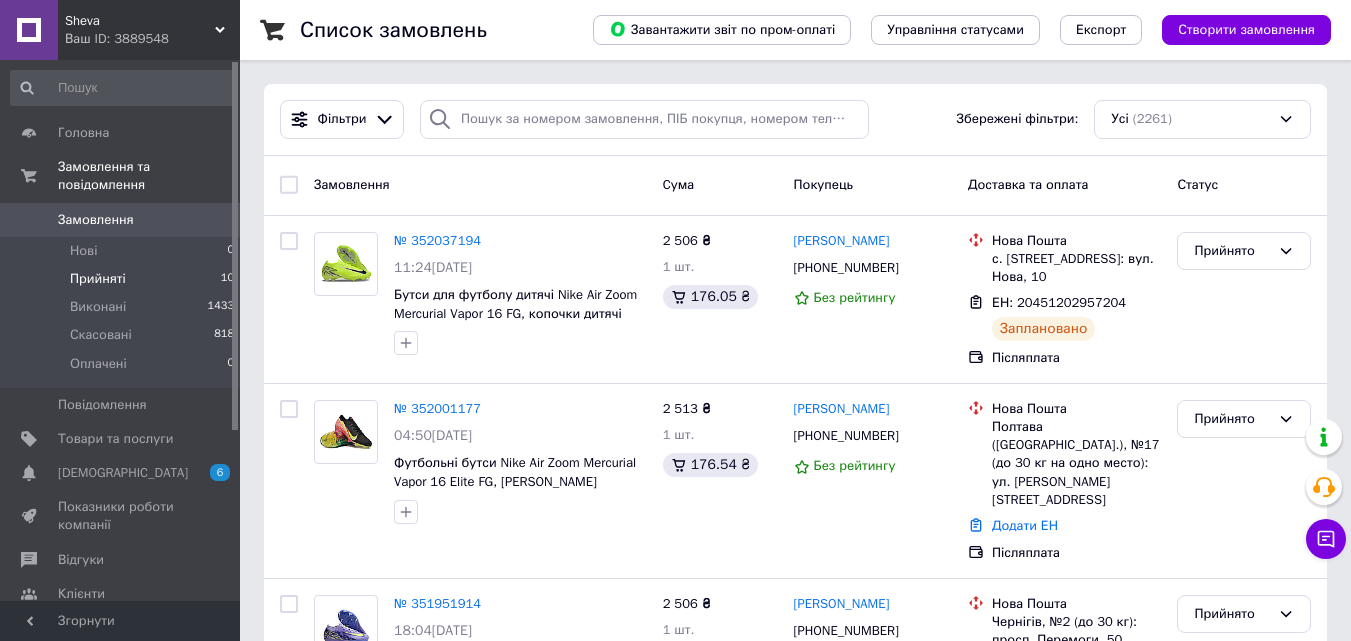 click on "Прийняті 10" at bounding box center (123, 279) 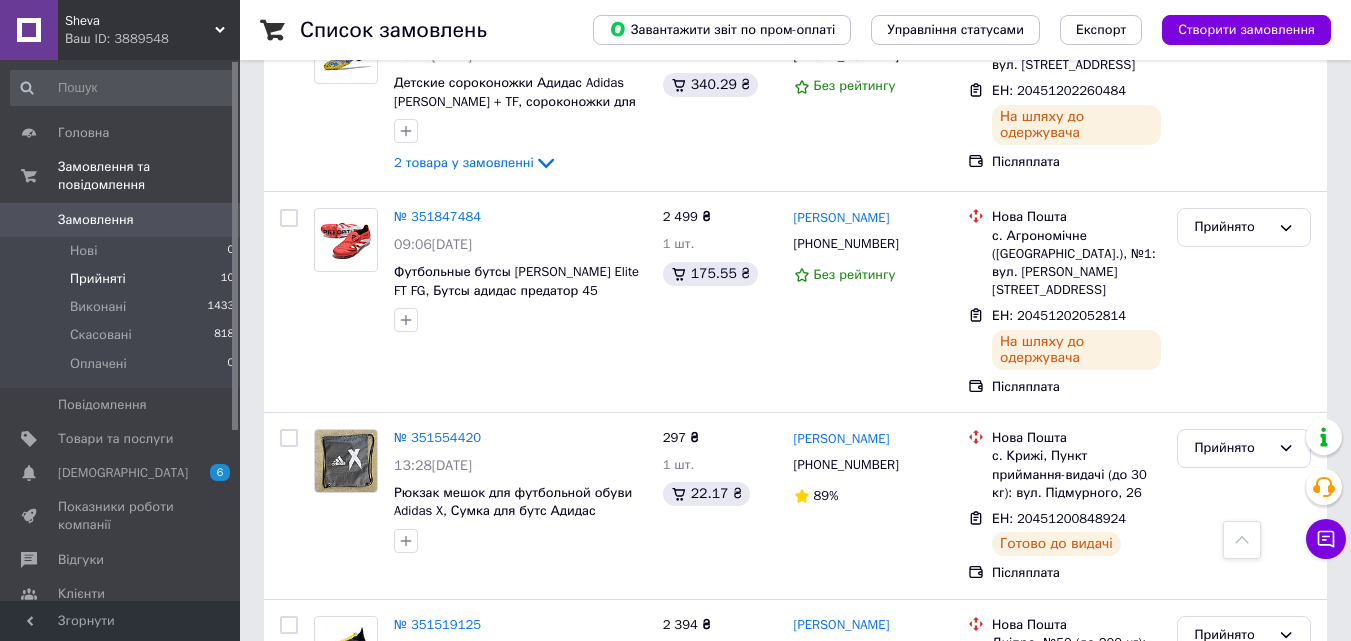 scroll, scrollTop: 1000, scrollLeft: 0, axis: vertical 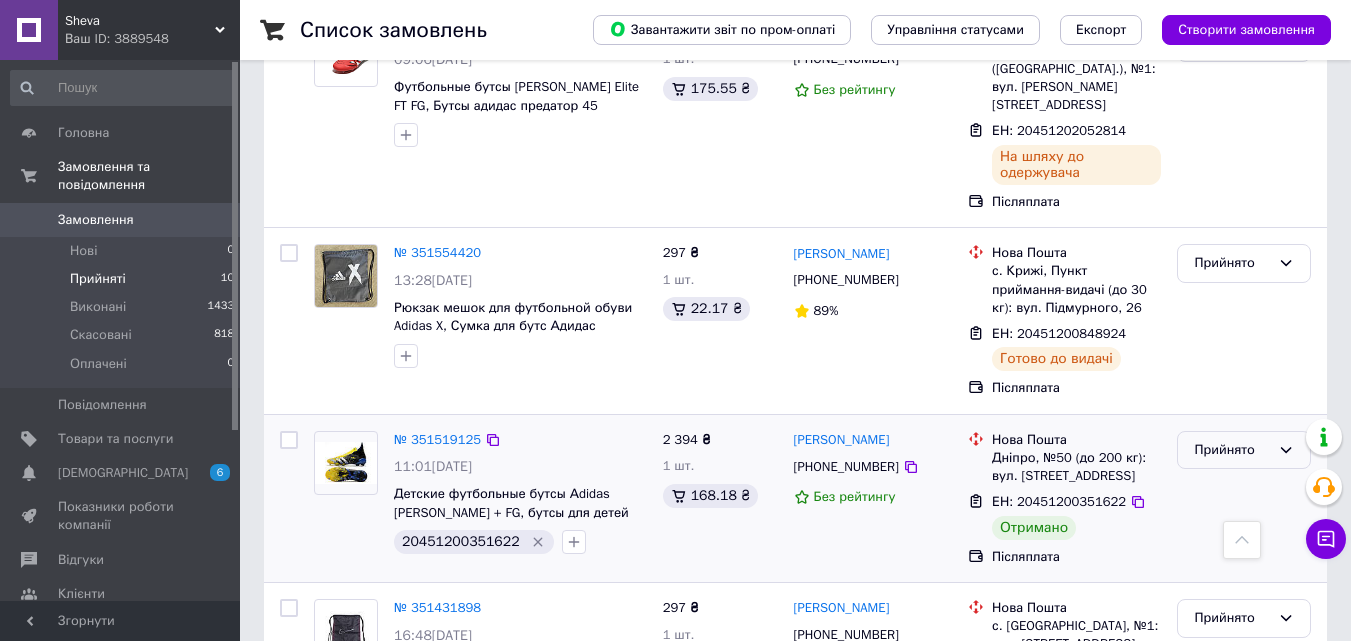 click on "Прийнято" at bounding box center (1232, 450) 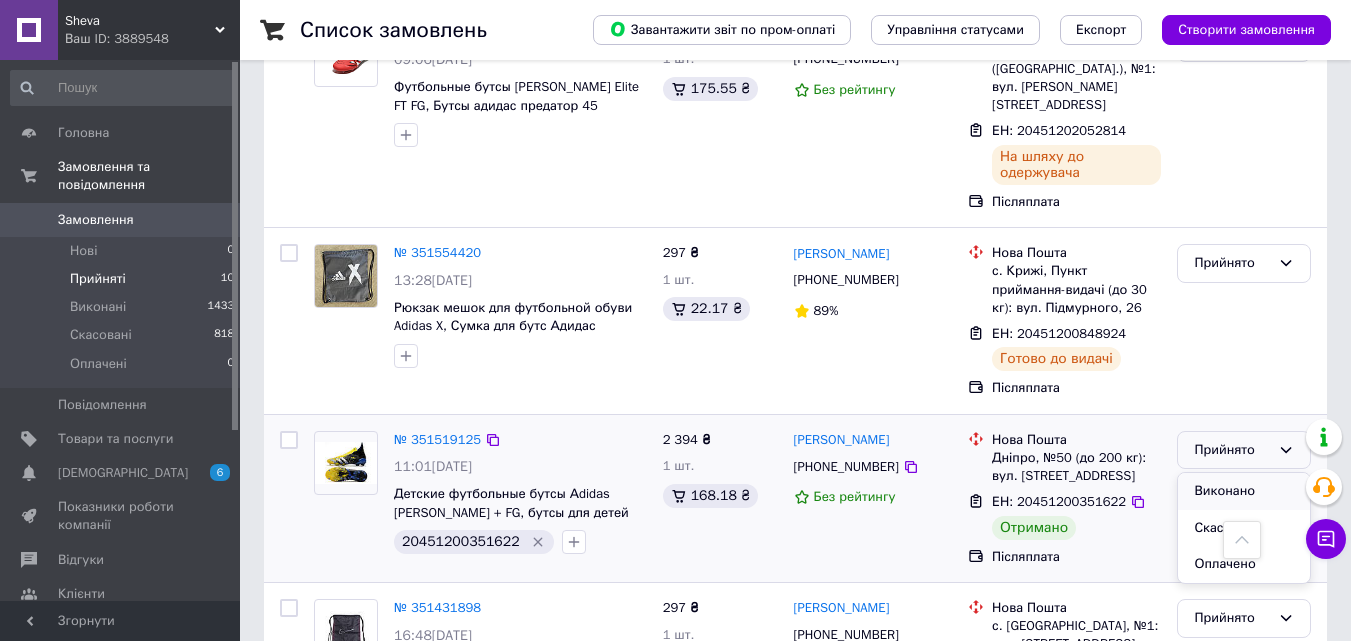 click on "Виконано" at bounding box center [1244, 491] 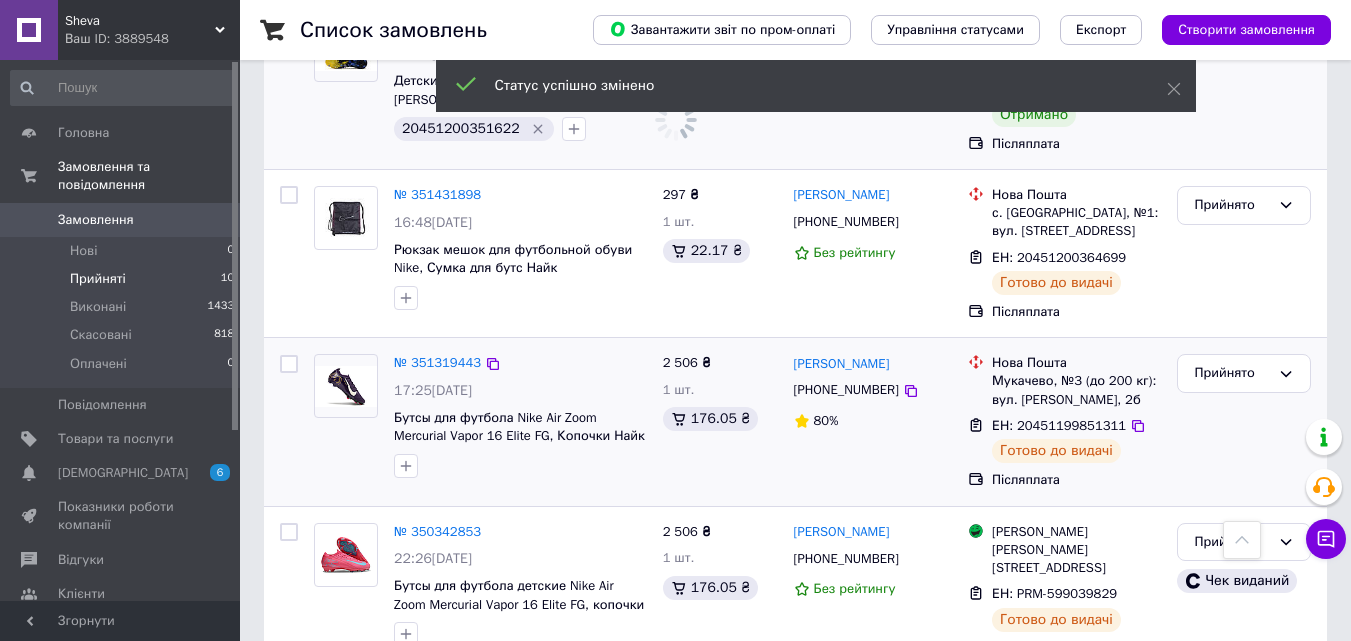 scroll, scrollTop: 1415, scrollLeft: 0, axis: vertical 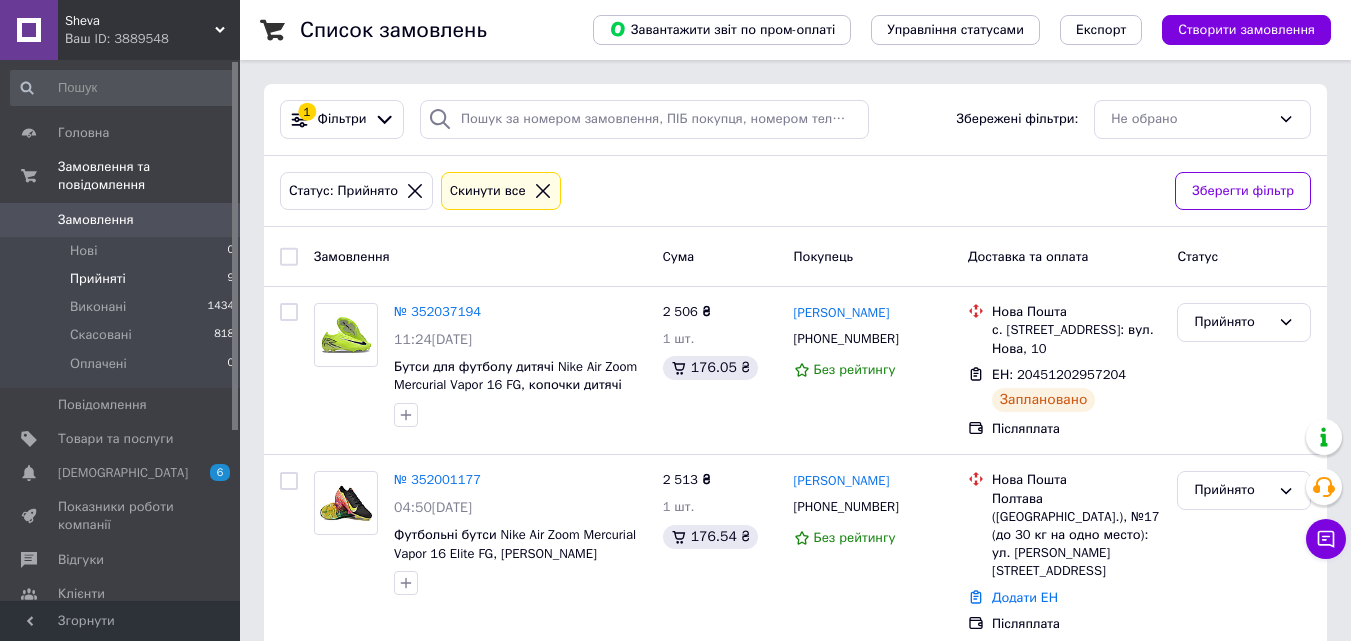 click on "Прийняті 9" at bounding box center [123, 279] 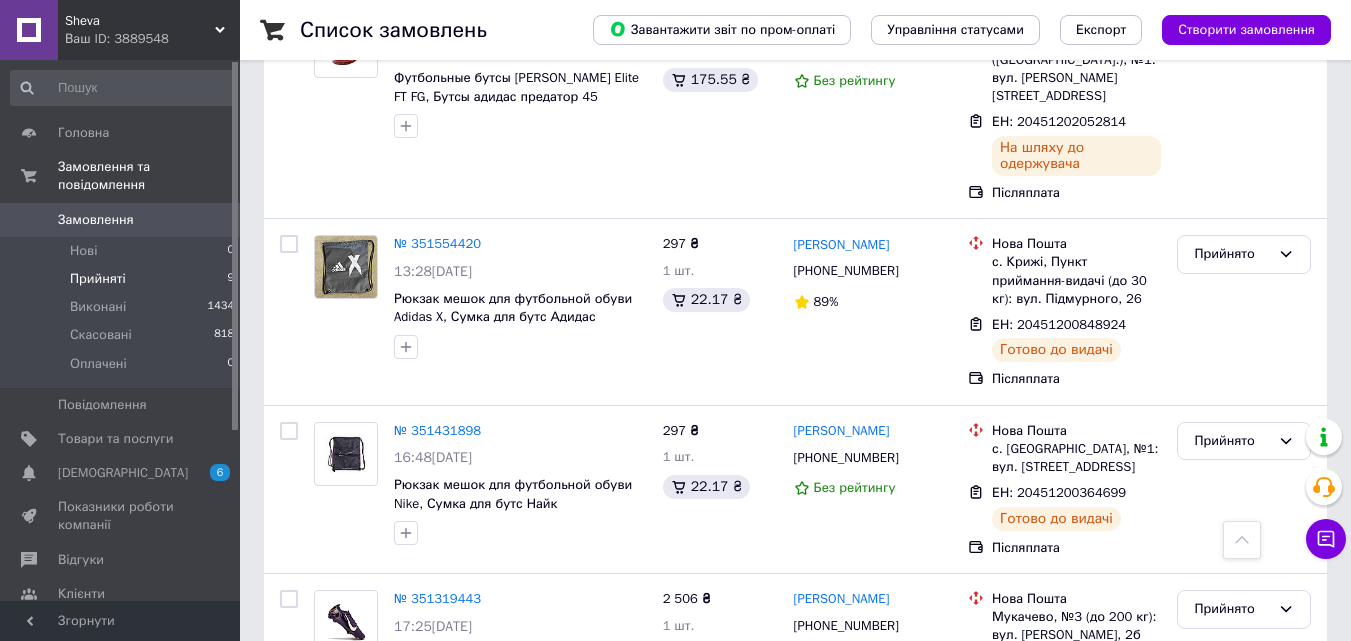 scroll, scrollTop: 1247, scrollLeft: 0, axis: vertical 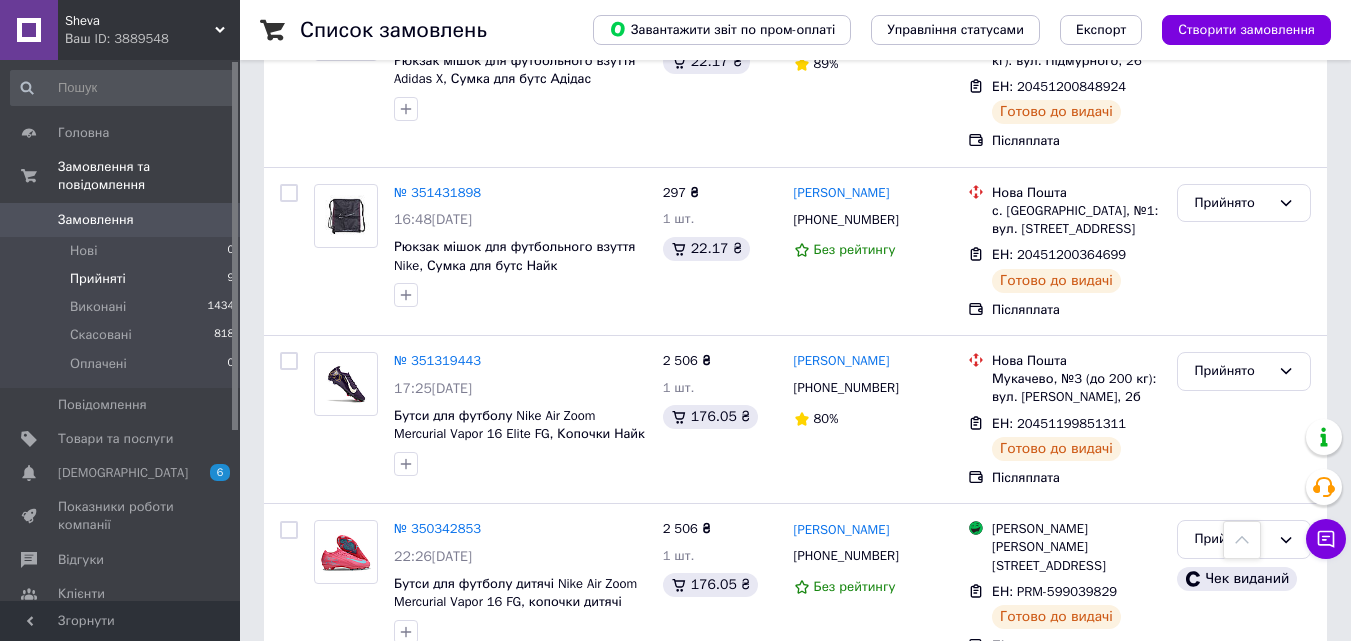 click on "Sheva" at bounding box center [140, 21] 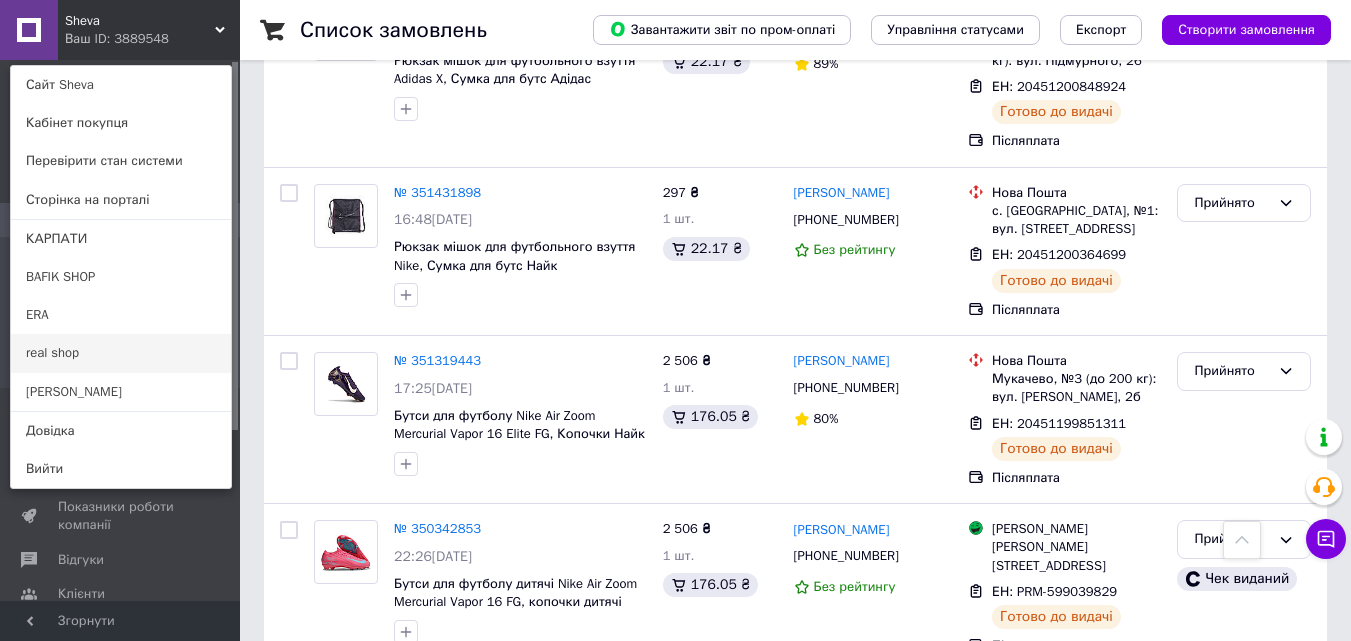 click on "real shop" at bounding box center (121, 353) 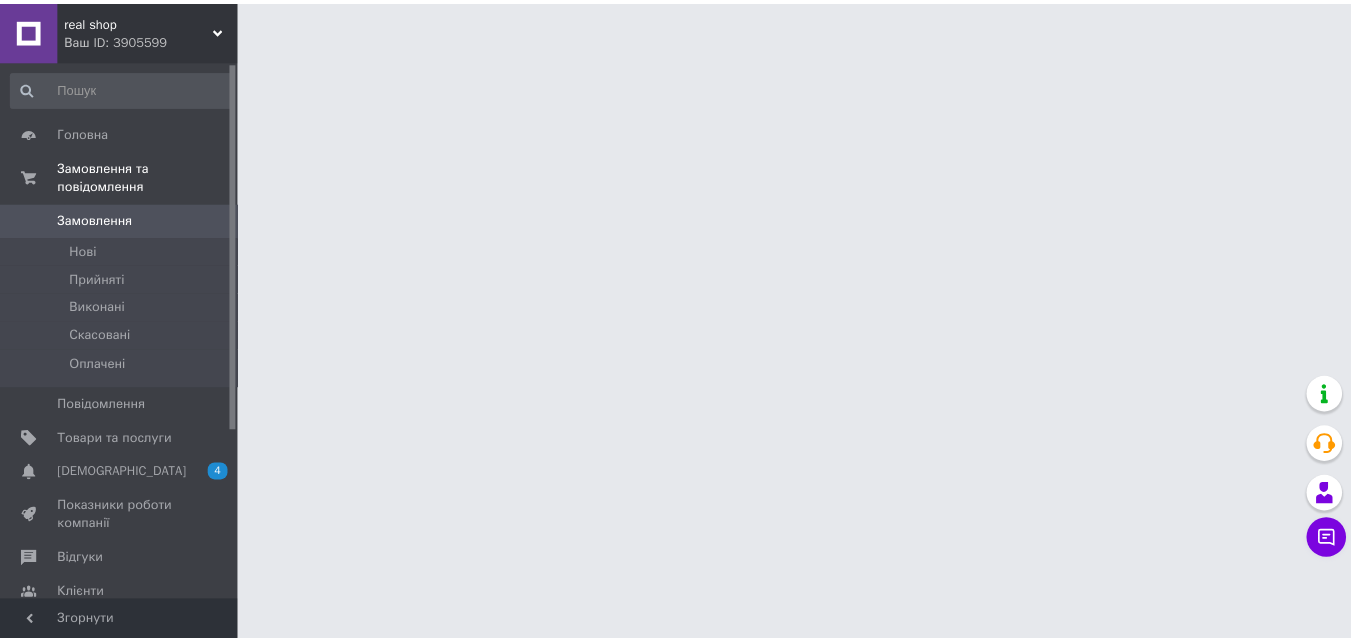 scroll, scrollTop: 0, scrollLeft: 0, axis: both 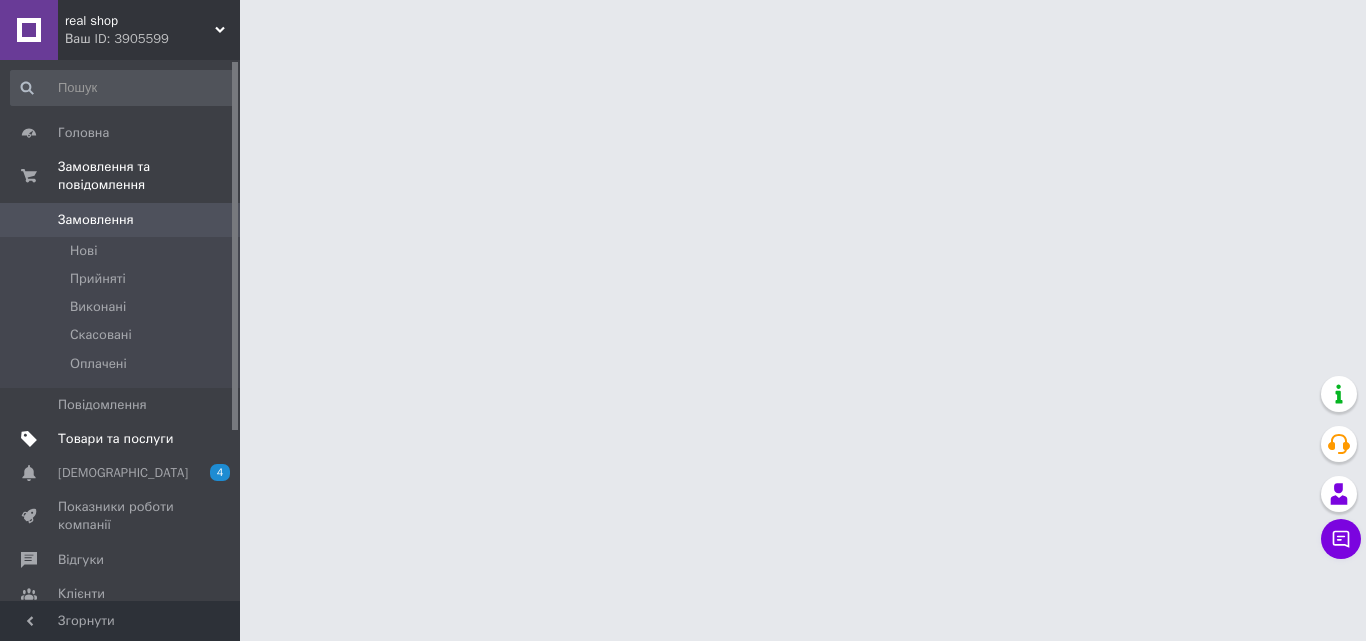 click on "Товари та послуги" at bounding box center (115, 439) 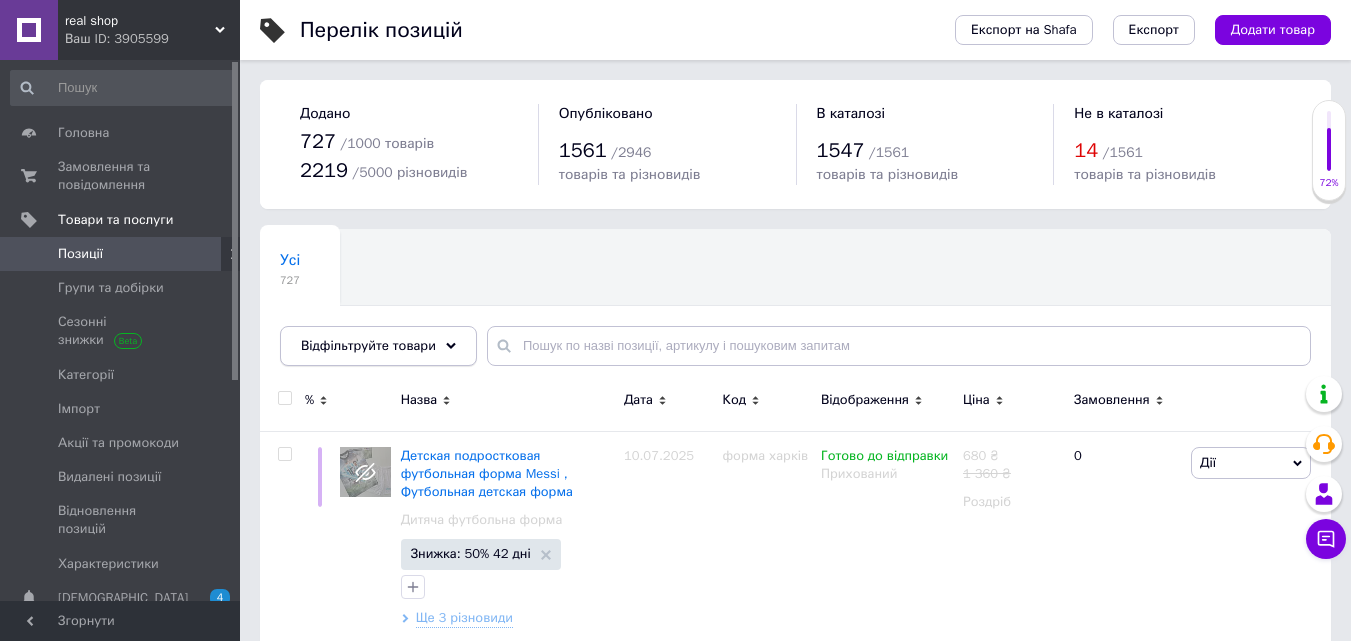 click on "Відфільтруйте товари" at bounding box center [378, 346] 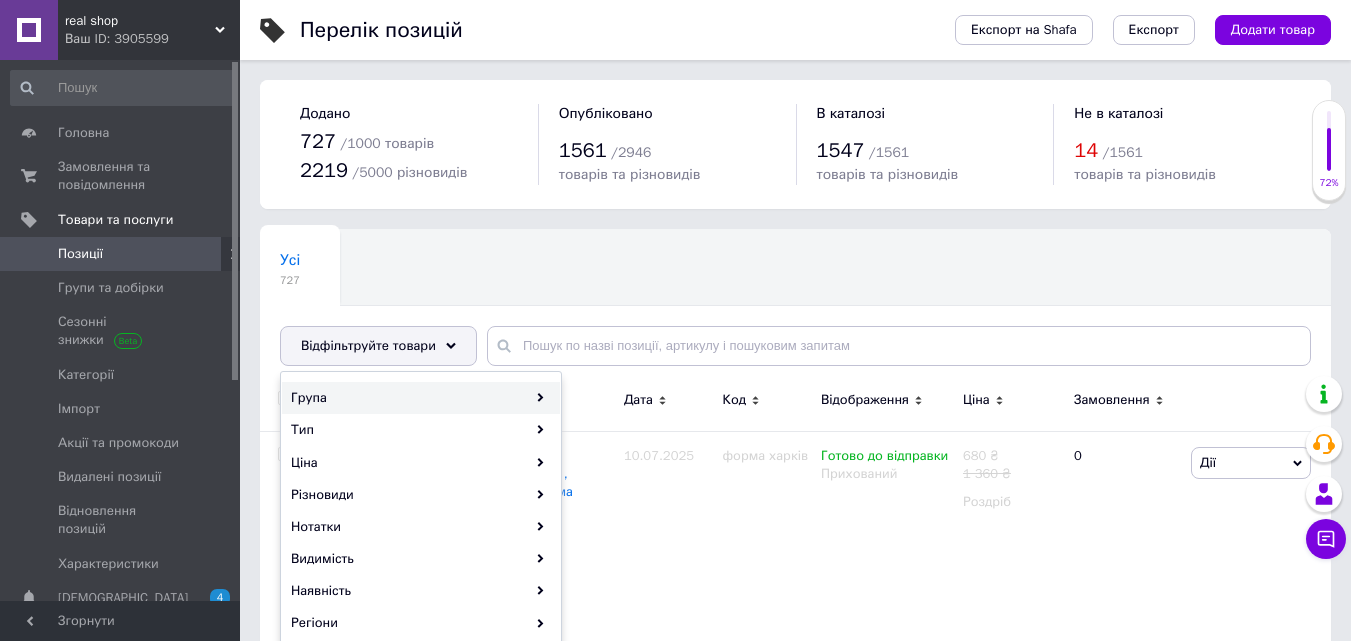 click on "Група" at bounding box center (421, 398) 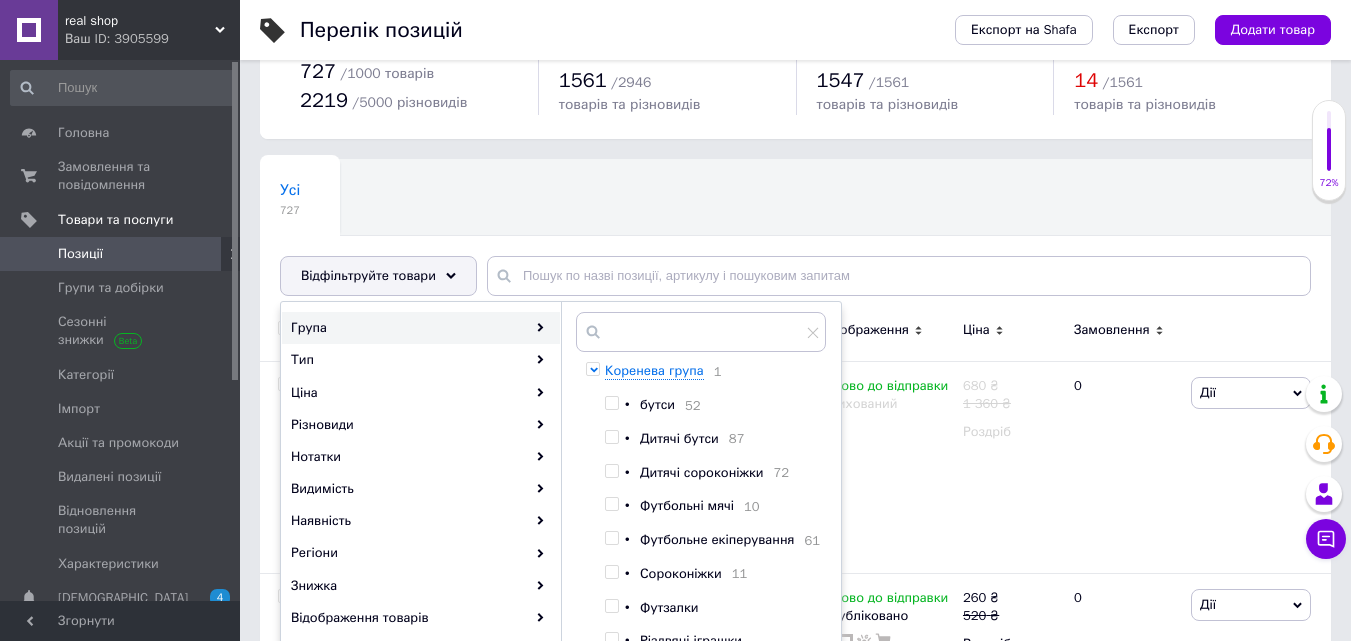 scroll, scrollTop: 100, scrollLeft: 0, axis: vertical 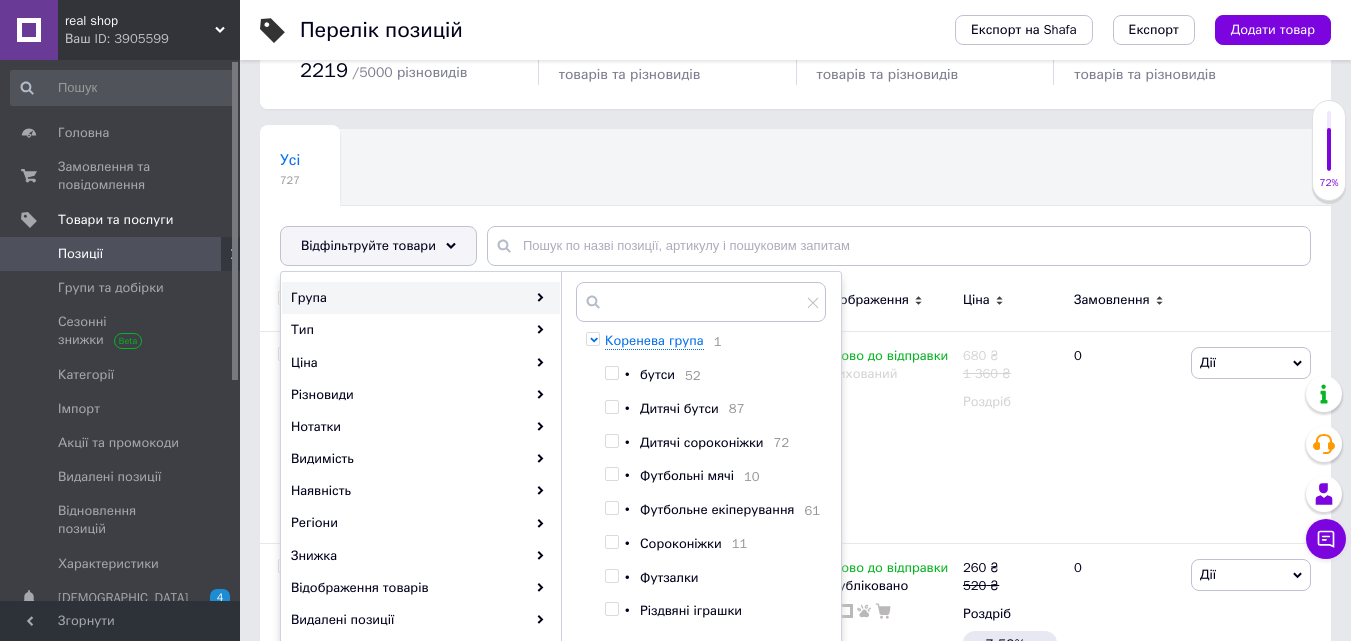click on "Усі 727 Ok Відфільтровано...  Зберегти" at bounding box center [389, 168] 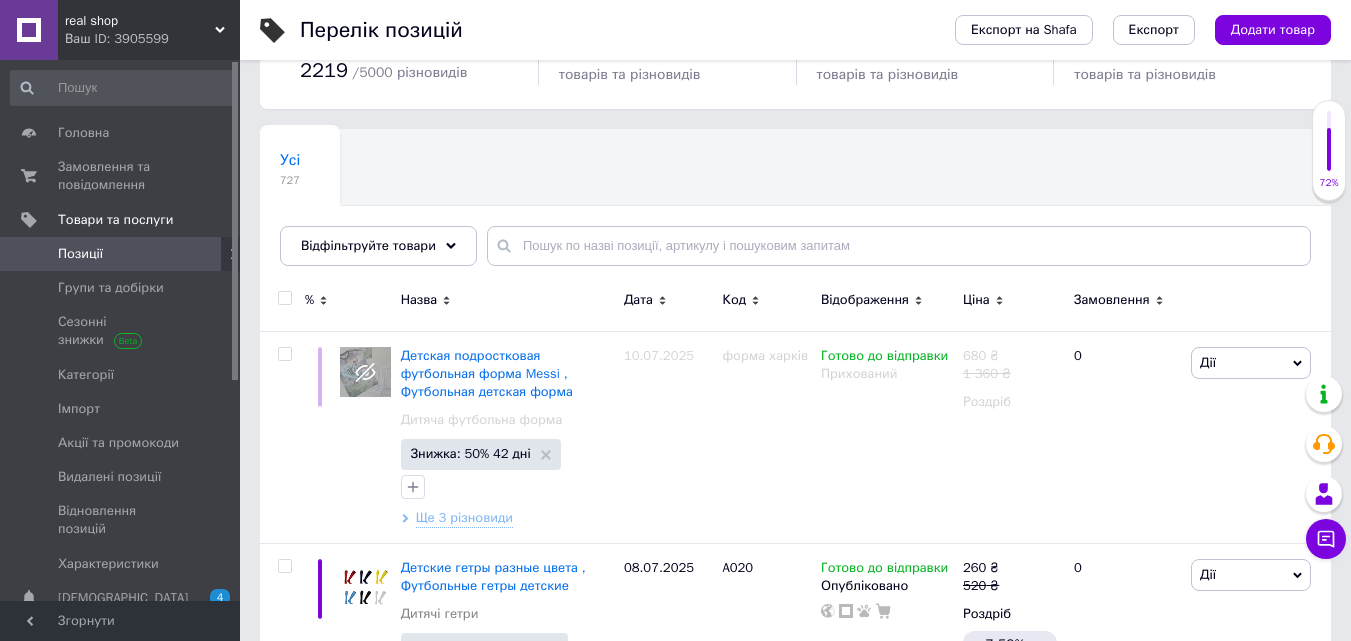 click on "Позиції" at bounding box center (123, 254) 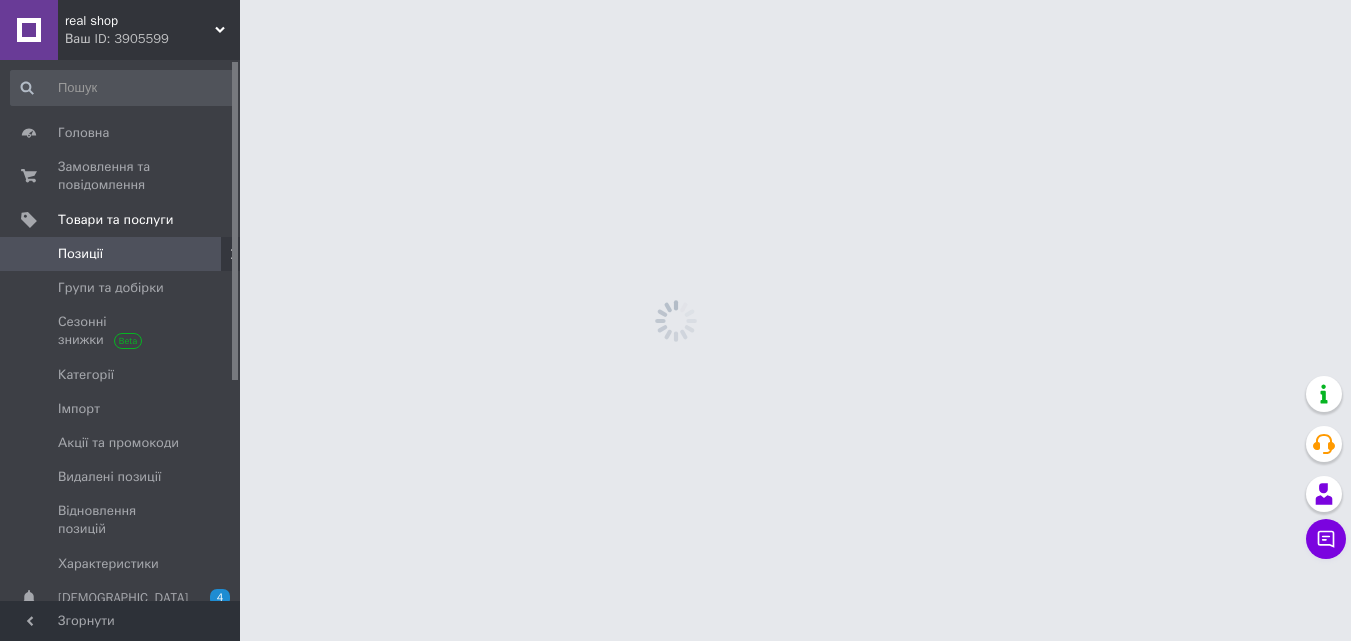 scroll, scrollTop: 0, scrollLeft: 0, axis: both 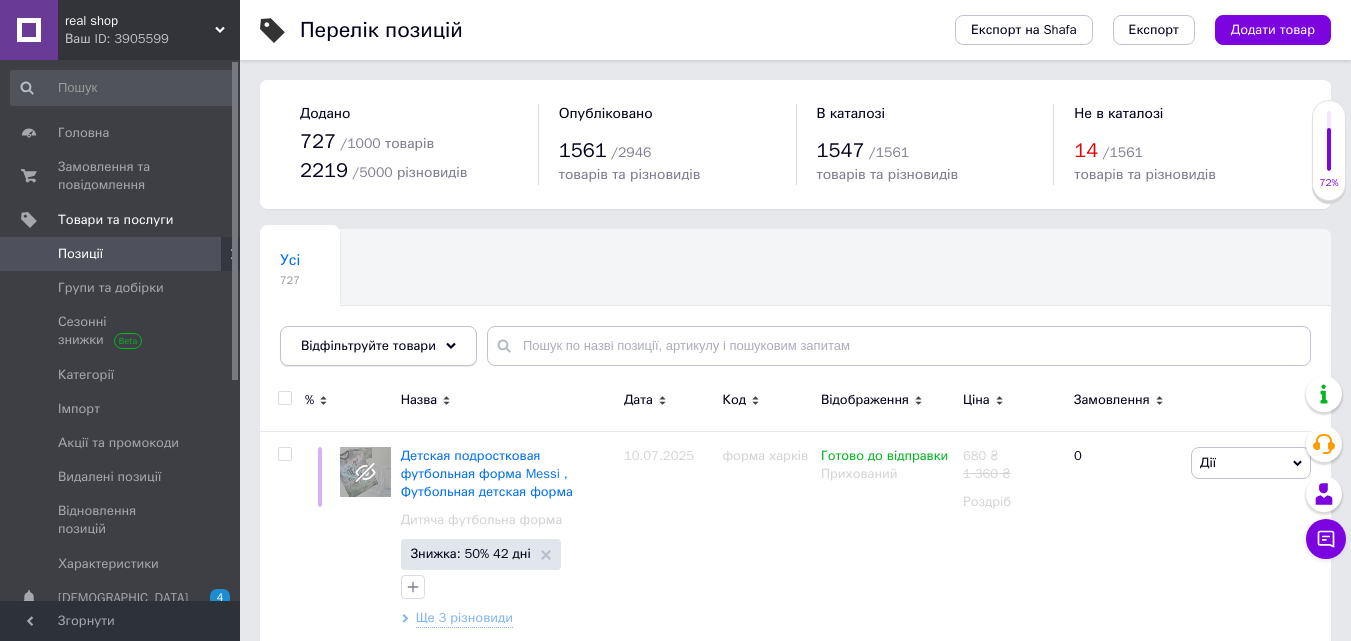 click on "Відфільтруйте товари" at bounding box center (378, 346) 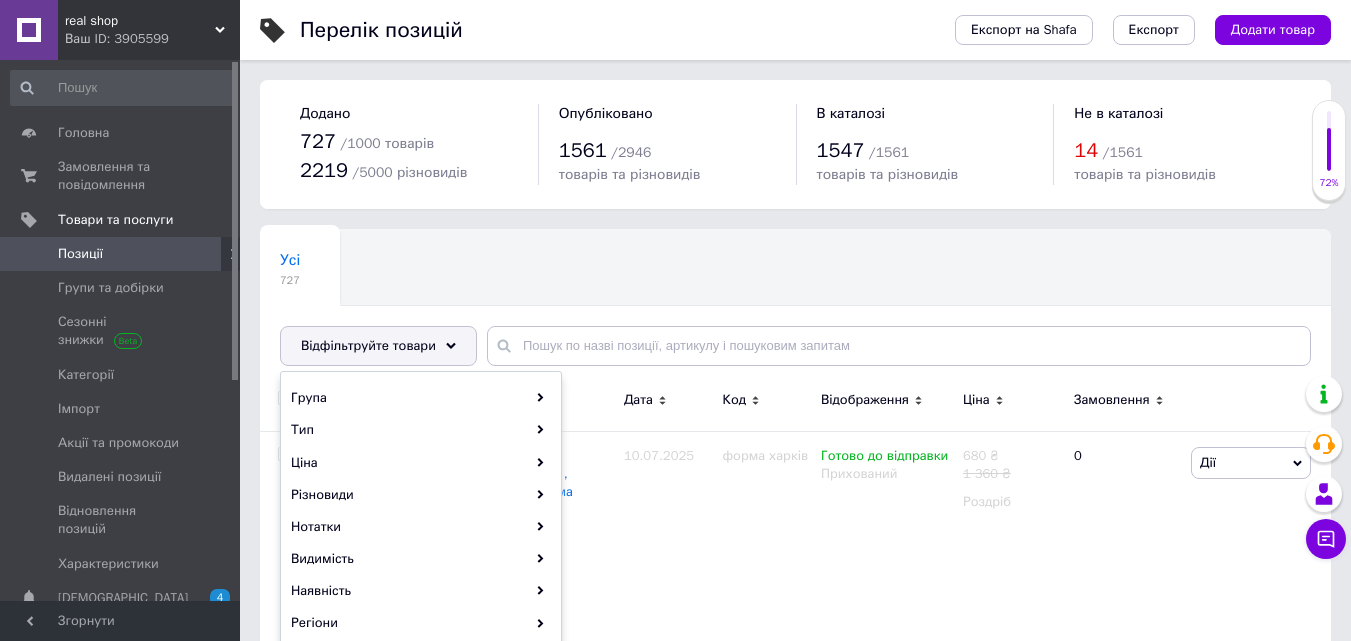 scroll, scrollTop: 100, scrollLeft: 0, axis: vertical 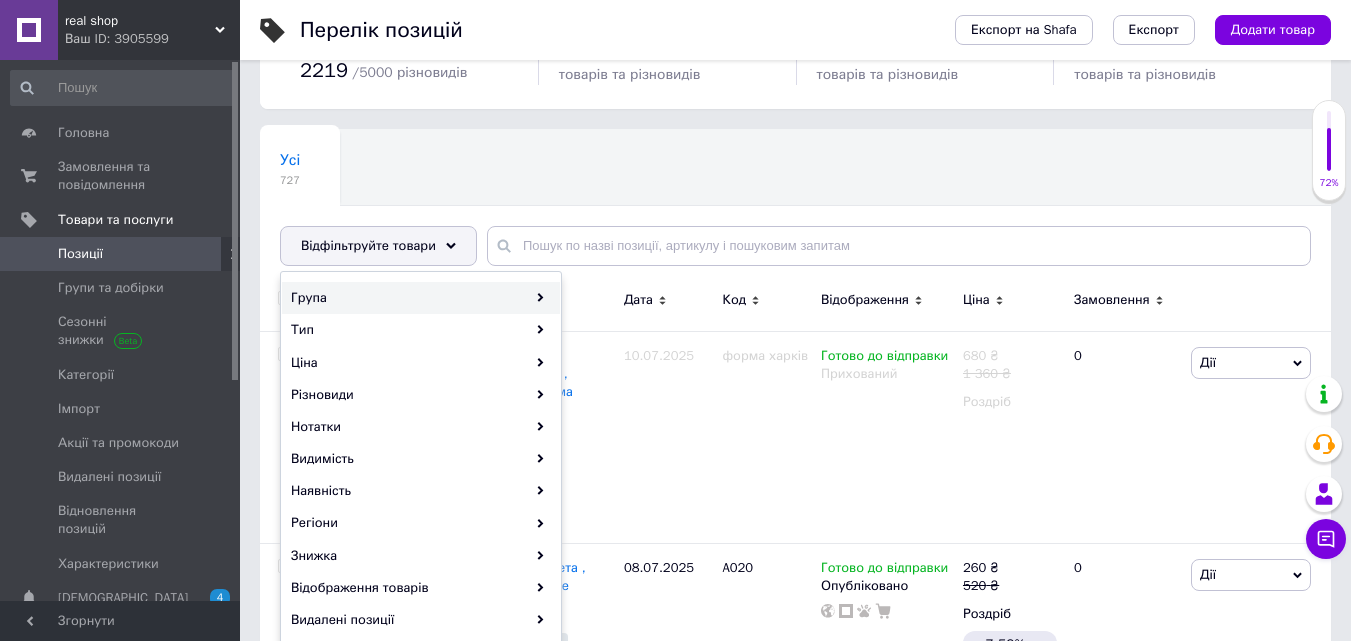 click on "Група" at bounding box center (421, 298) 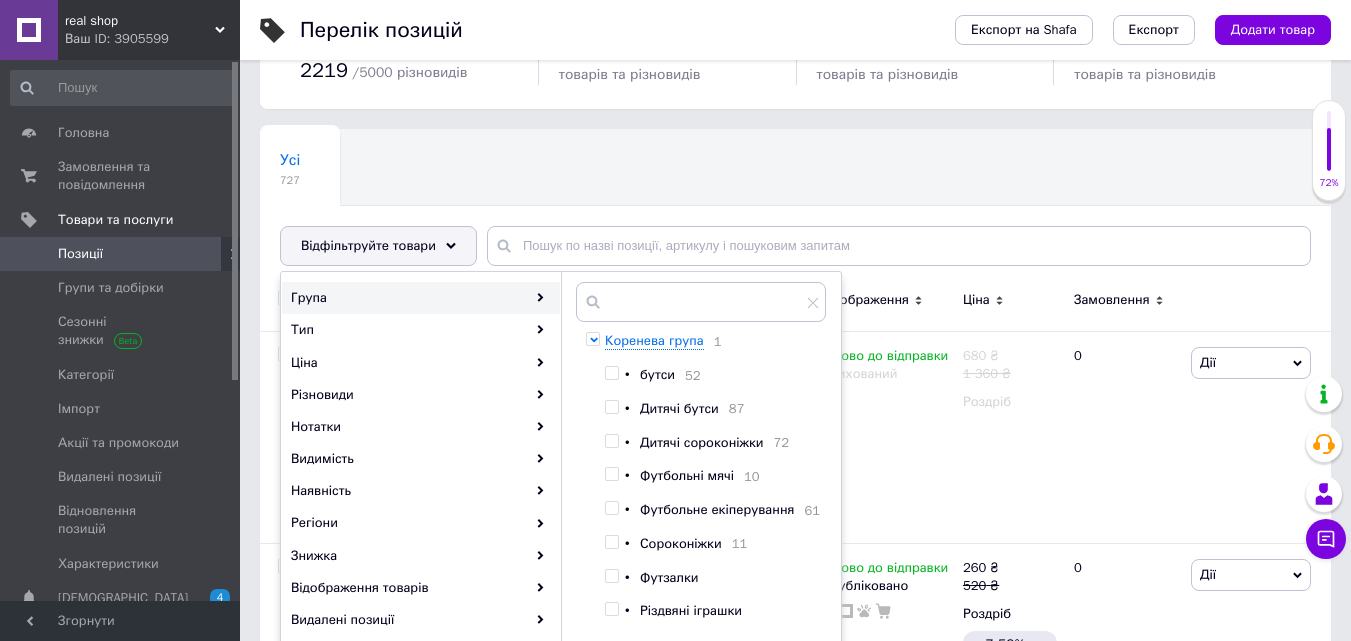click on "Усі 727 Ok Відфільтровано...  Зберегти" at bounding box center (795, 207) 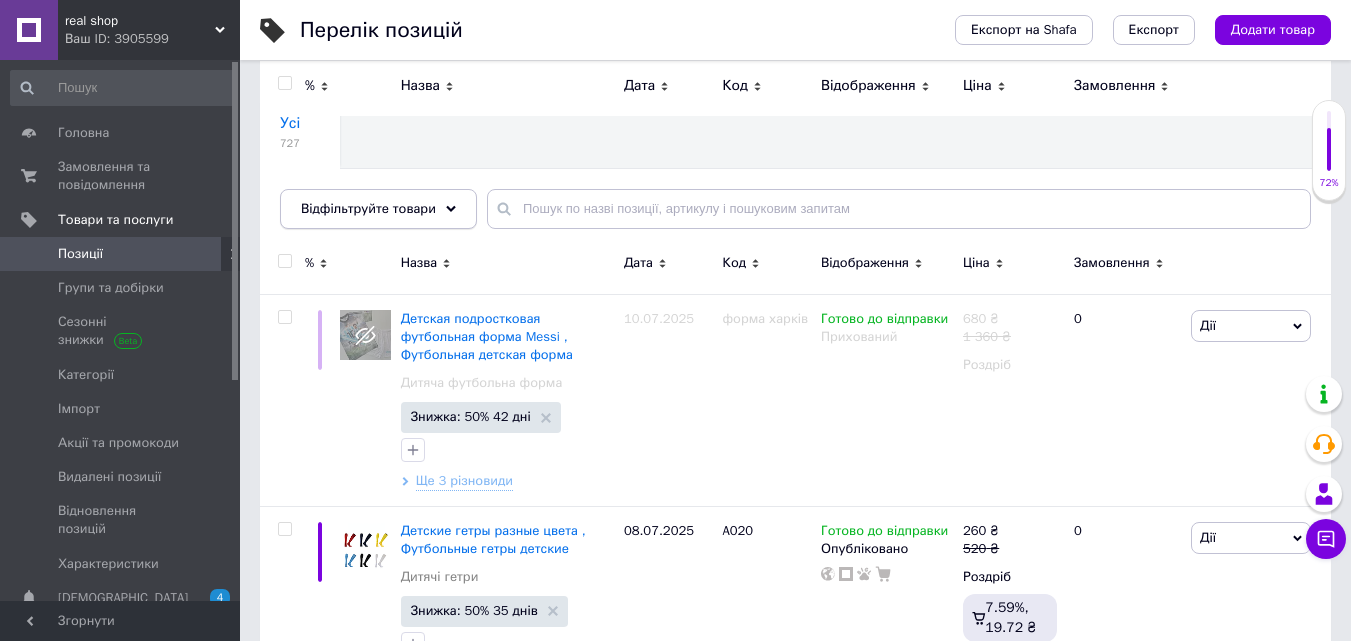 scroll, scrollTop: 100, scrollLeft: 0, axis: vertical 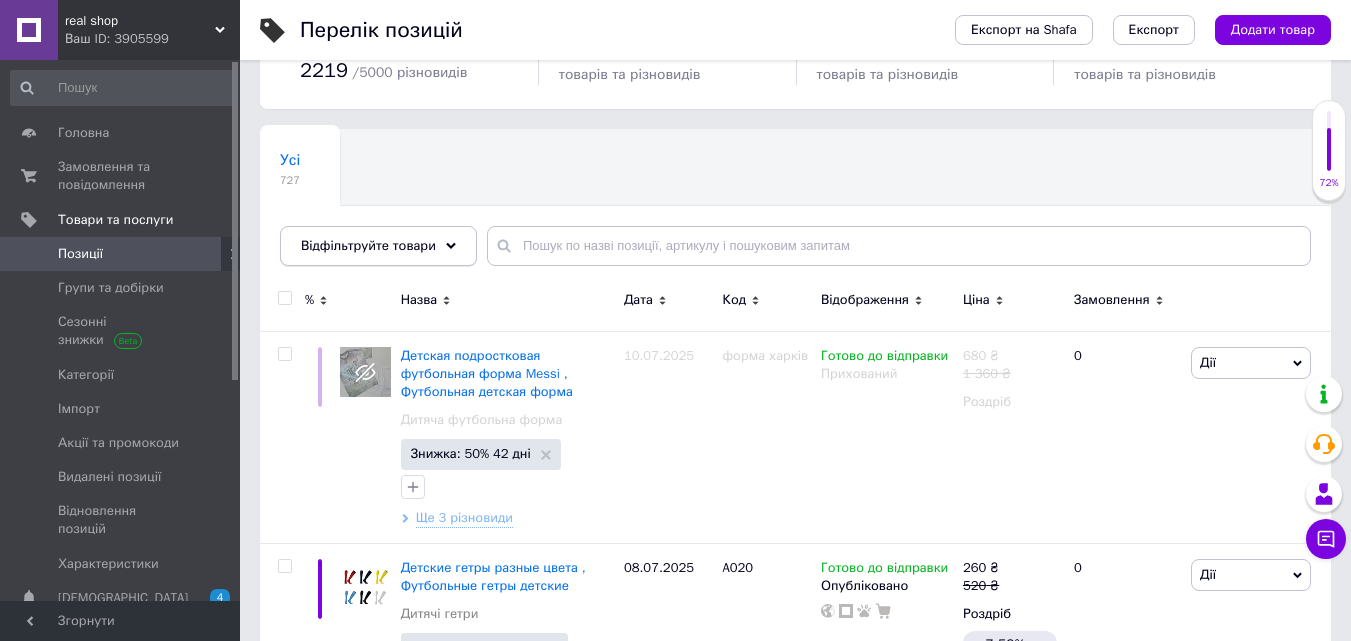 click on "Відфільтруйте товари" at bounding box center (368, 245) 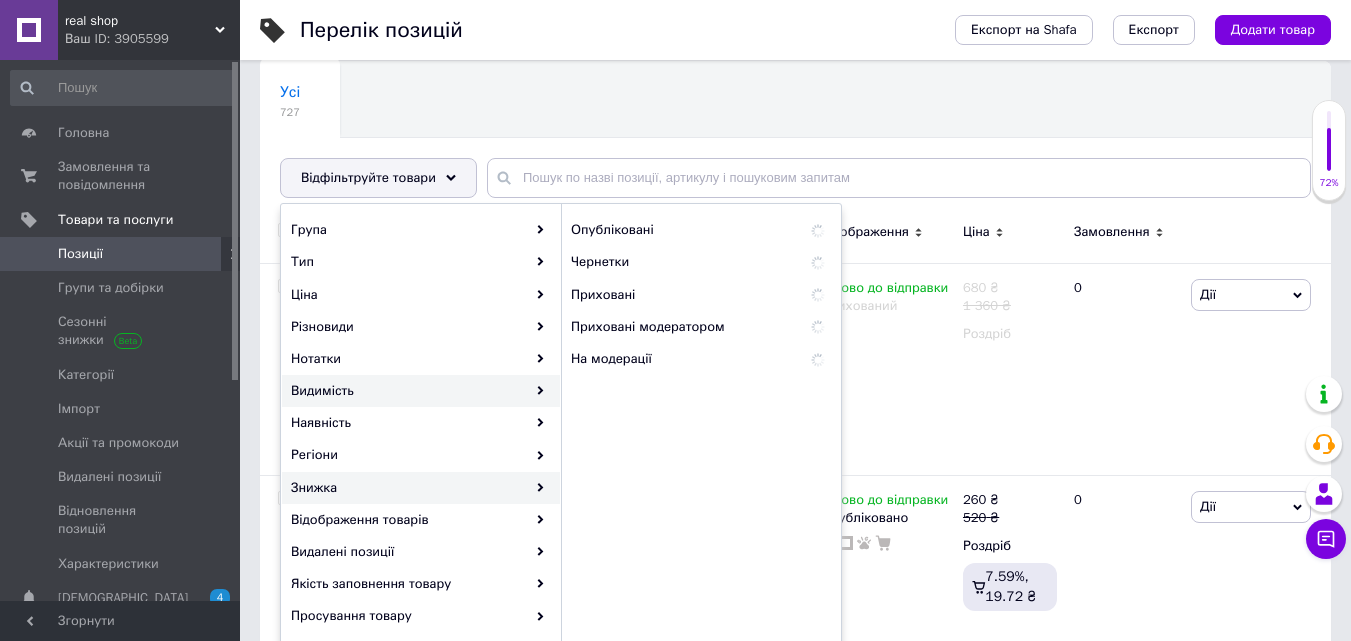 scroll, scrollTop: 200, scrollLeft: 0, axis: vertical 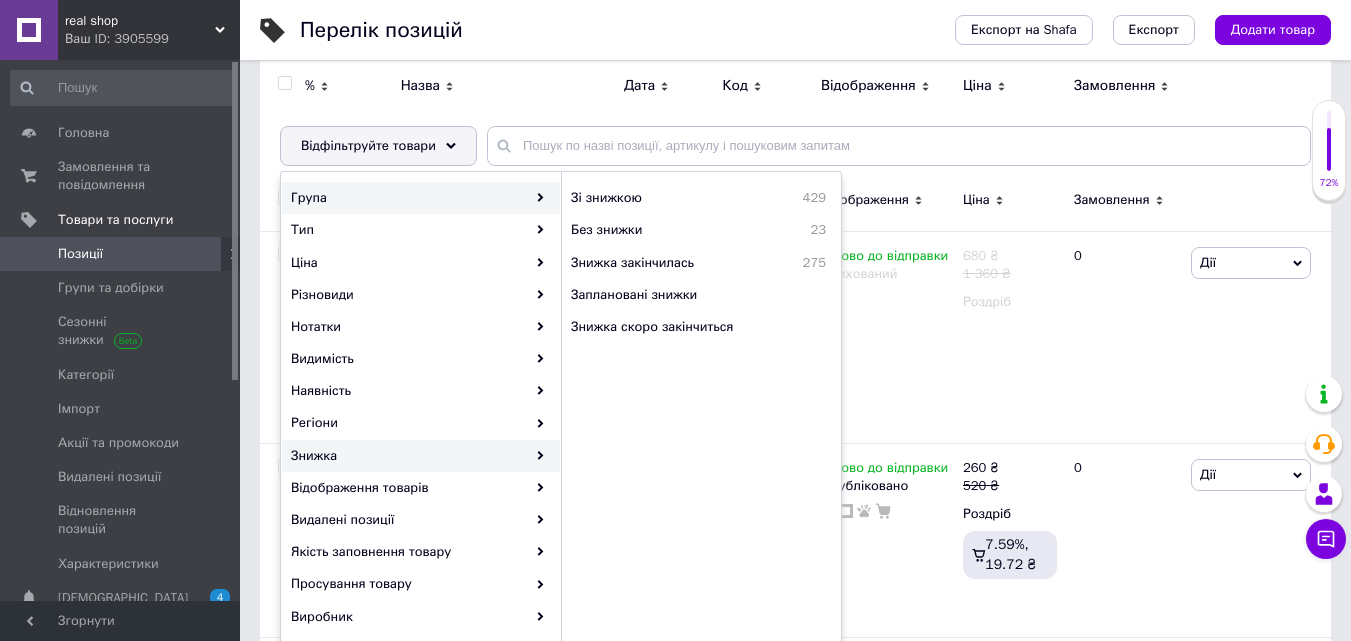 click on "Група" at bounding box center [421, 198] 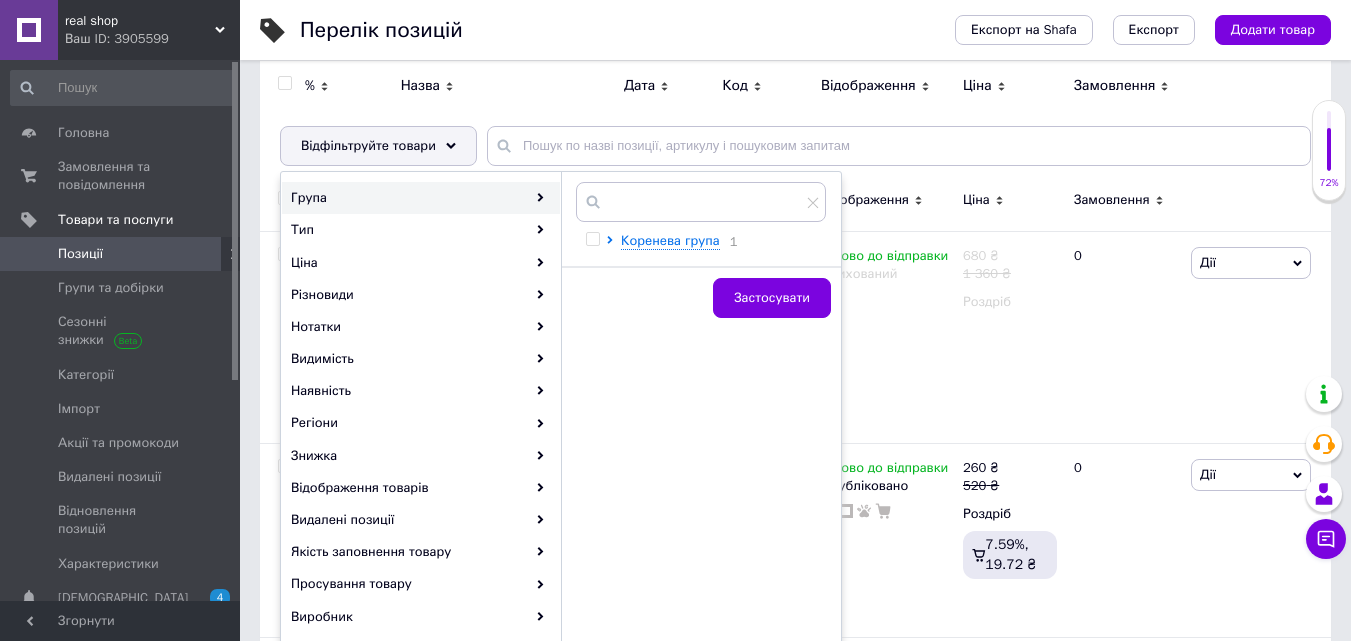 click at bounding box center [613, 241] 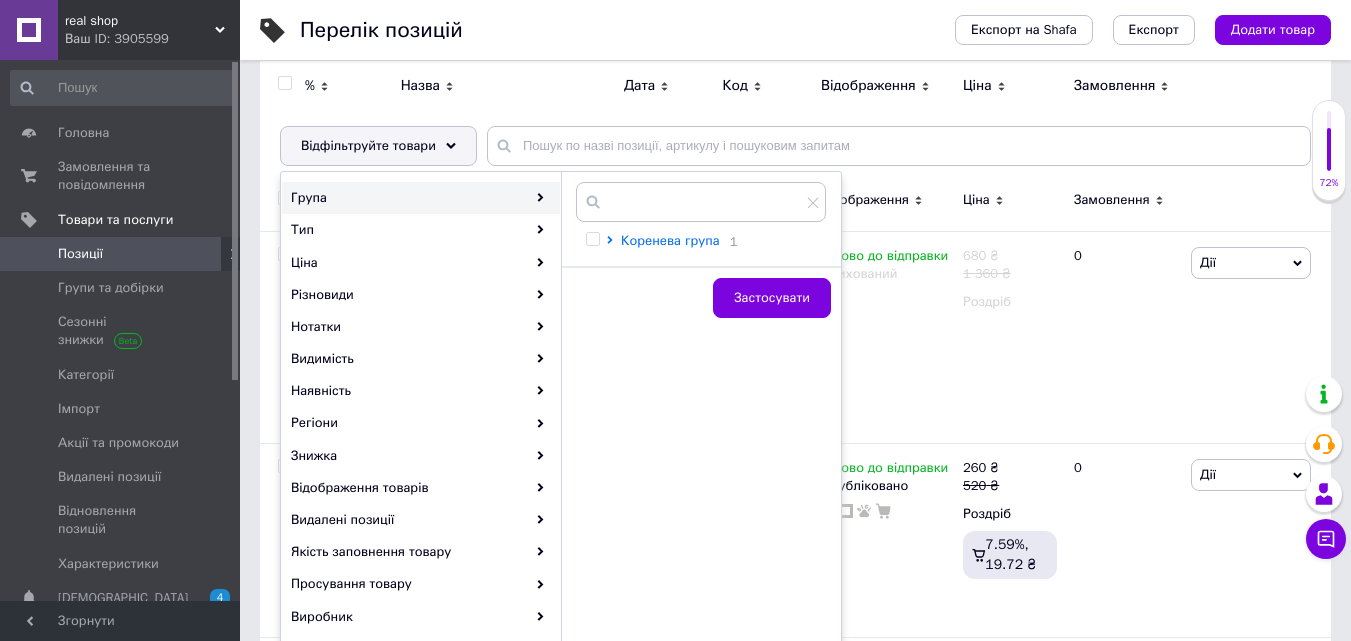 click 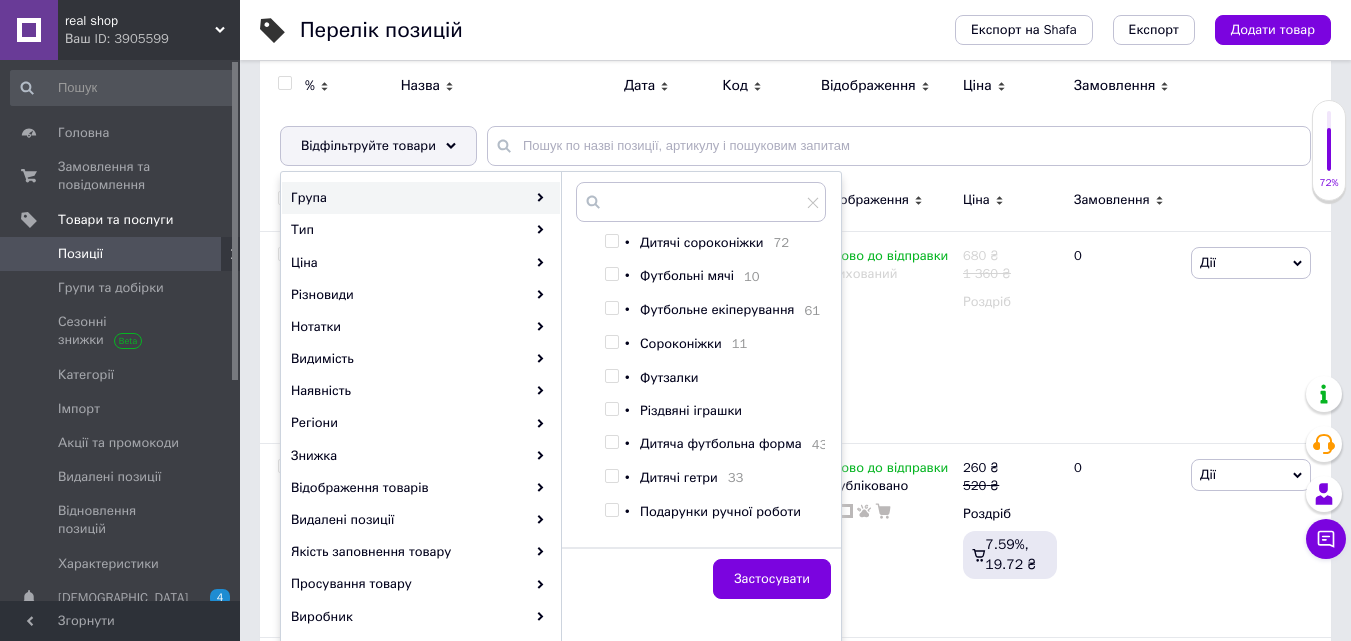 scroll, scrollTop: 200, scrollLeft: 0, axis: vertical 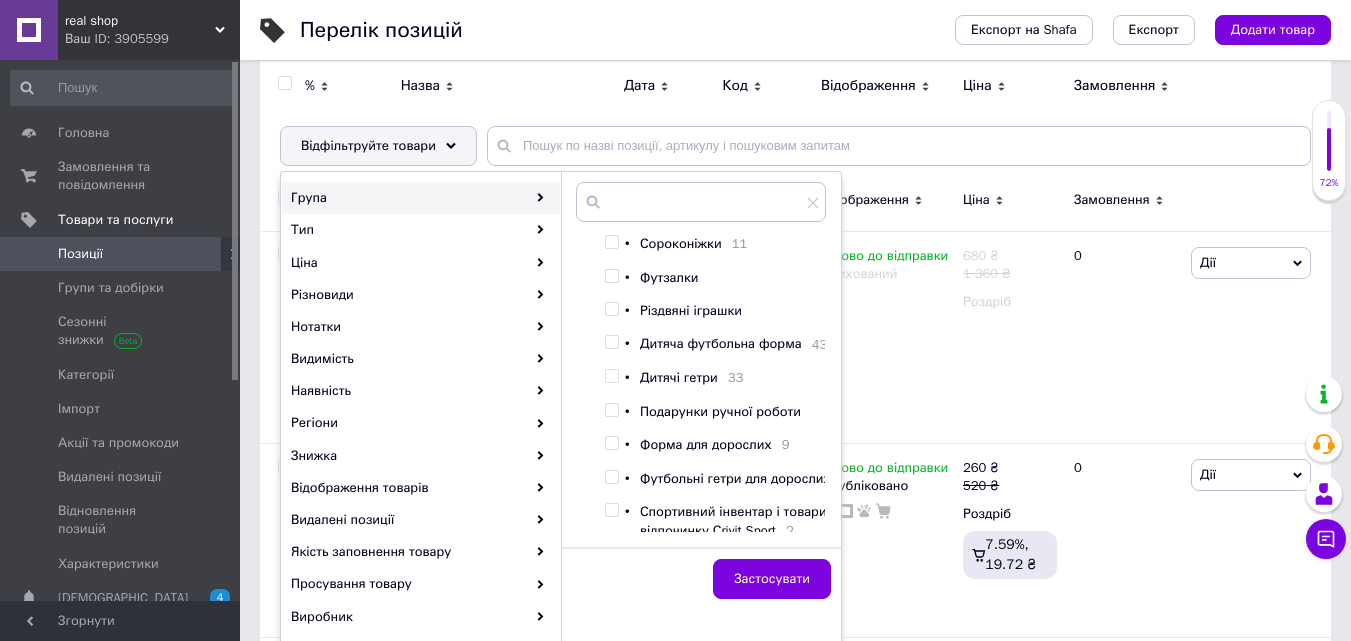 click at bounding box center [611, 342] 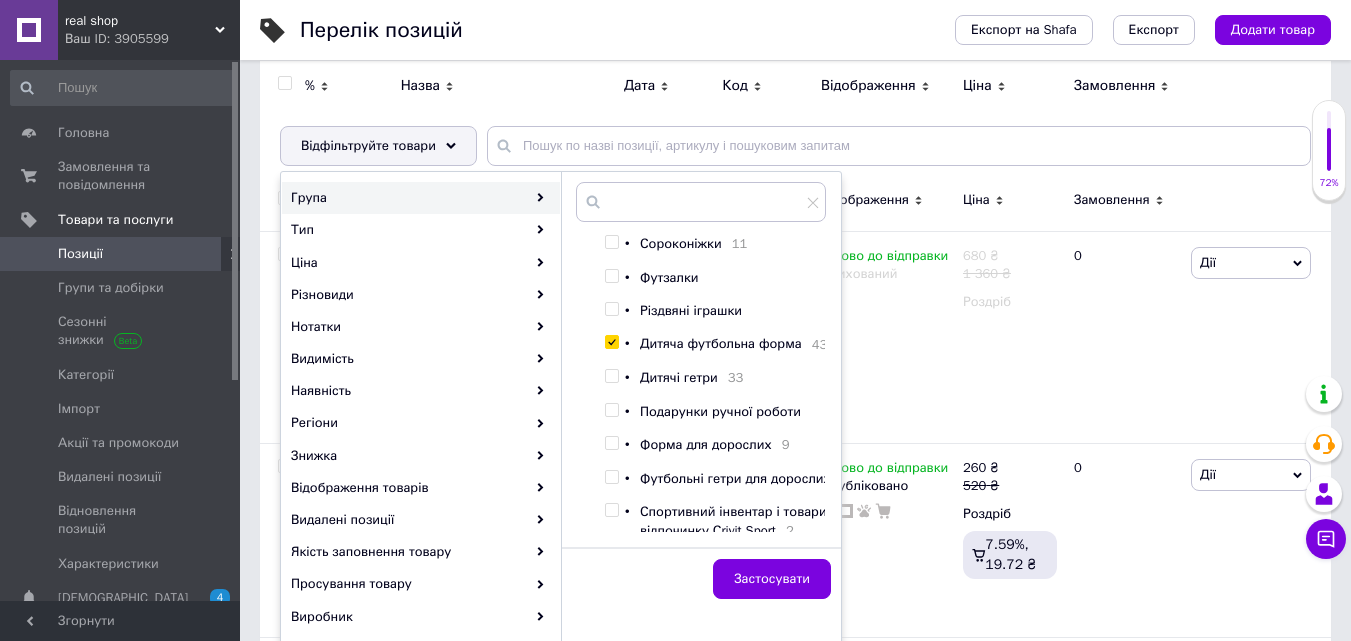 checkbox on "true" 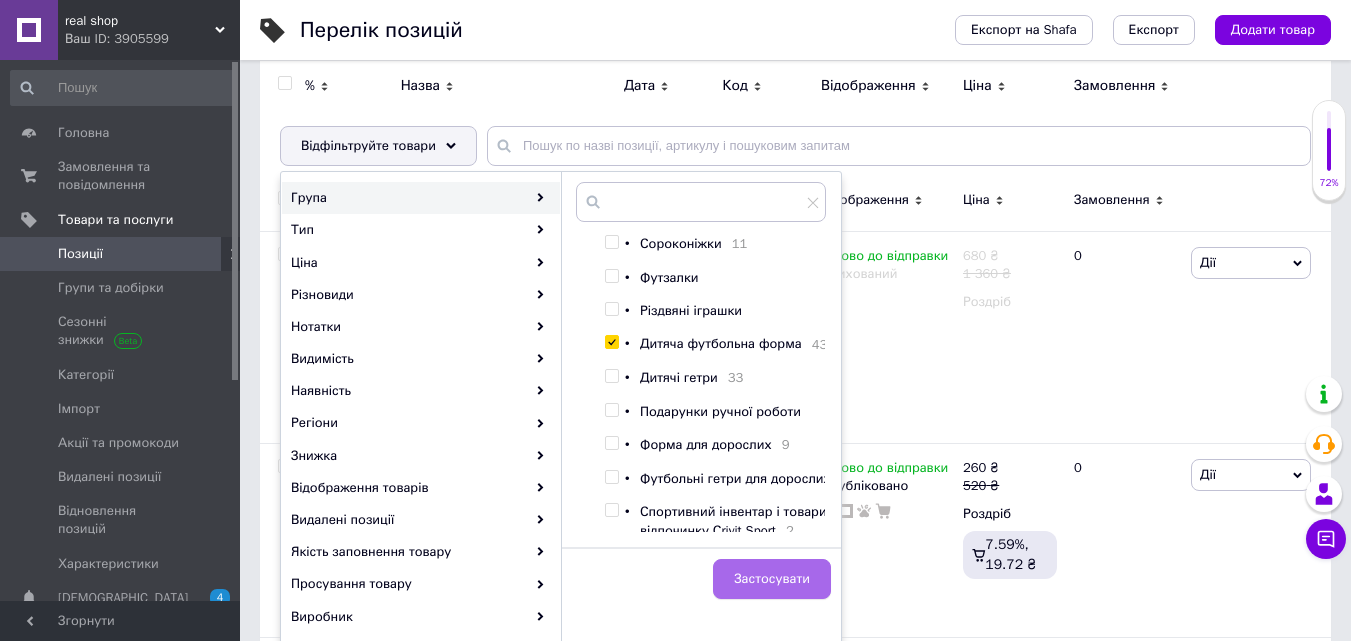 click on "Застосувати" at bounding box center [772, 579] 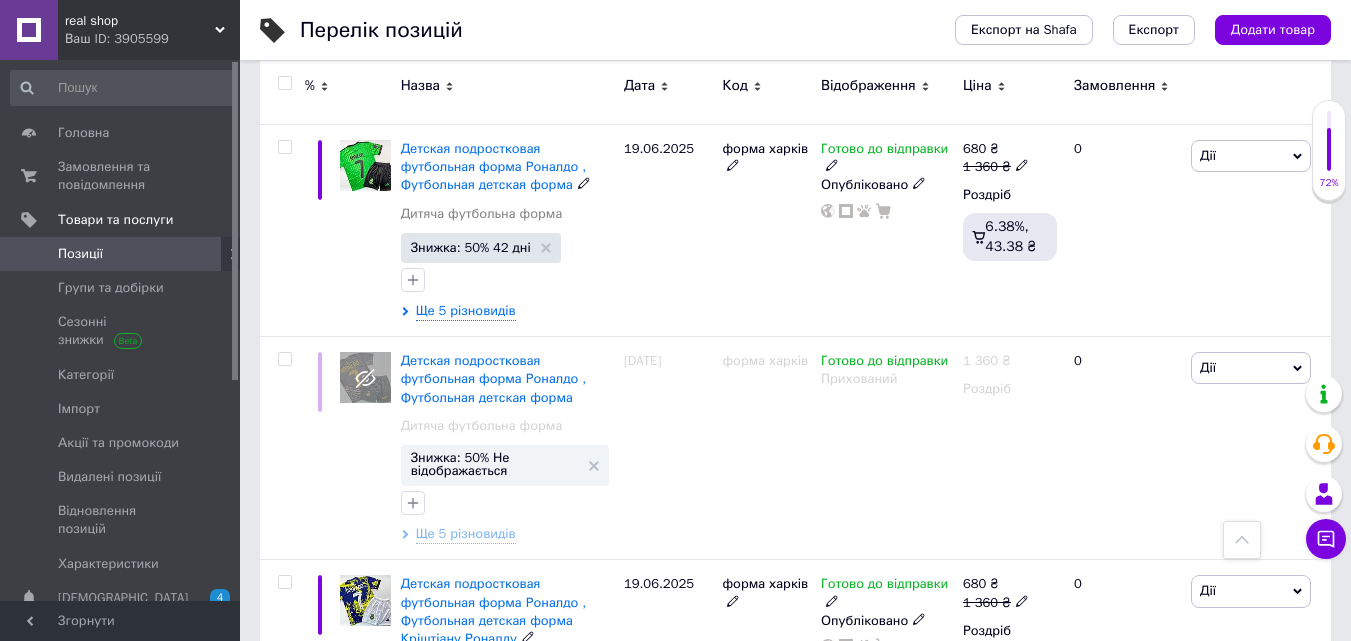 scroll, scrollTop: 13800, scrollLeft: 0, axis: vertical 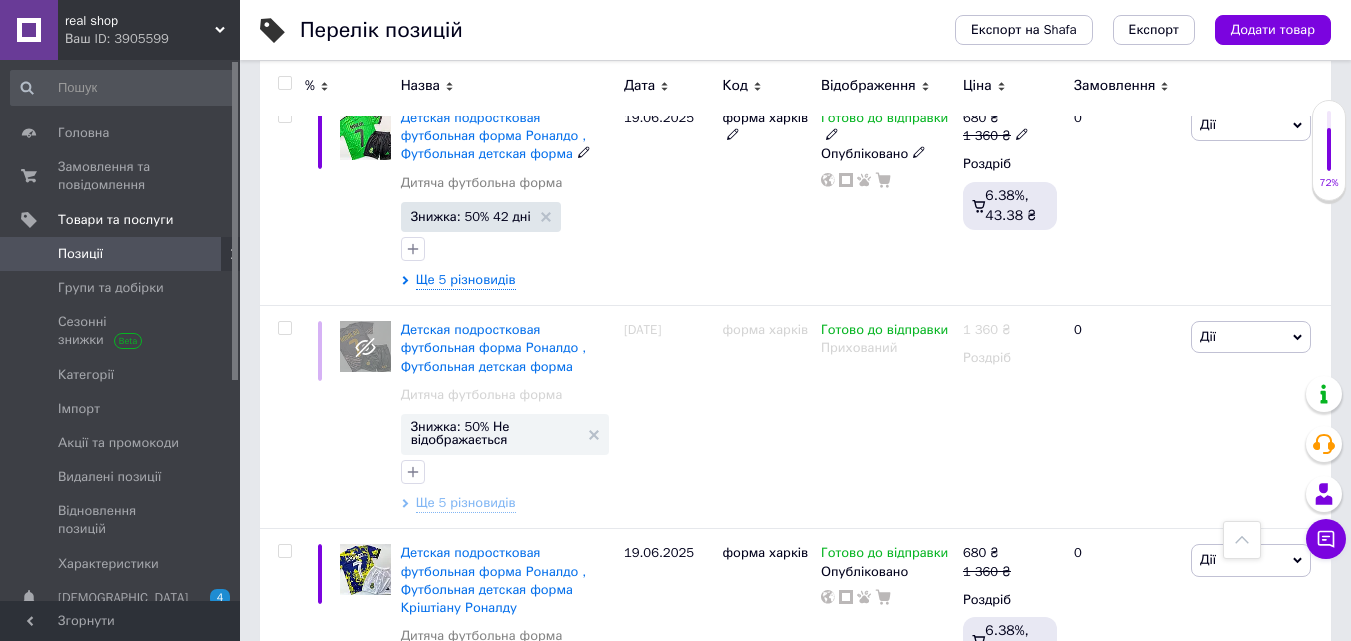 click on "Дії" at bounding box center (1208, 790) 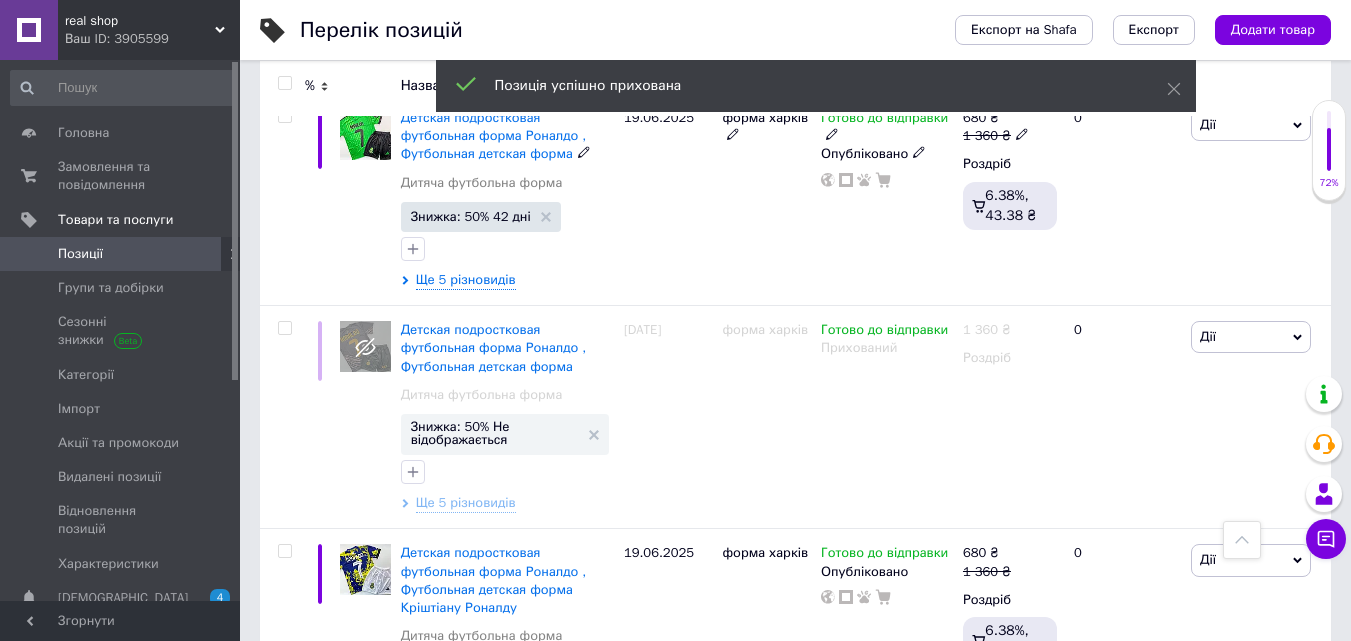 click on "real shop" at bounding box center [140, 21] 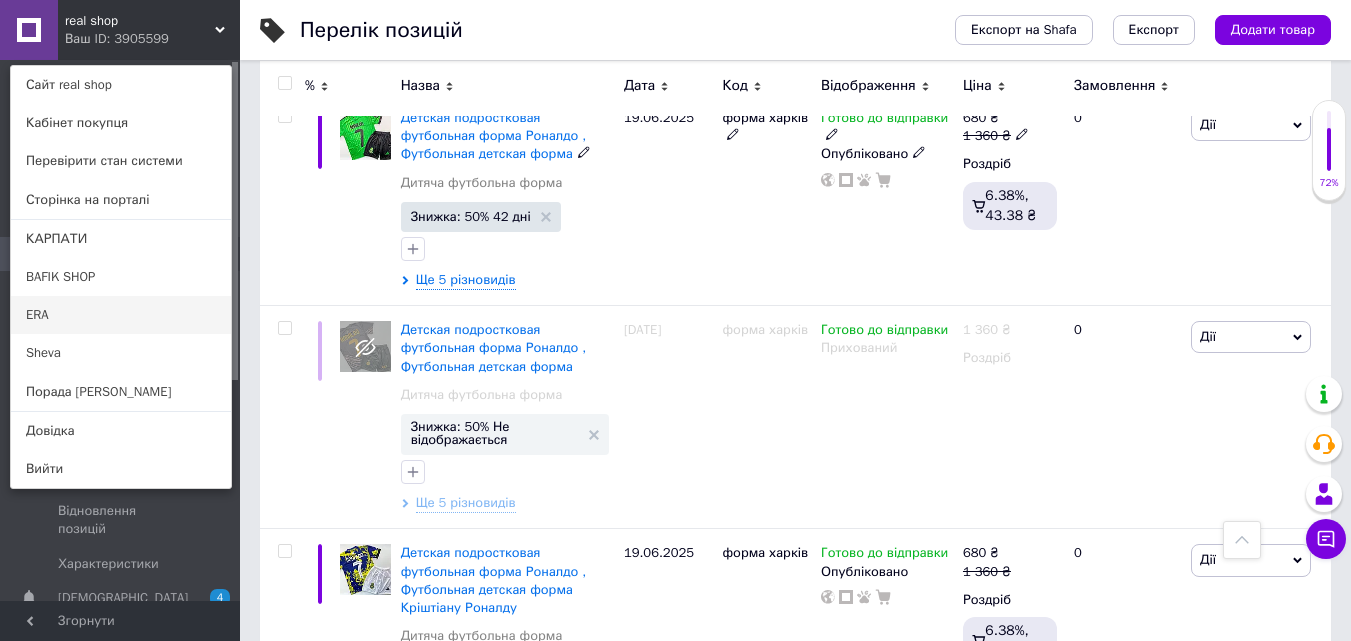 click on "ERA" at bounding box center [121, 315] 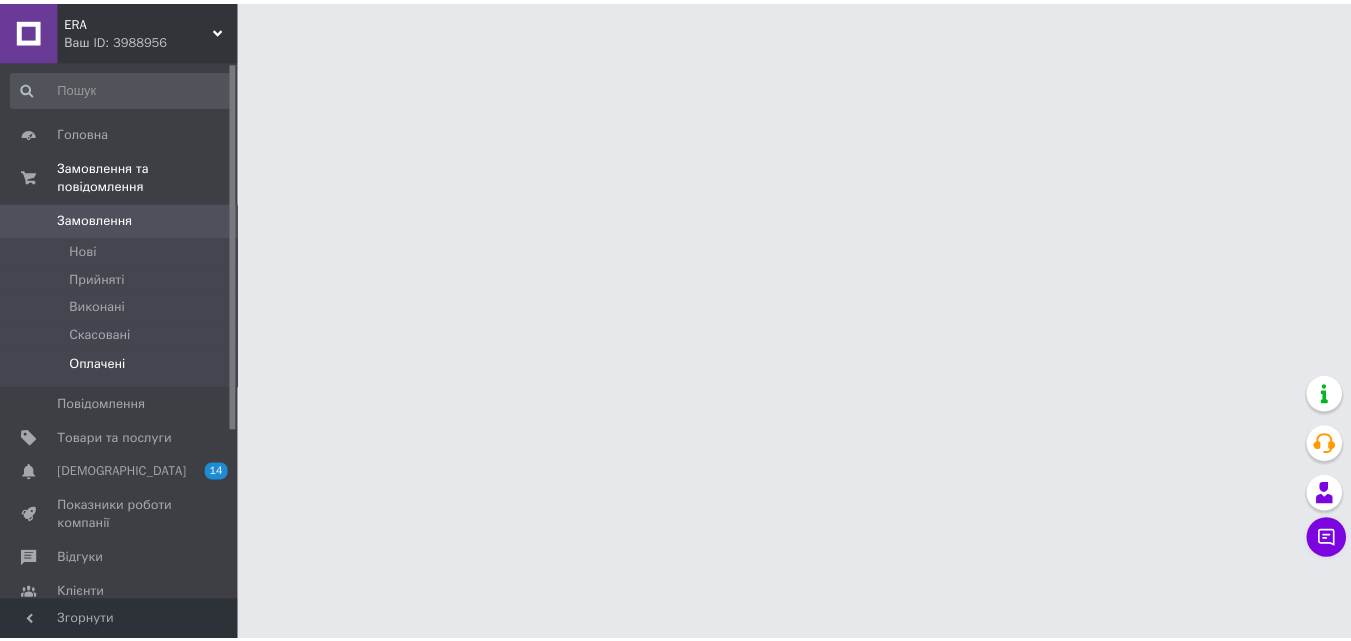 scroll, scrollTop: 0, scrollLeft: 0, axis: both 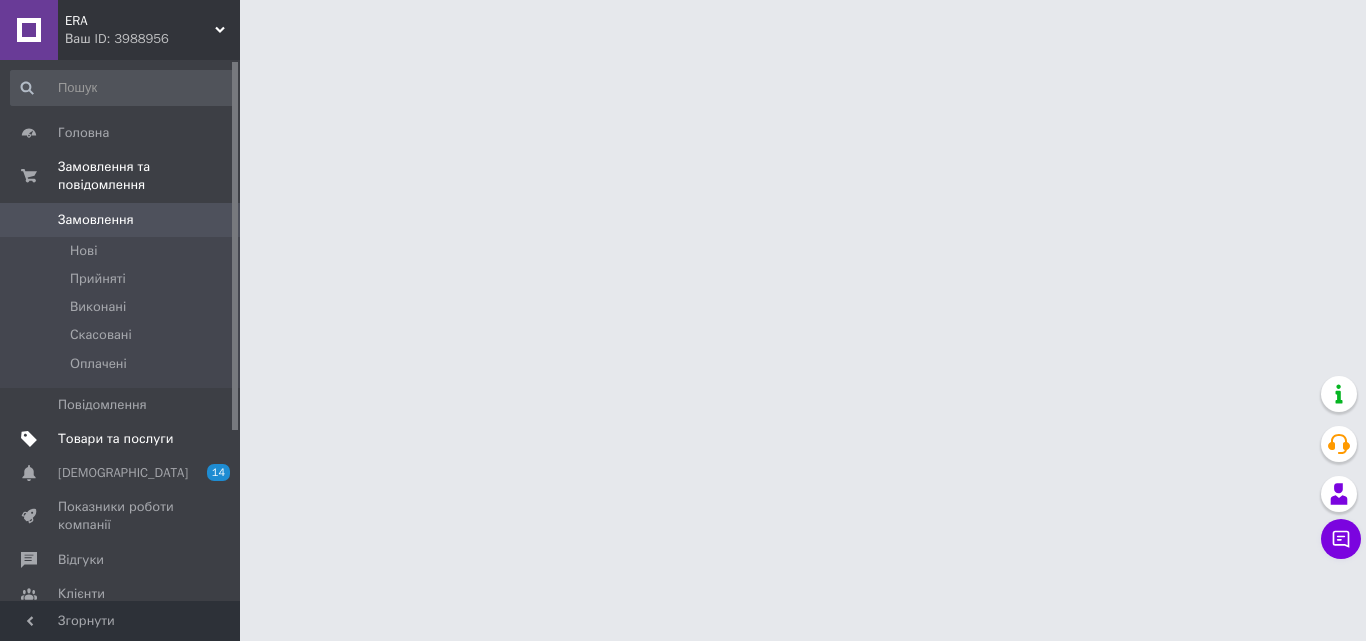 click on "Товари та послуги" at bounding box center [115, 439] 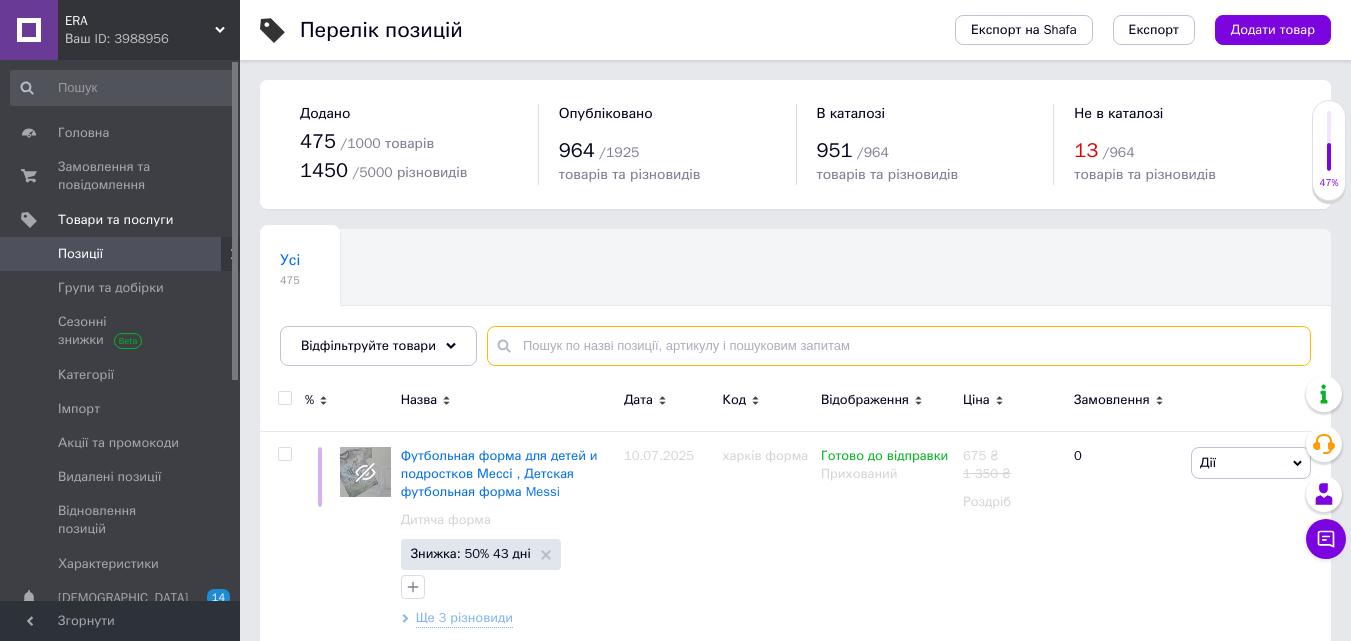 click at bounding box center [899, 346] 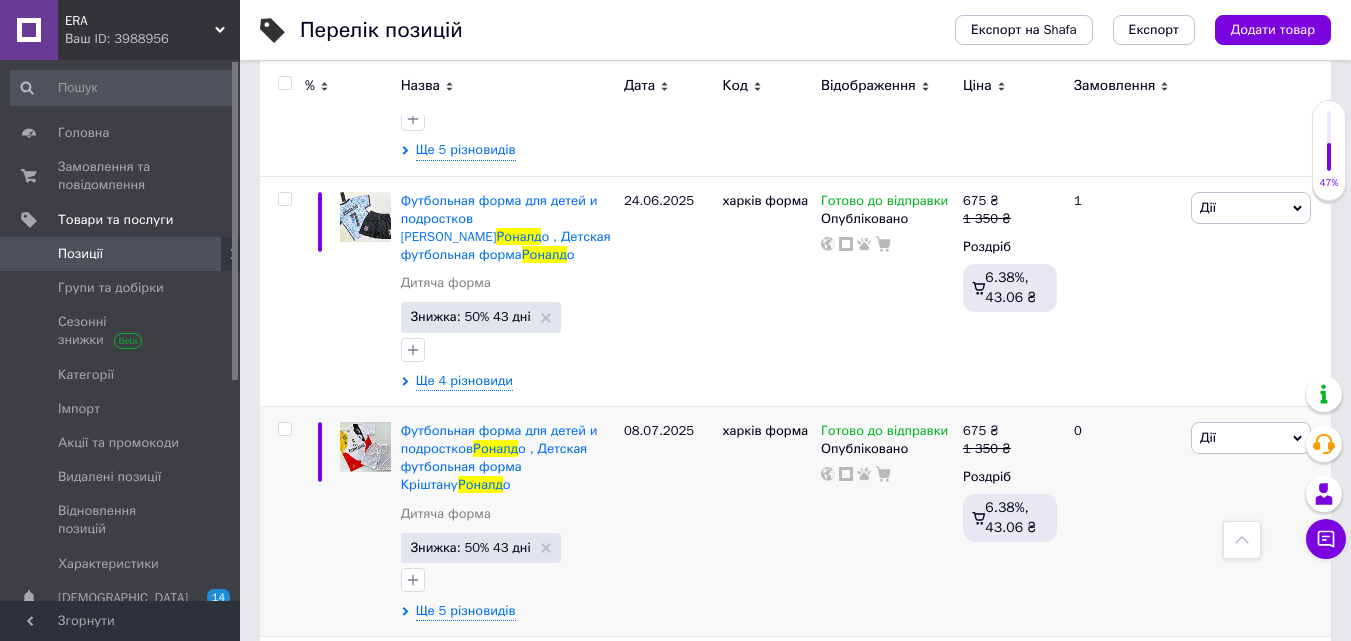 scroll, scrollTop: 1700, scrollLeft: 0, axis: vertical 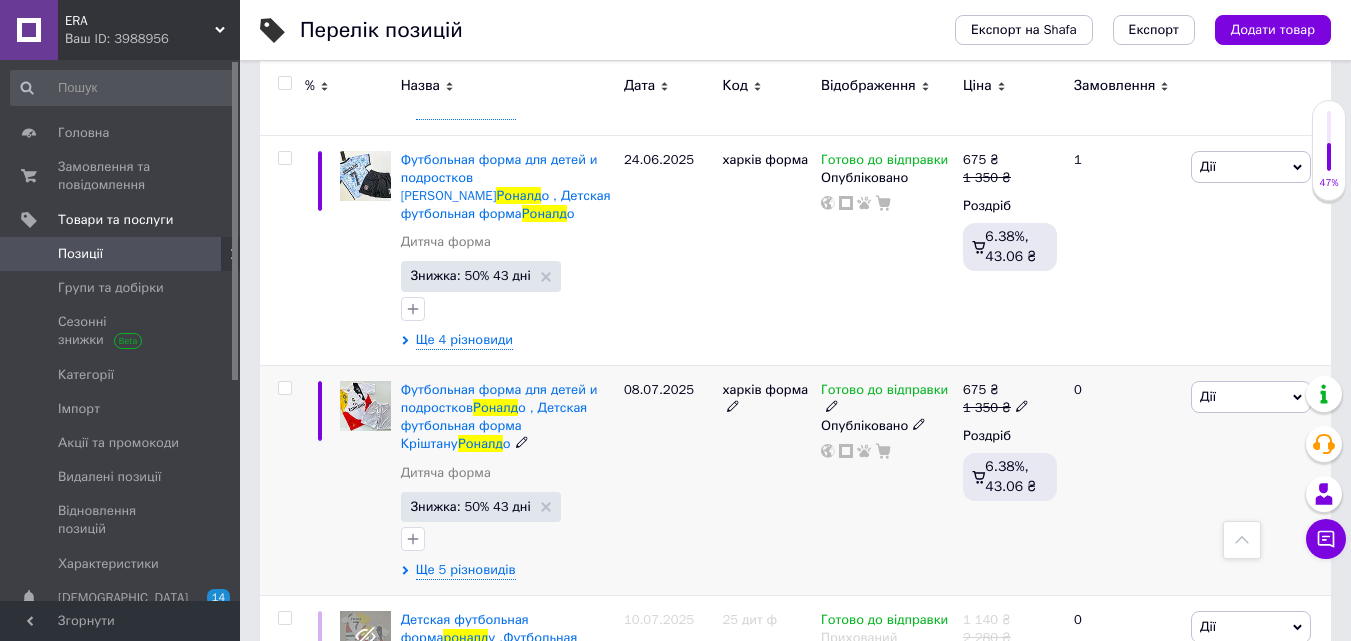 type on "роналд" 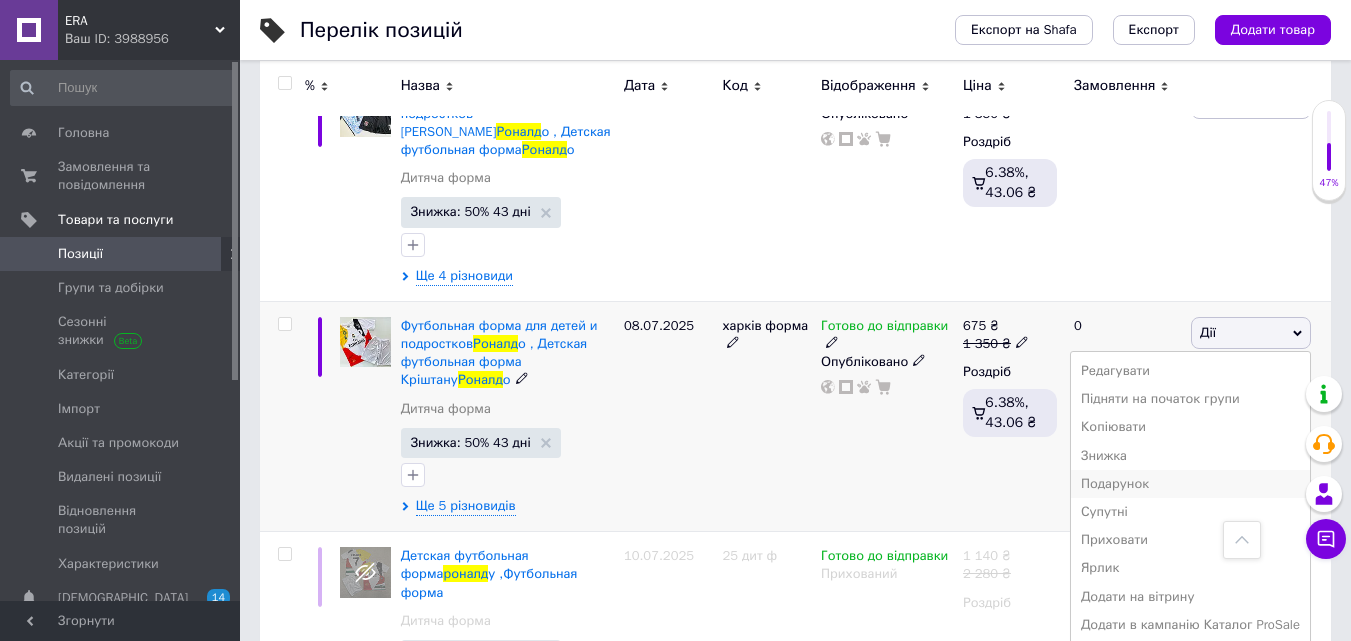 scroll, scrollTop: 1800, scrollLeft: 0, axis: vertical 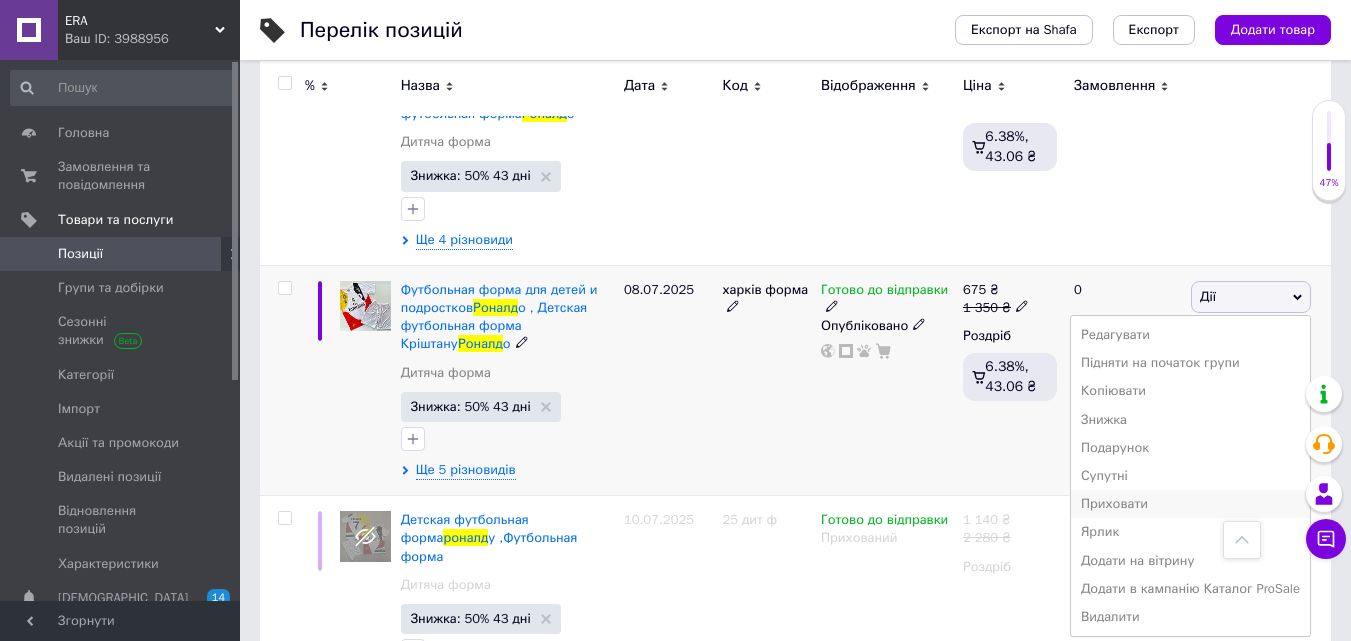 click on "Приховати" at bounding box center (1190, 504) 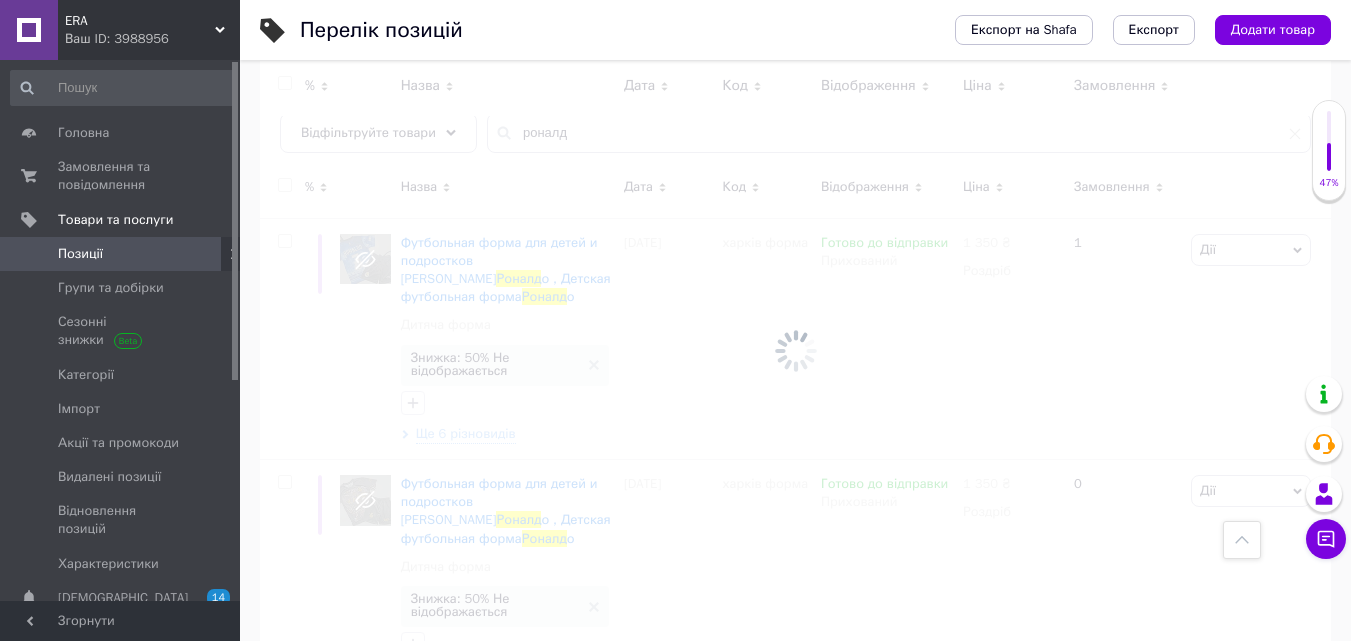 scroll, scrollTop: 0, scrollLeft: 0, axis: both 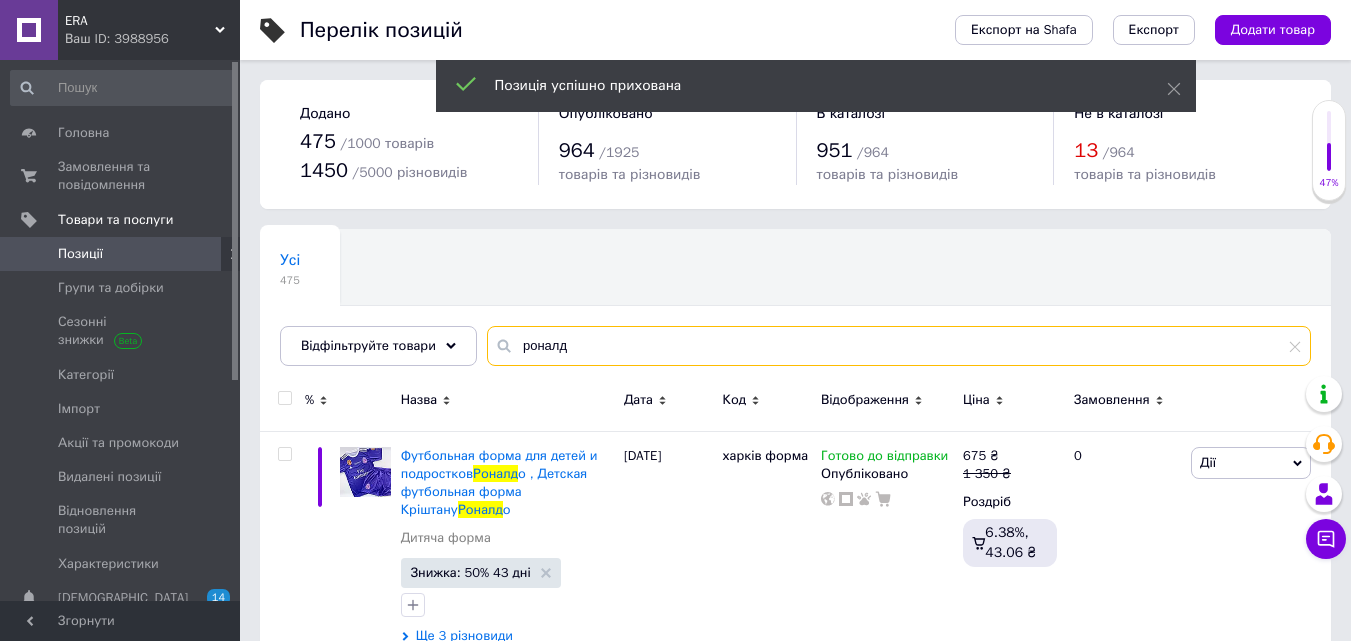 drag, startPoint x: 580, startPoint y: 348, endPoint x: 519, endPoint y: 351, distance: 61.073727 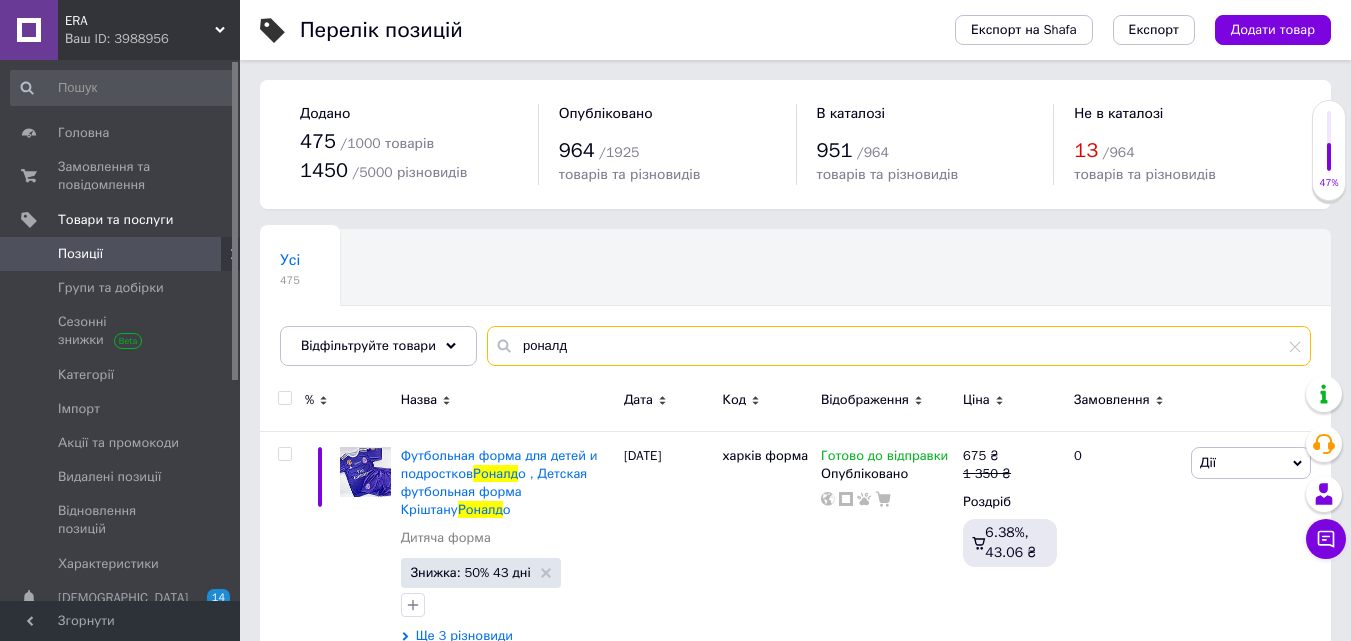 click on "роналд" at bounding box center [899, 346] 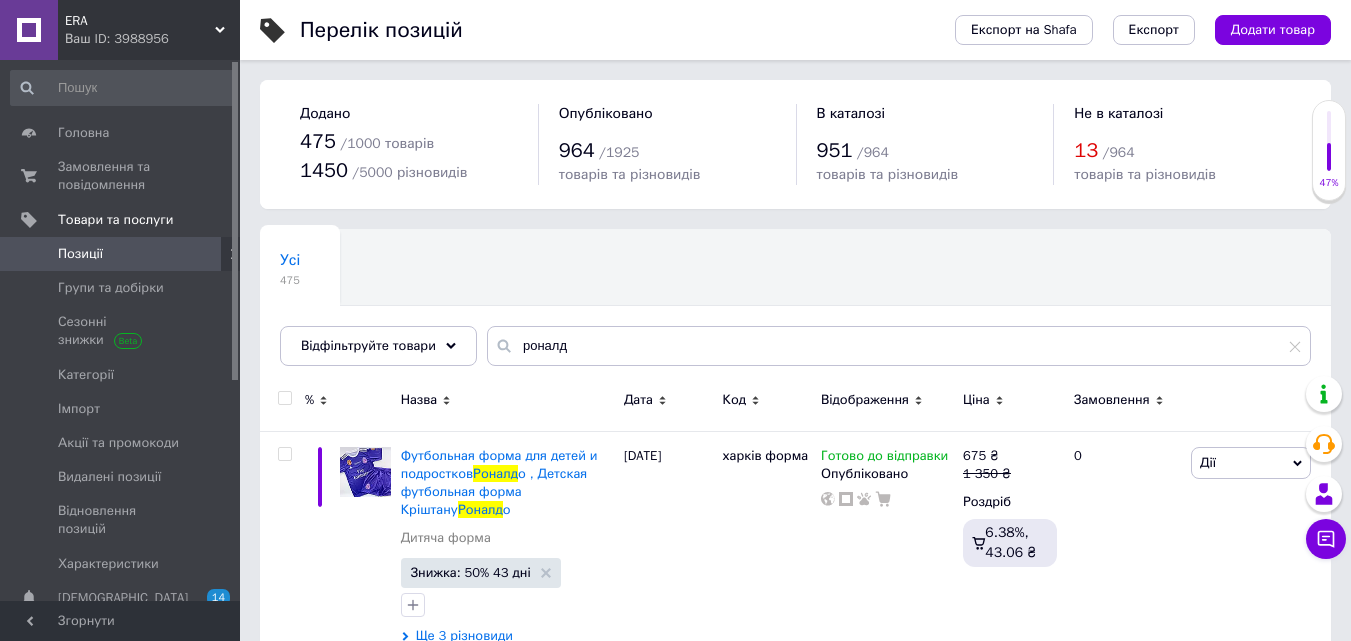 click on "Ваш ID: 3988956" at bounding box center (152, 39) 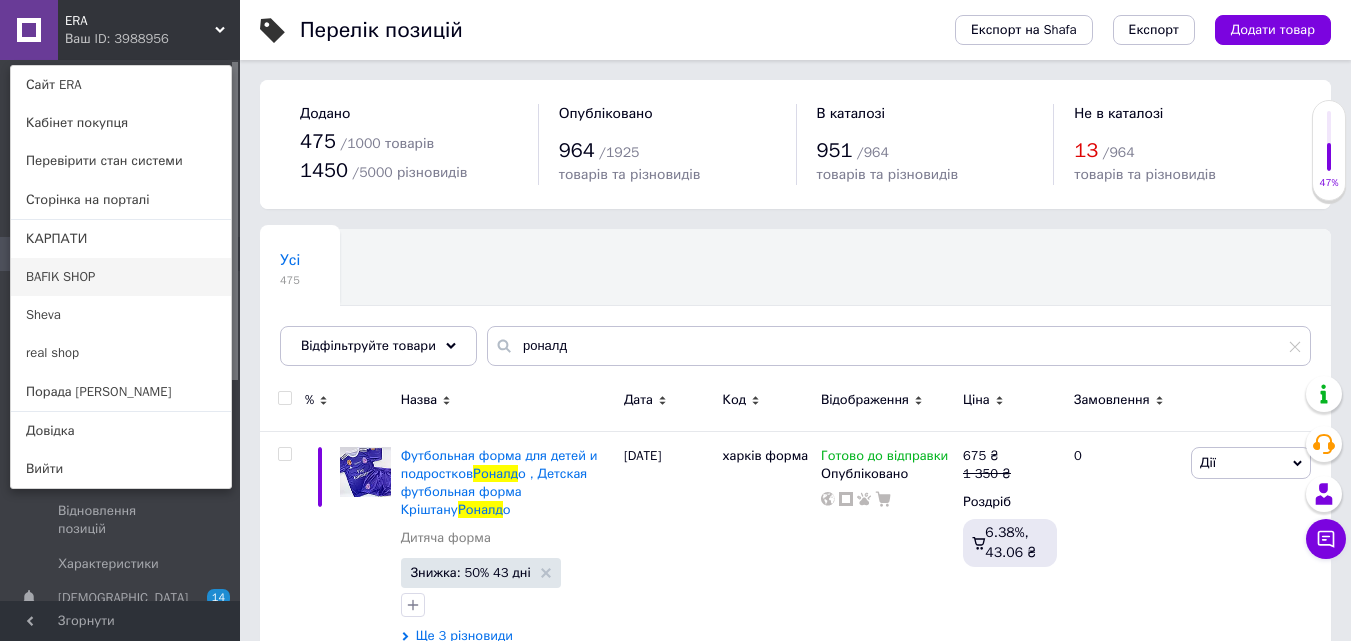 click on "BAFIK SHOP" at bounding box center (121, 277) 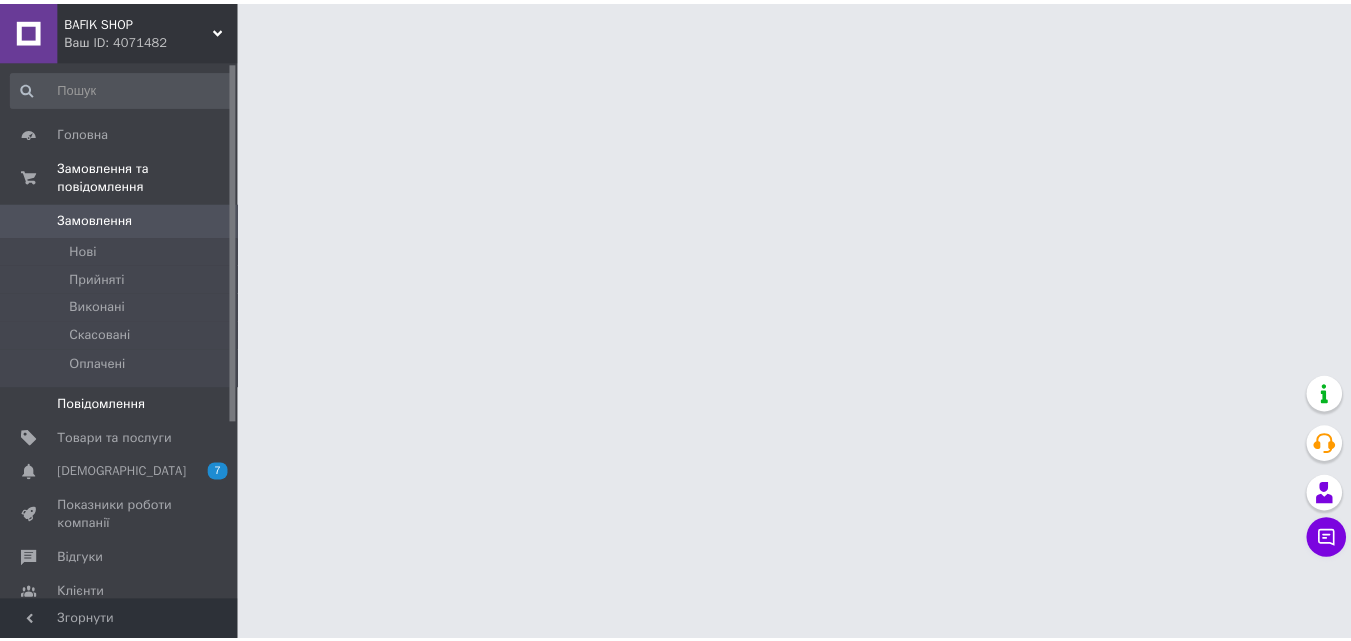 scroll, scrollTop: 0, scrollLeft: 0, axis: both 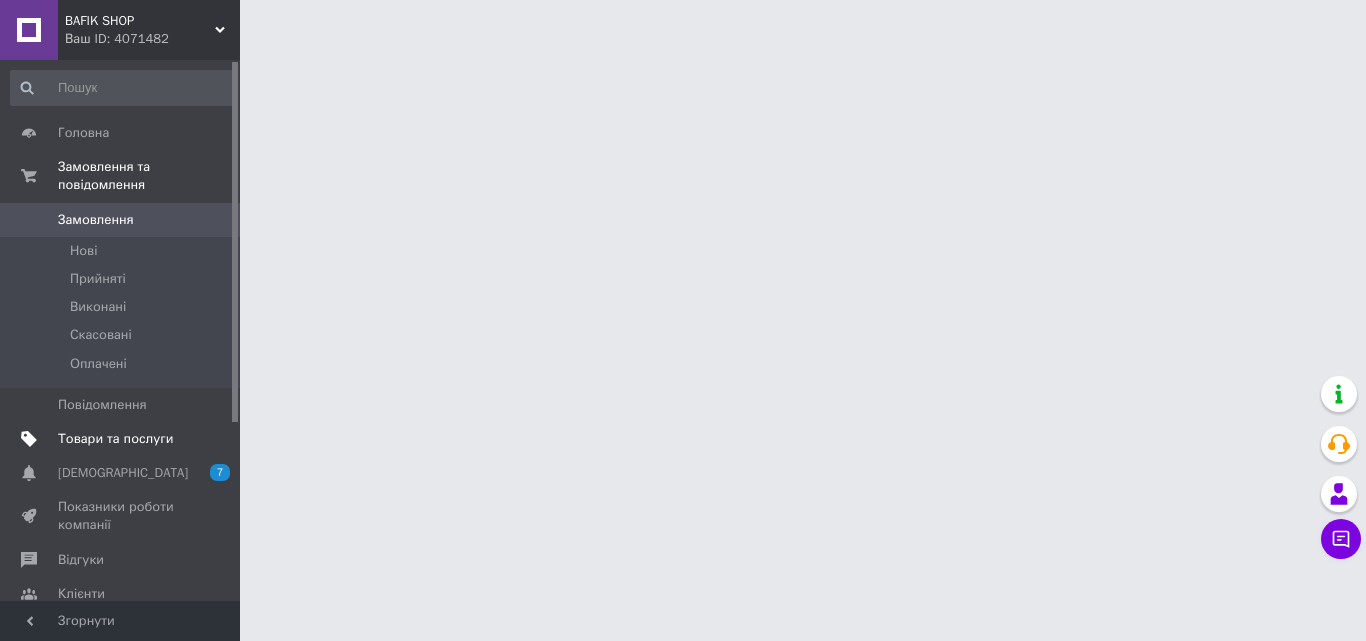 click on "Товари та послуги" at bounding box center [123, 439] 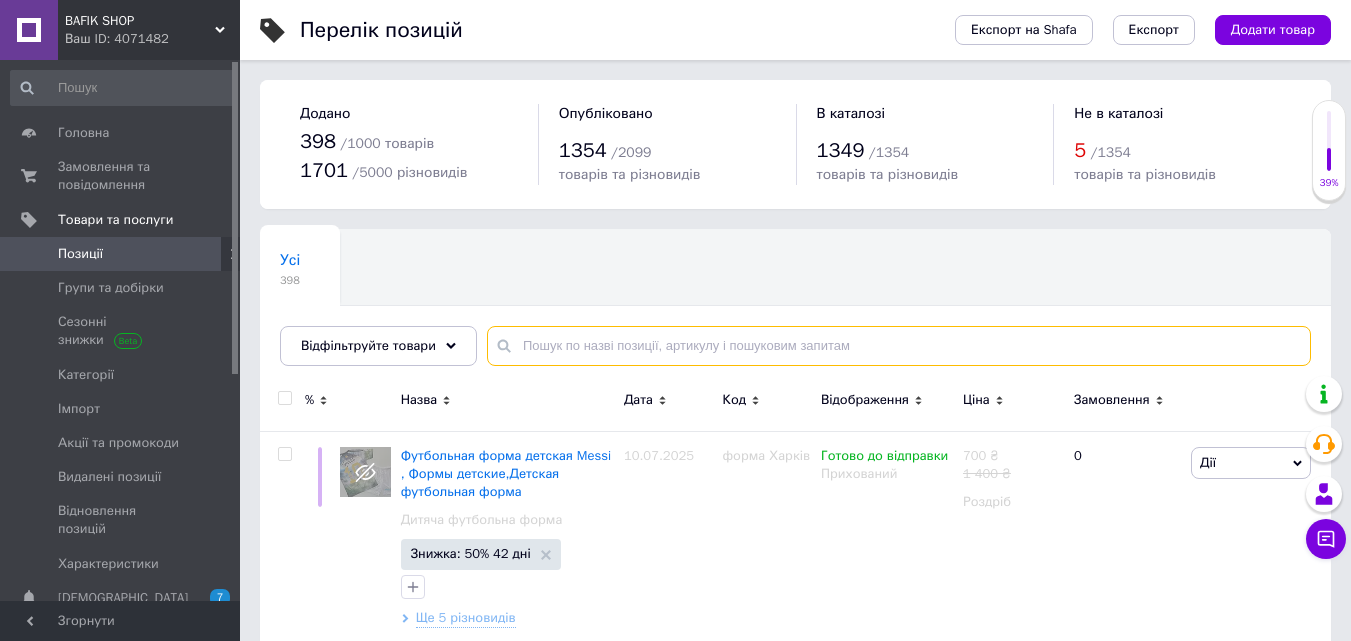 click at bounding box center [899, 346] 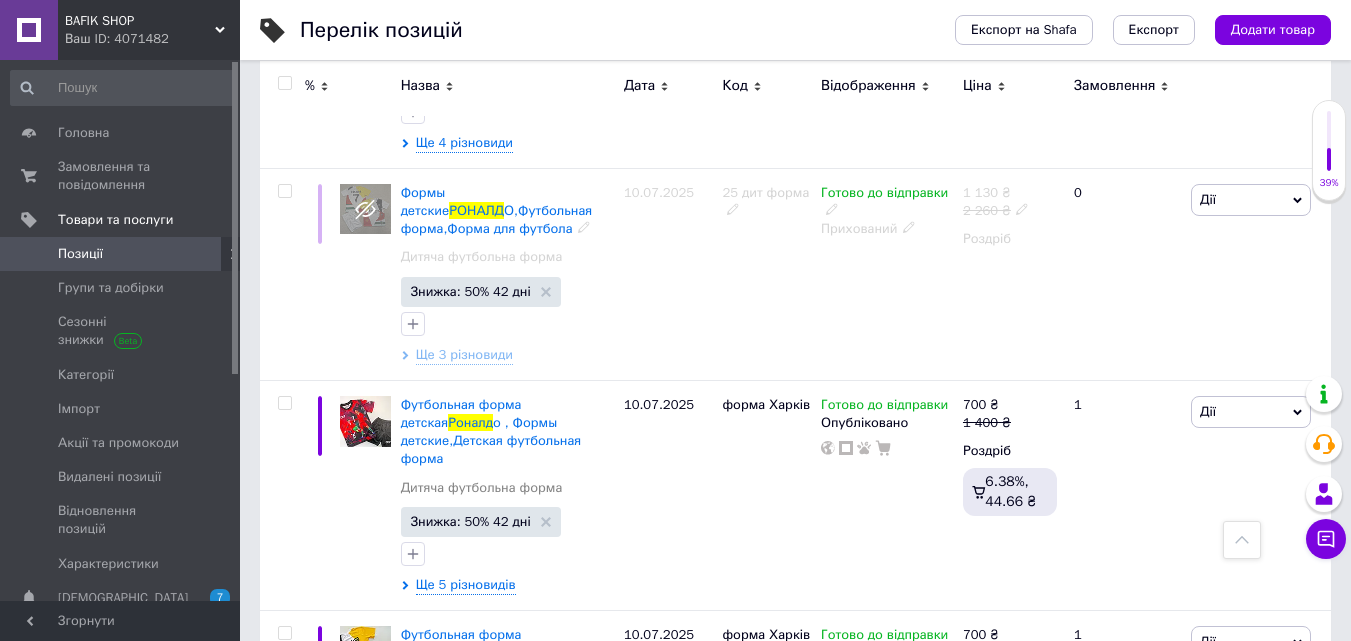 scroll, scrollTop: 2589, scrollLeft: 0, axis: vertical 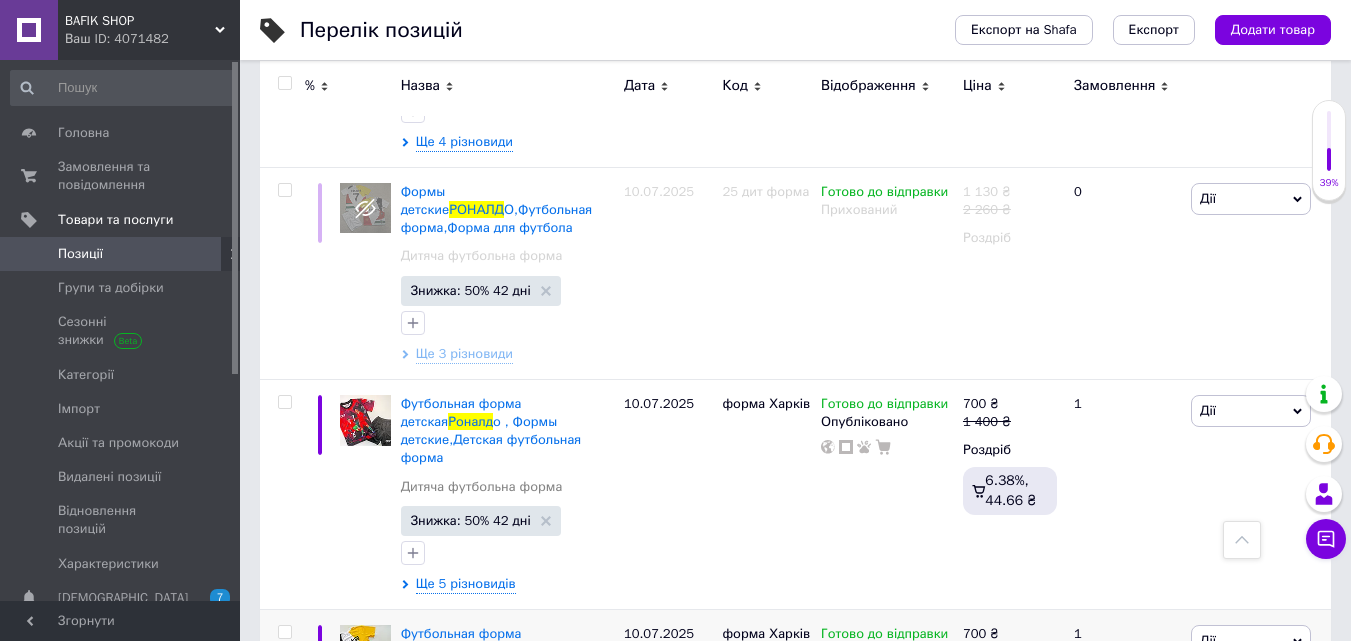 type on "роналд" 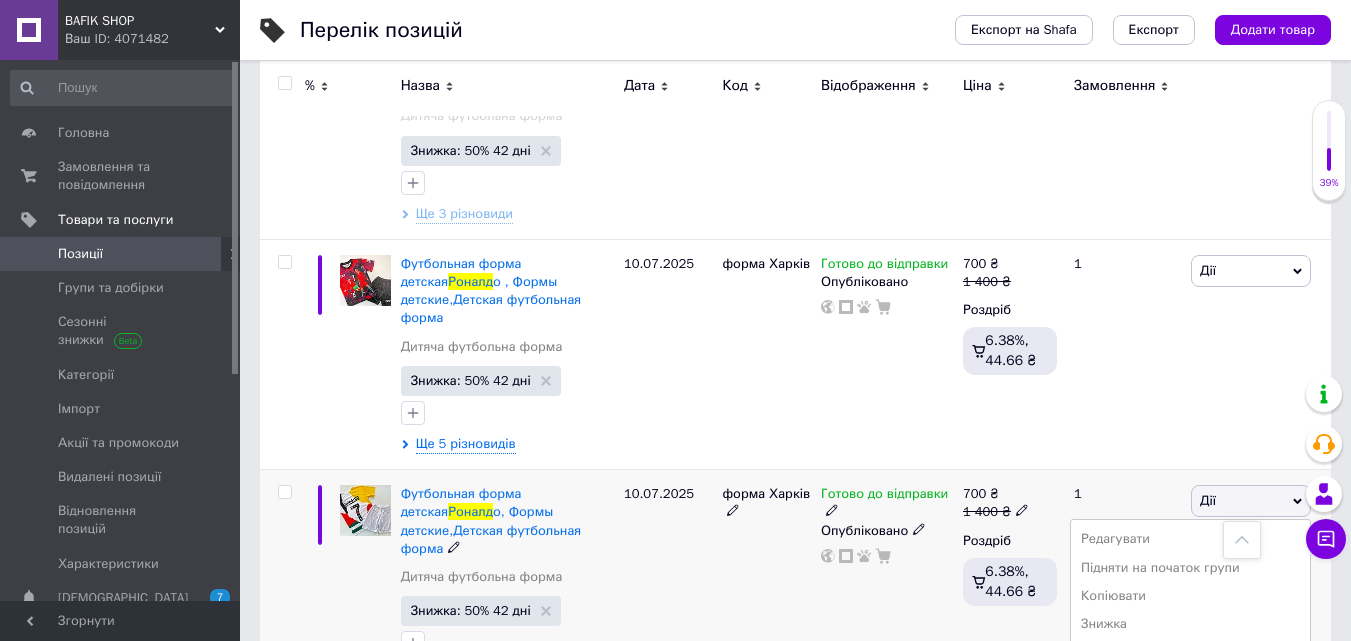 click on "Приховати" at bounding box center [1190, 709] 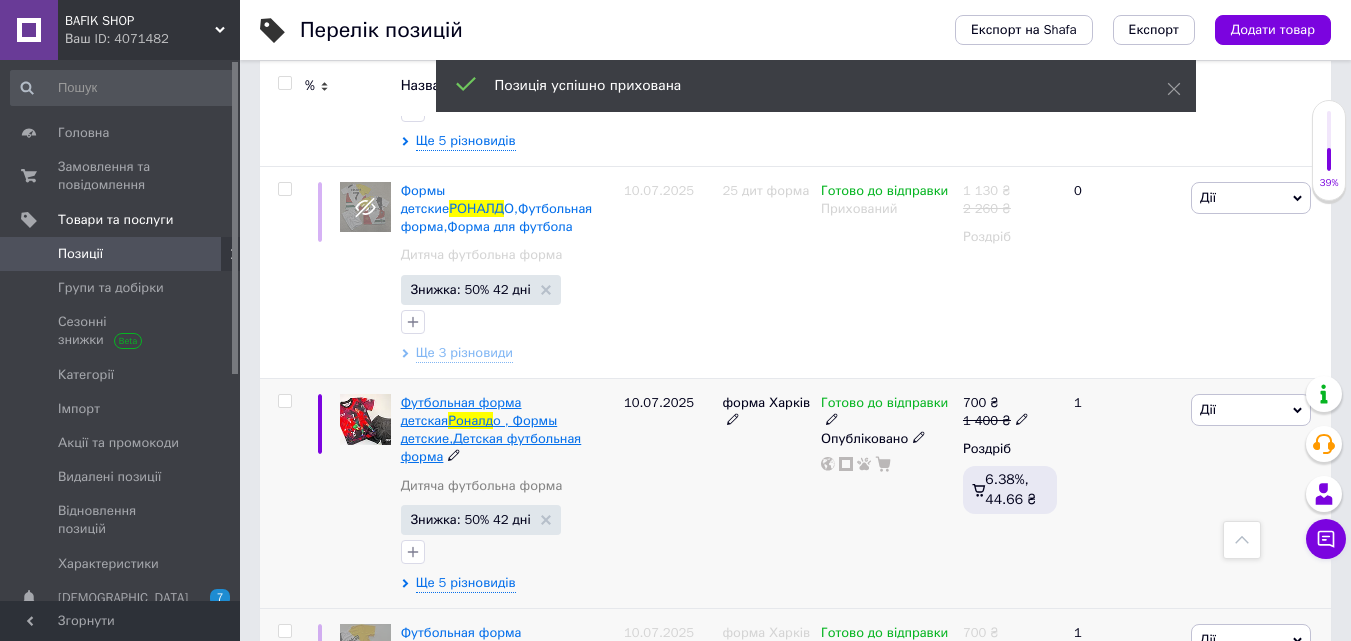 scroll, scrollTop: 2589, scrollLeft: 0, axis: vertical 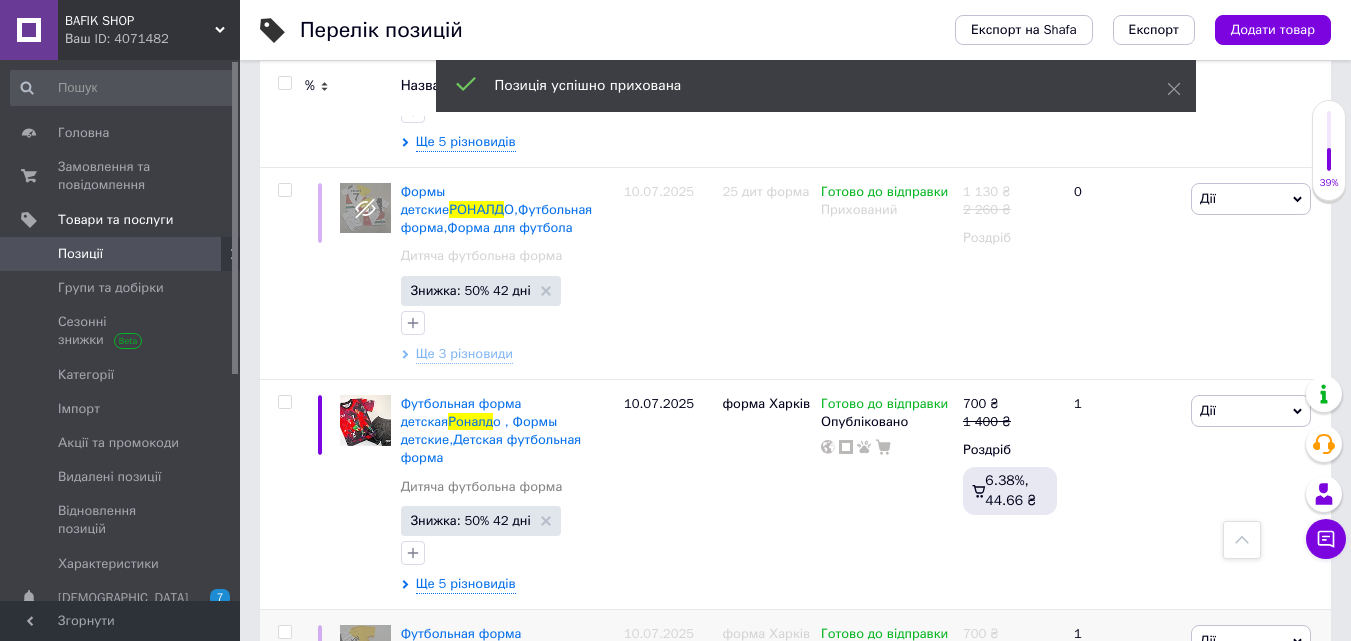 click on "BAFIK SHOP" at bounding box center (140, 21) 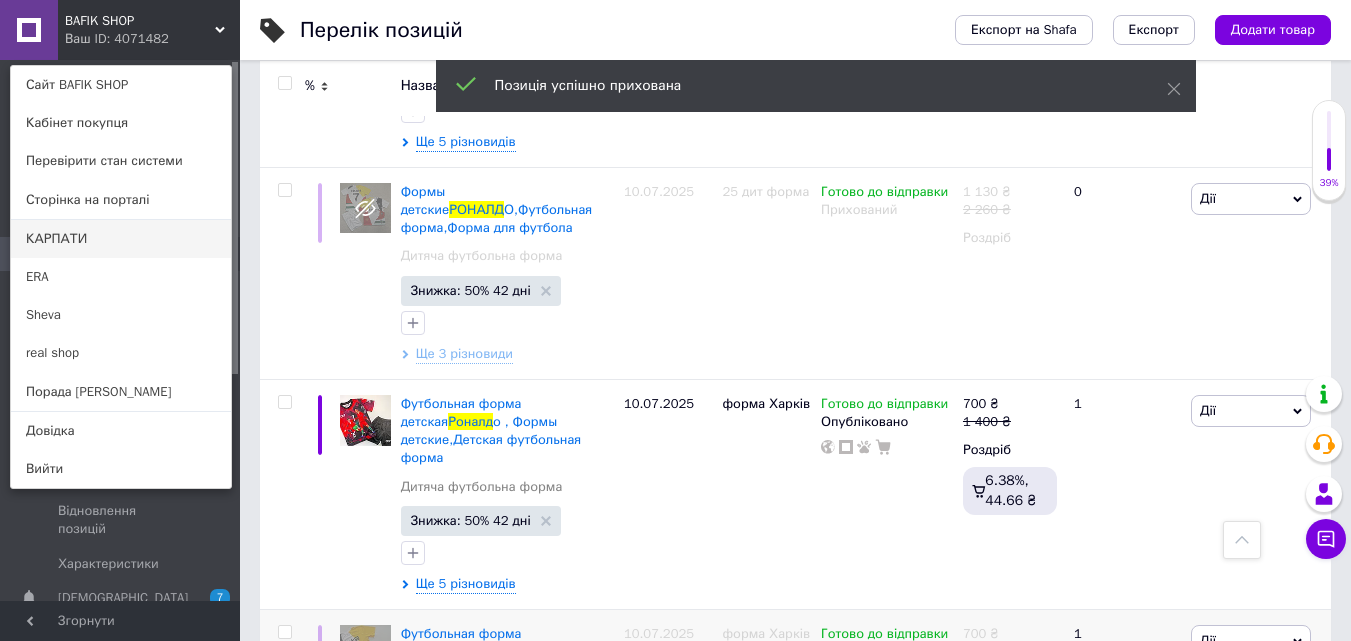click on "КАРПАТИ" at bounding box center (121, 239) 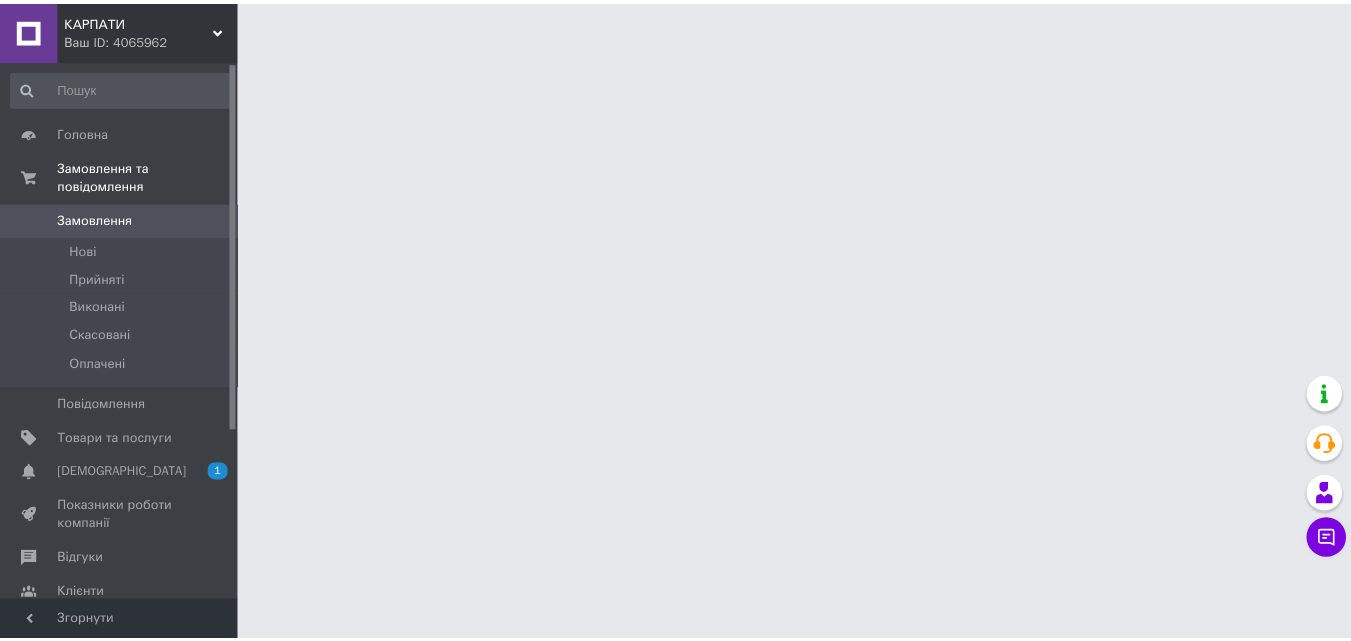 scroll, scrollTop: 0, scrollLeft: 0, axis: both 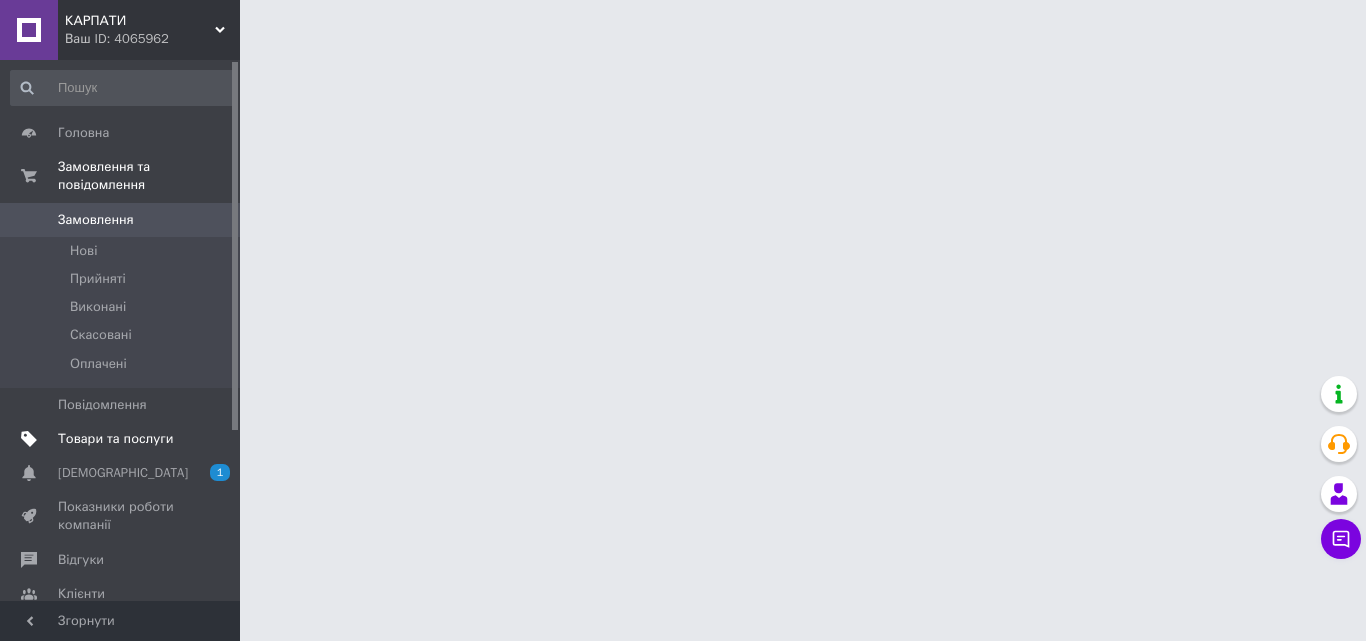 click on "Товари та послуги" at bounding box center (121, 439) 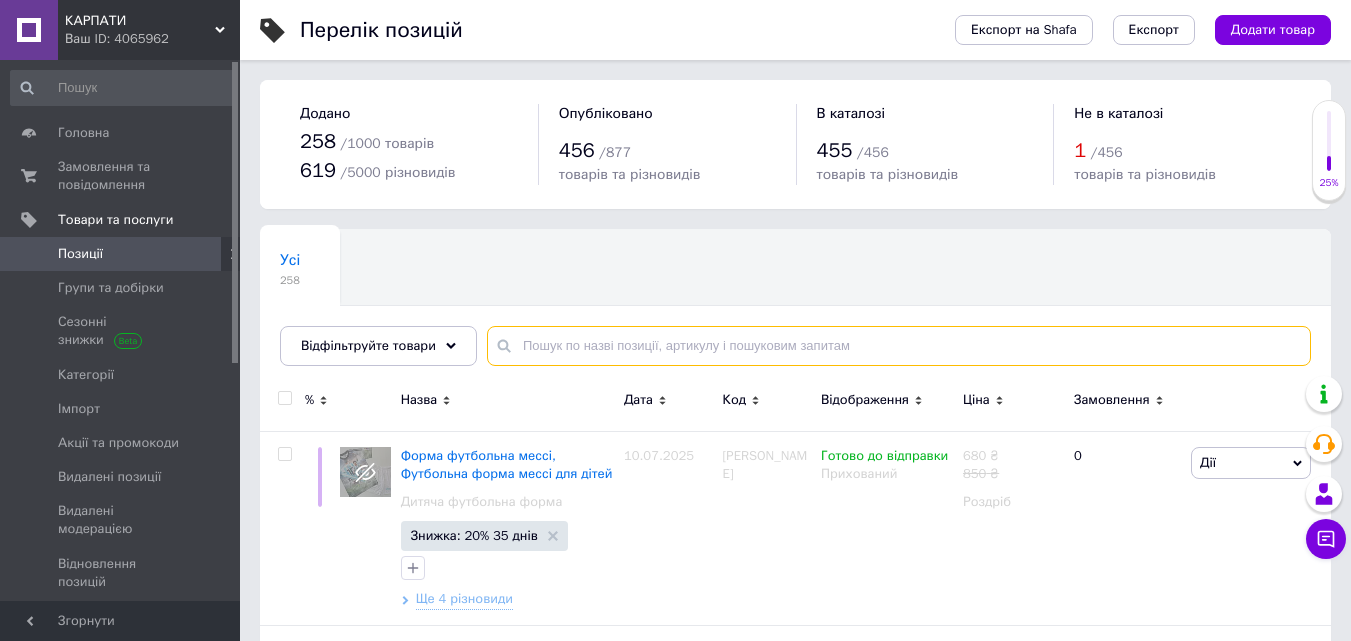 click at bounding box center (899, 346) 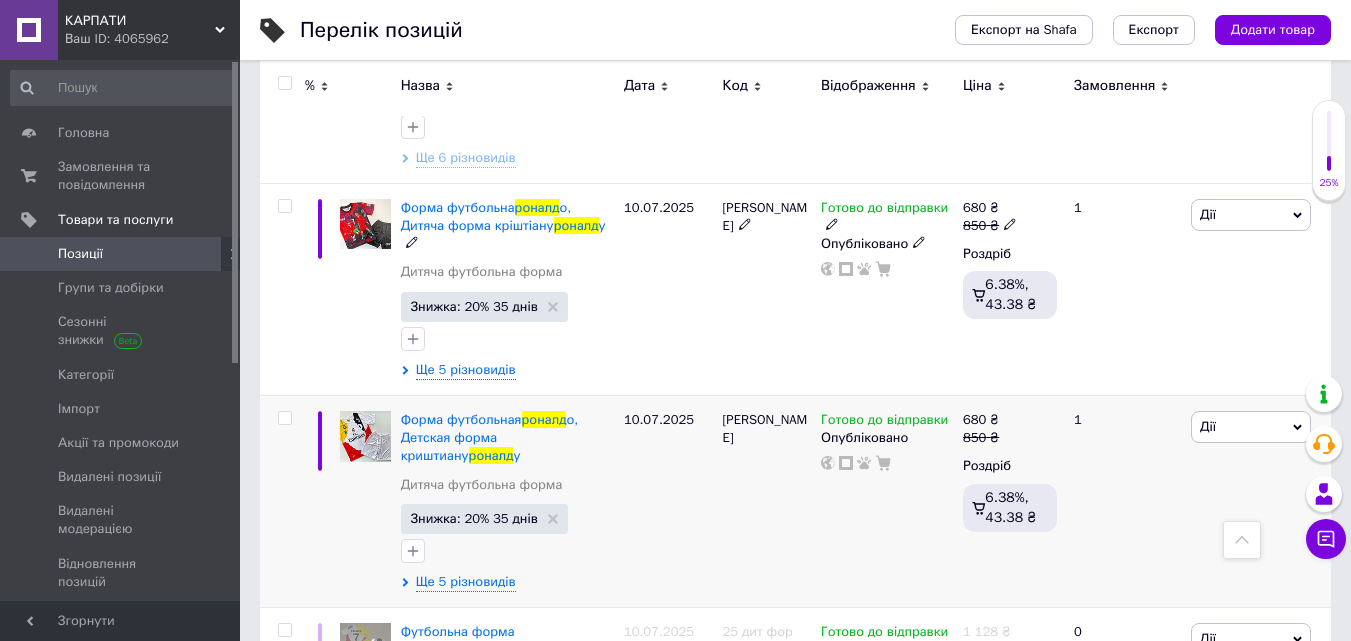 scroll, scrollTop: 2900, scrollLeft: 0, axis: vertical 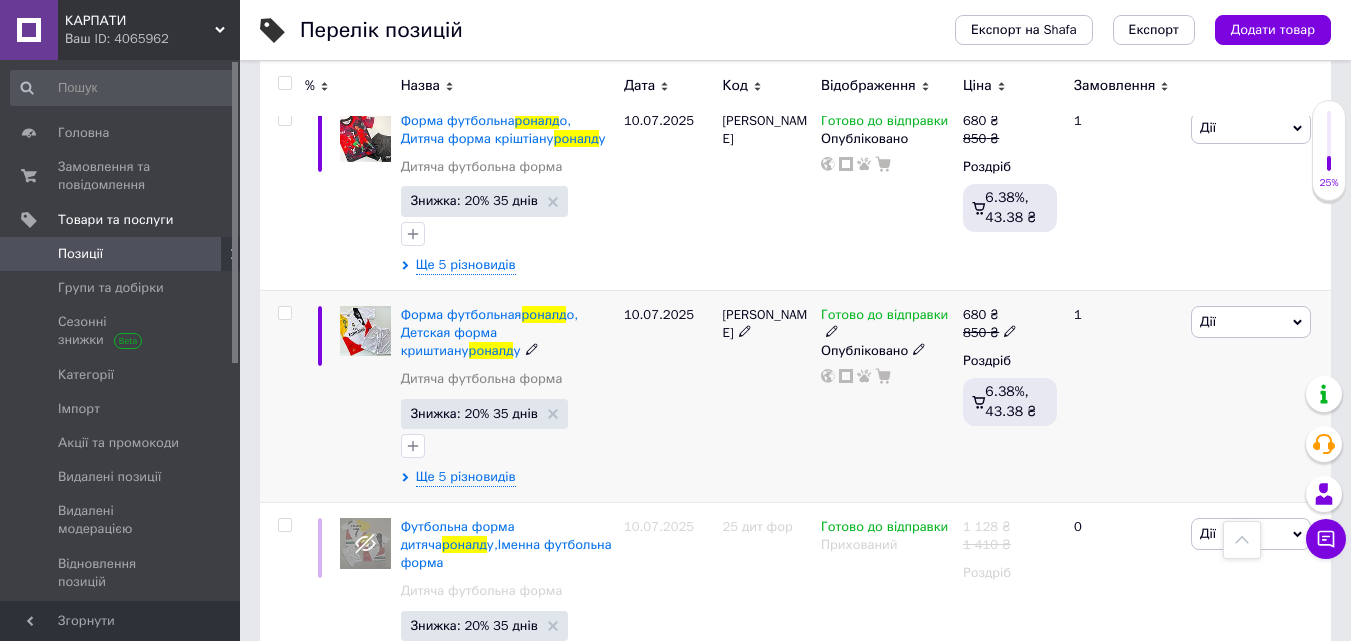 type on "роналд" 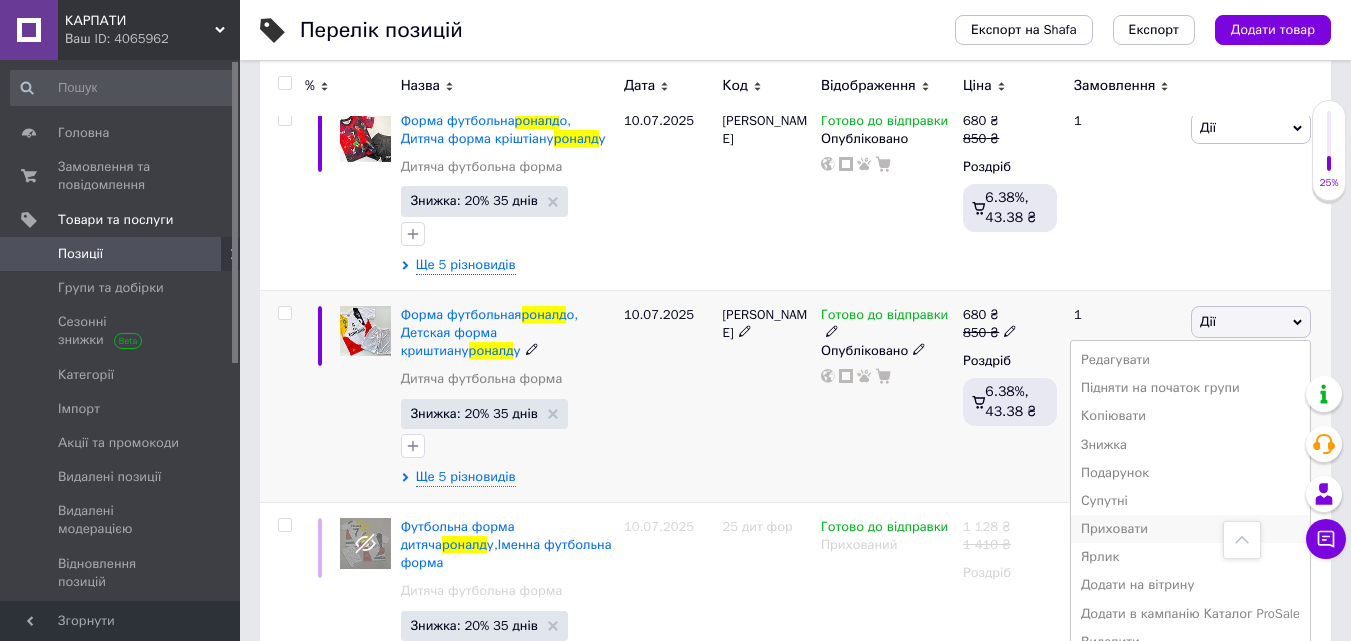 click on "Приховати" at bounding box center (1190, 529) 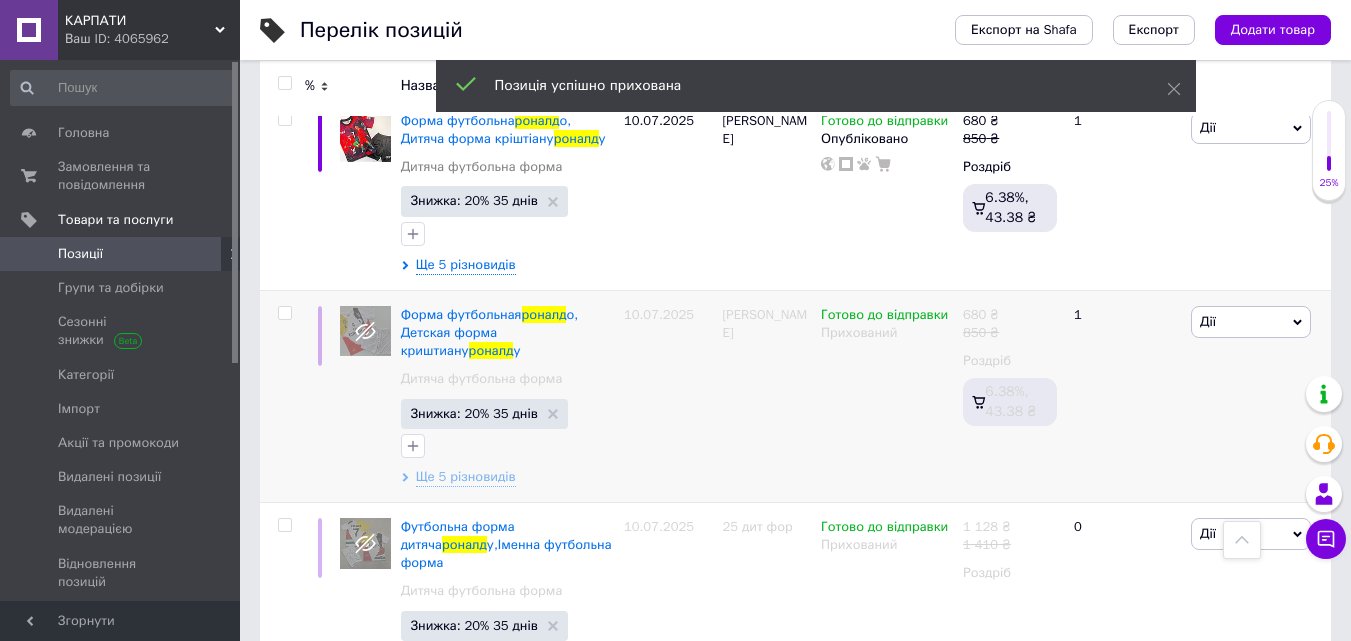 click 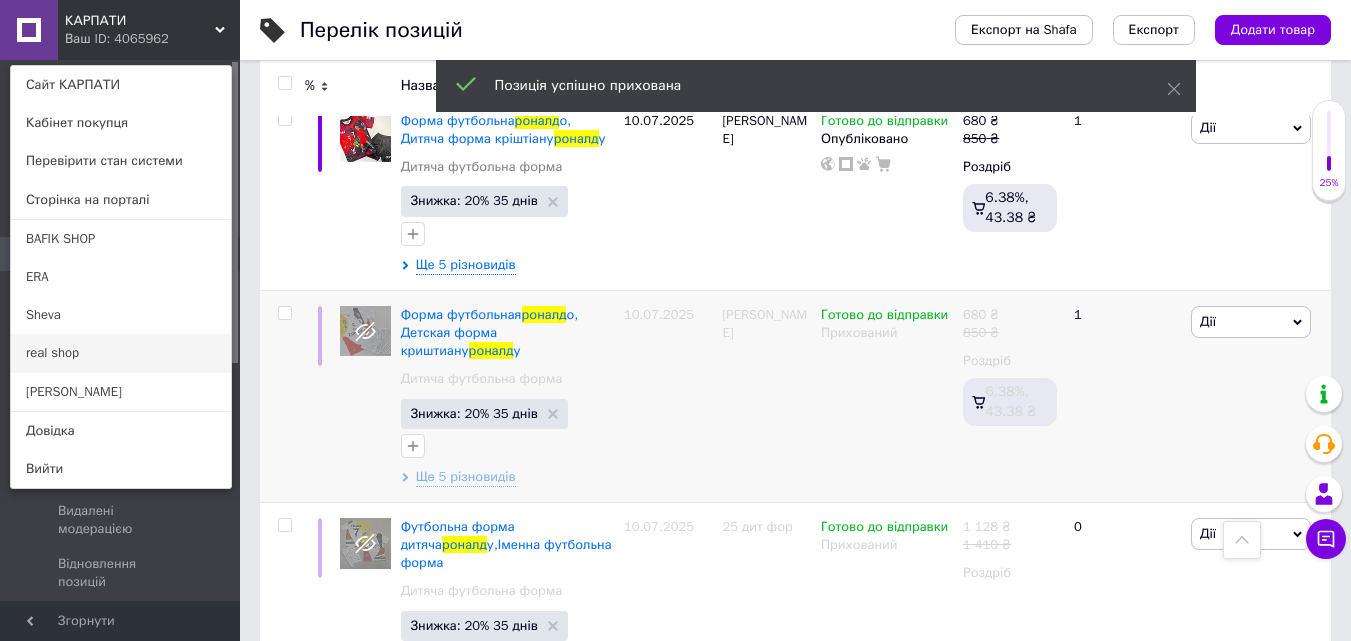 click on "real shop" at bounding box center [121, 353] 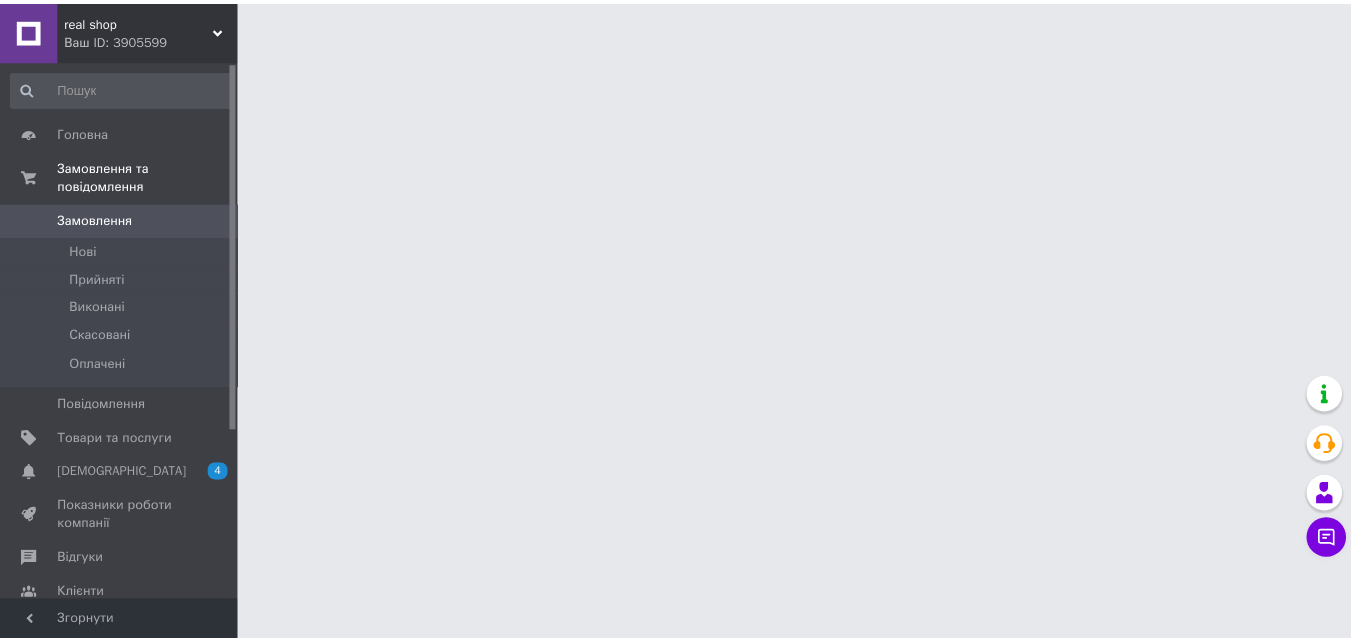scroll, scrollTop: 0, scrollLeft: 0, axis: both 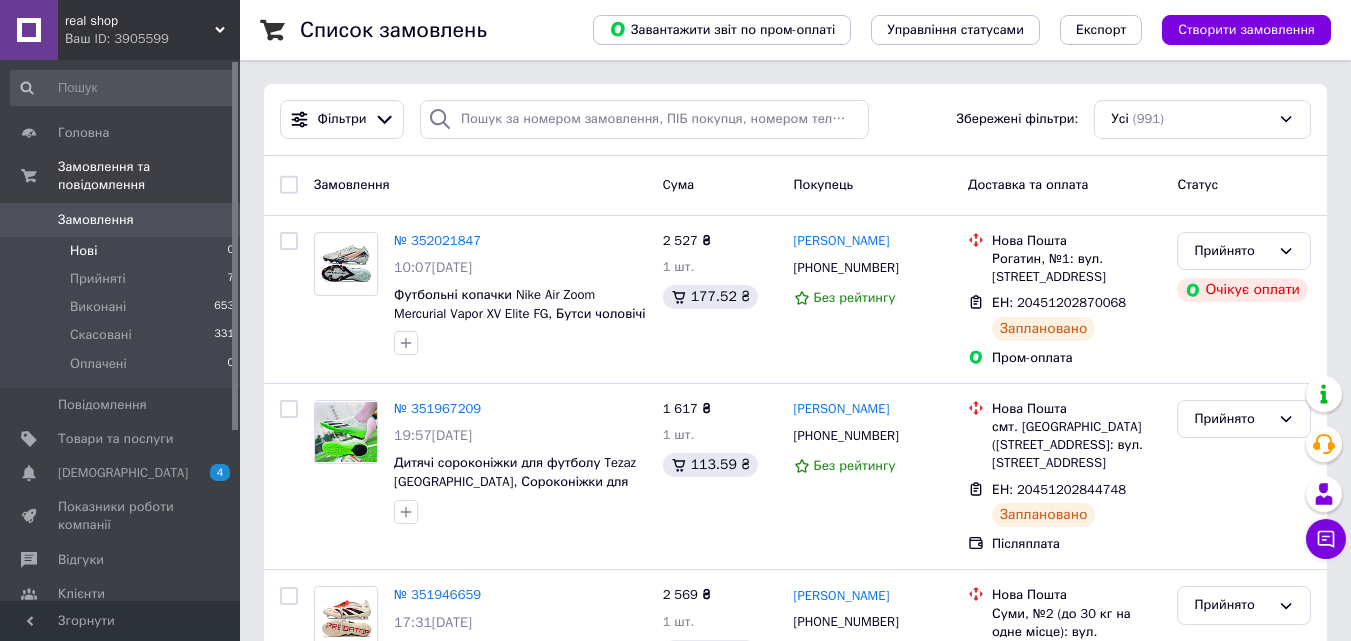 click on "Нові 0" at bounding box center [123, 251] 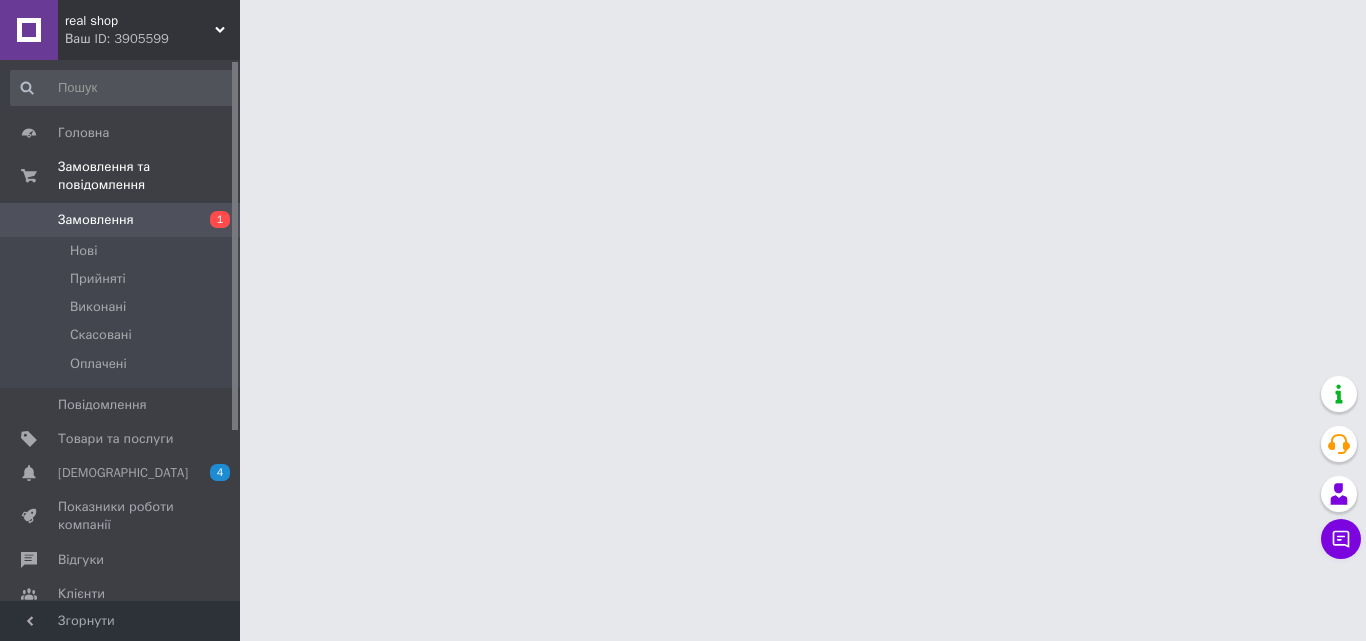 scroll, scrollTop: 0, scrollLeft: 0, axis: both 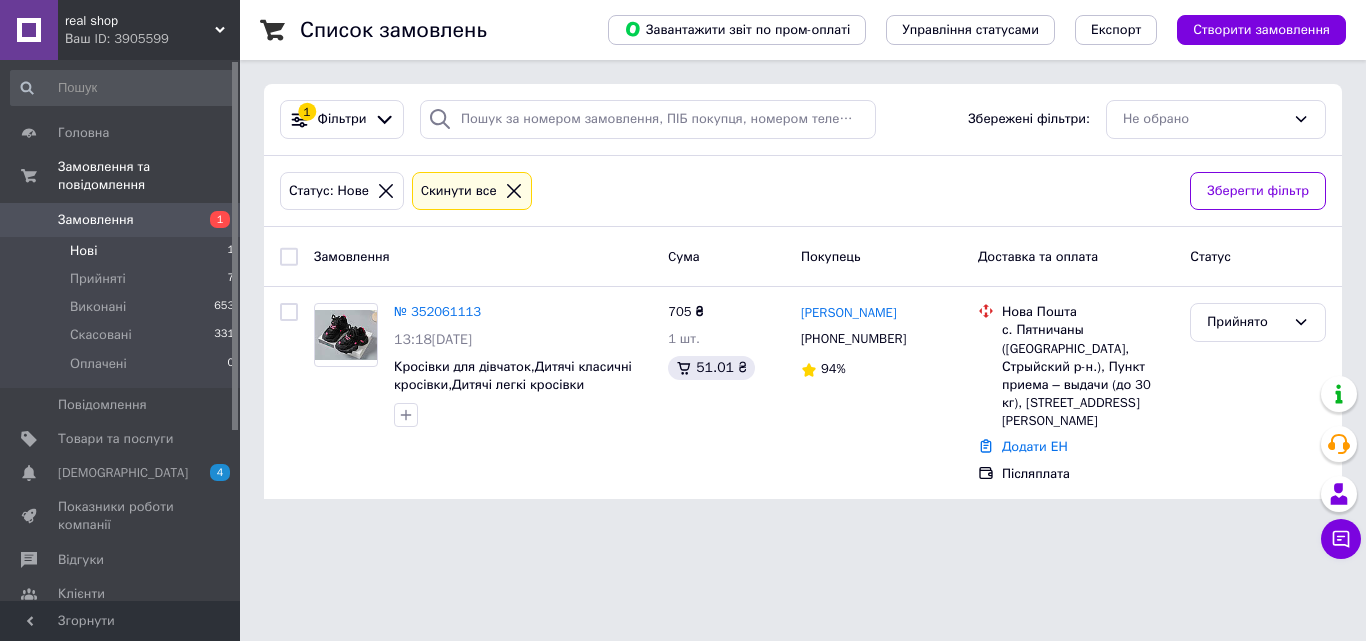 click on "Нові 1" at bounding box center [123, 251] 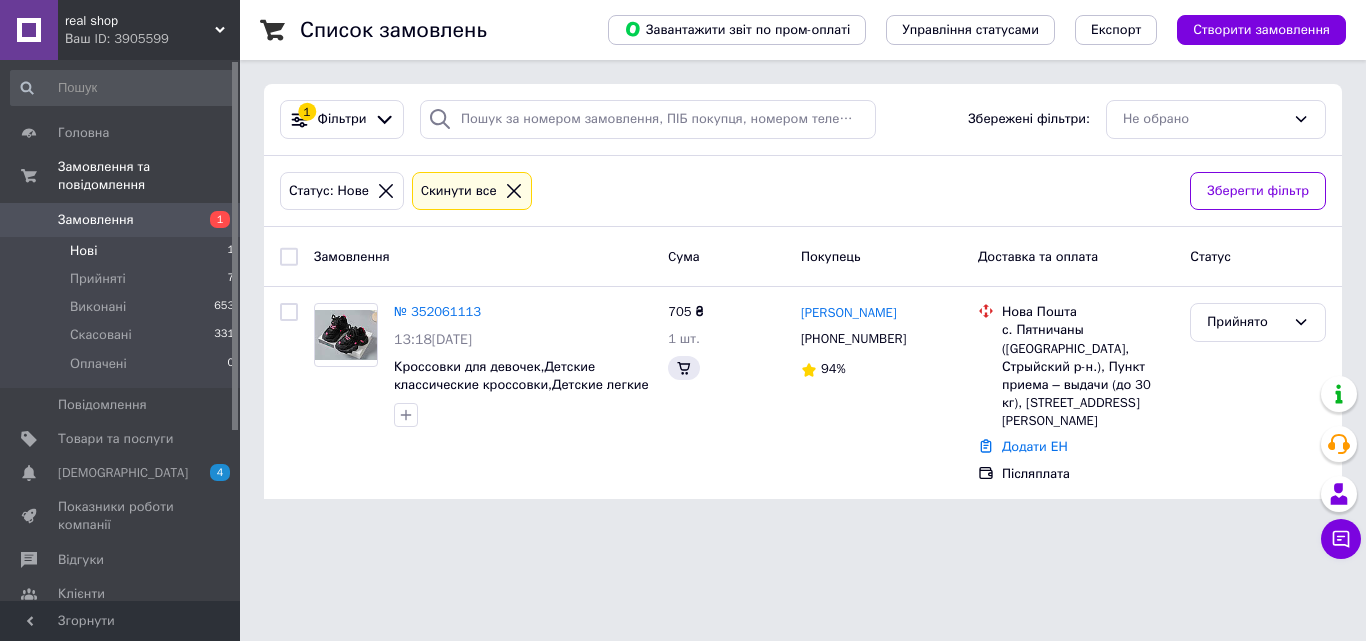 click on "Нові 1" at bounding box center (123, 251) 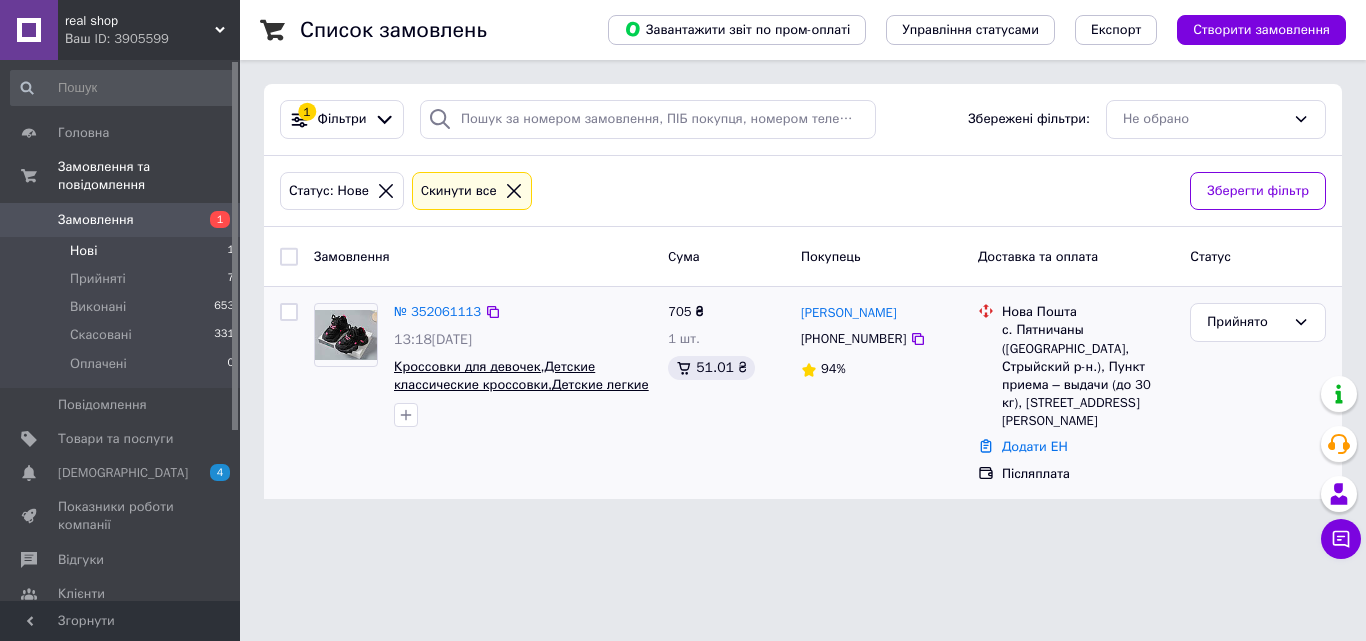 click on "Кроссовки для девочек,Детские классические кроссовки,Детские легкие кроссовки 33" at bounding box center (521, 385) 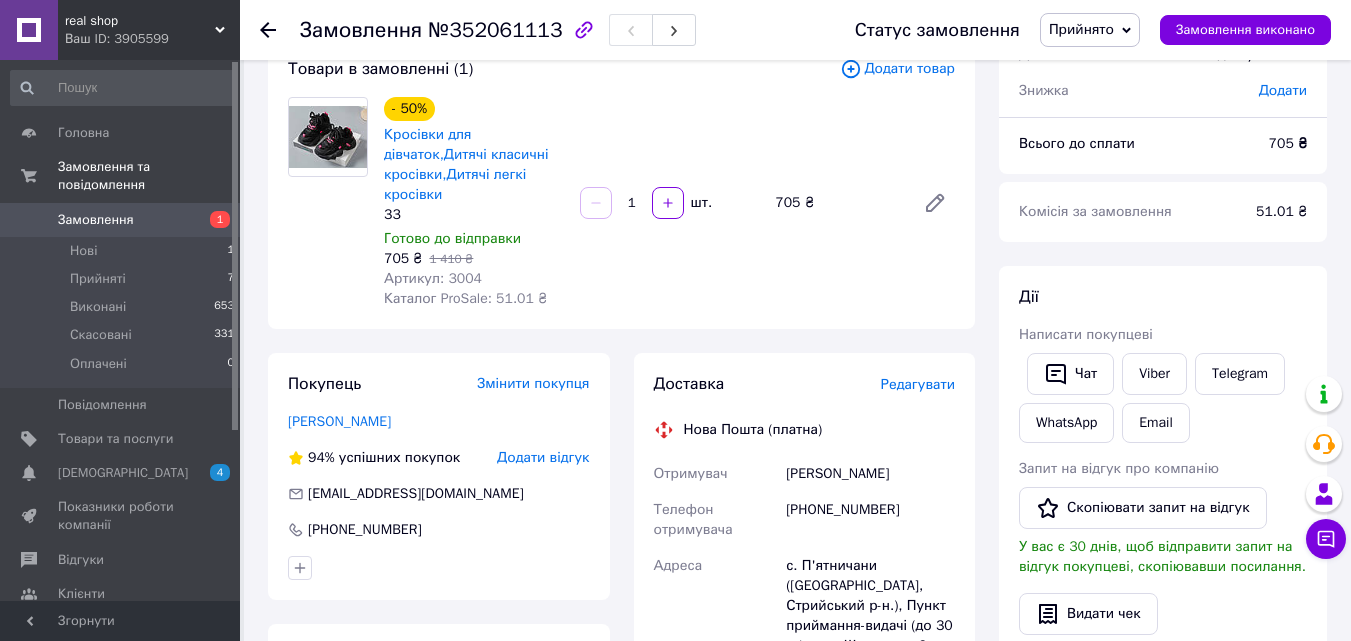 scroll, scrollTop: 100, scrollLeft: 0, axis: vertical 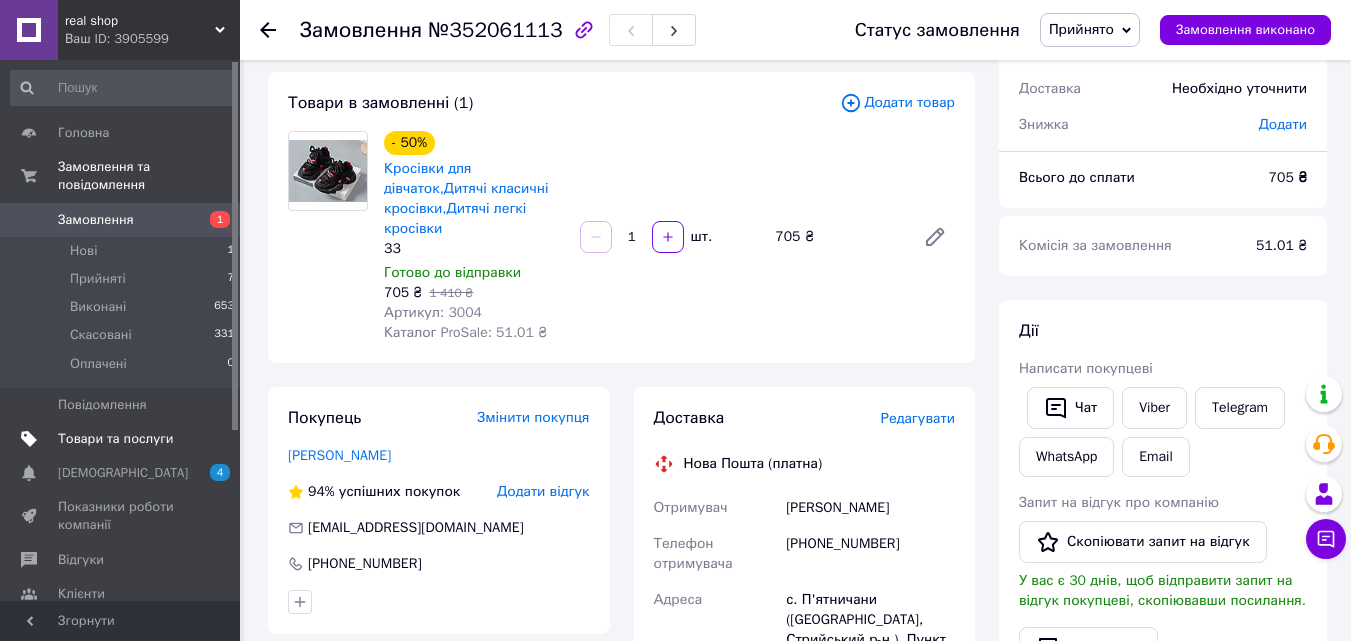 click on "Товари та послуги" at bounding box center [115, 439] 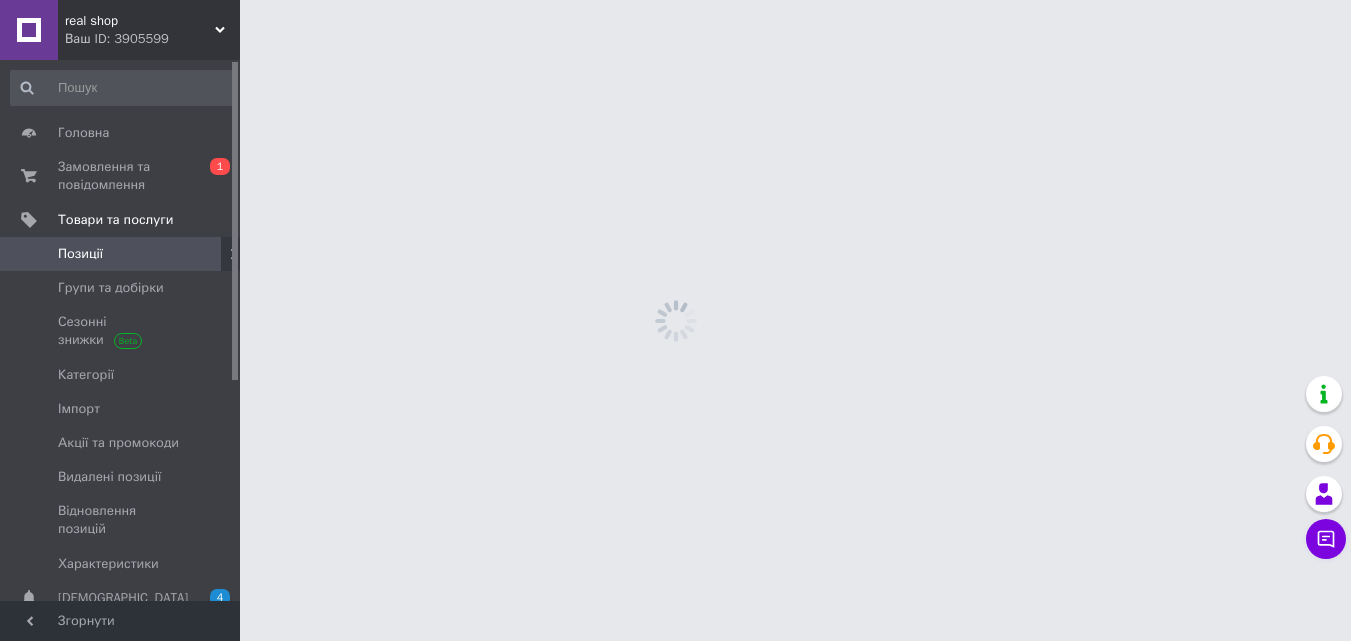 scroll, scrollTop: 0, scrollLeft: 0, axis: both 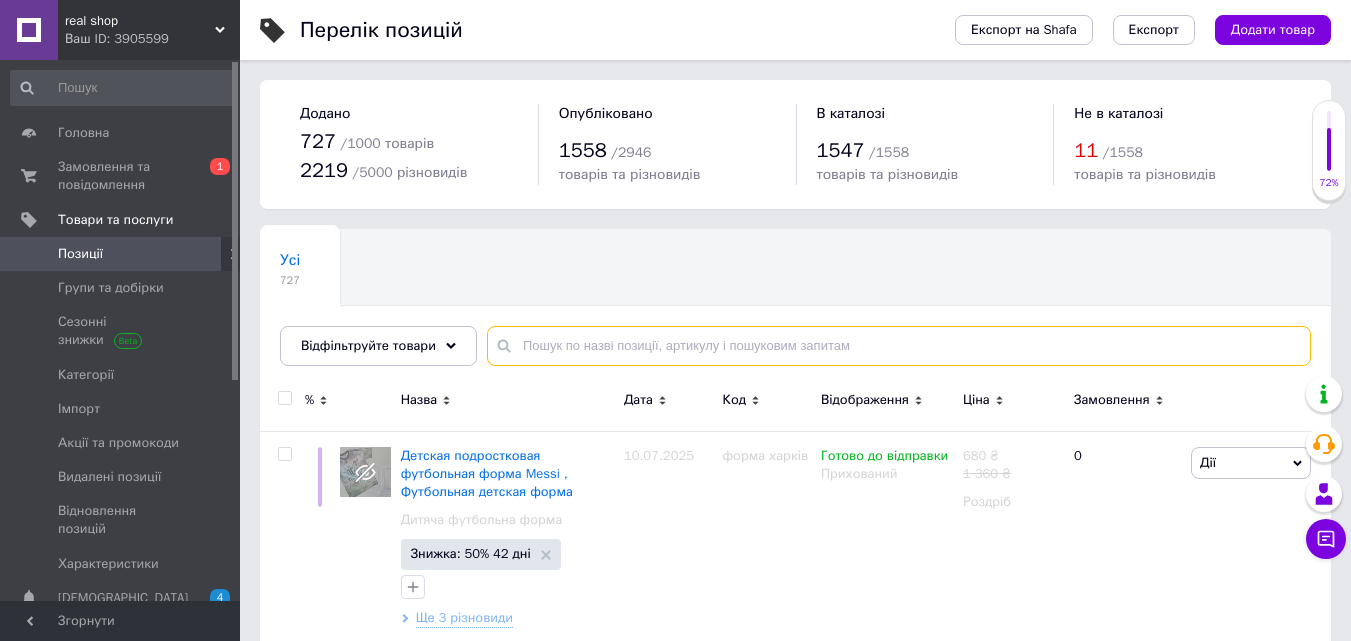 click at bounding box center (899, 346) 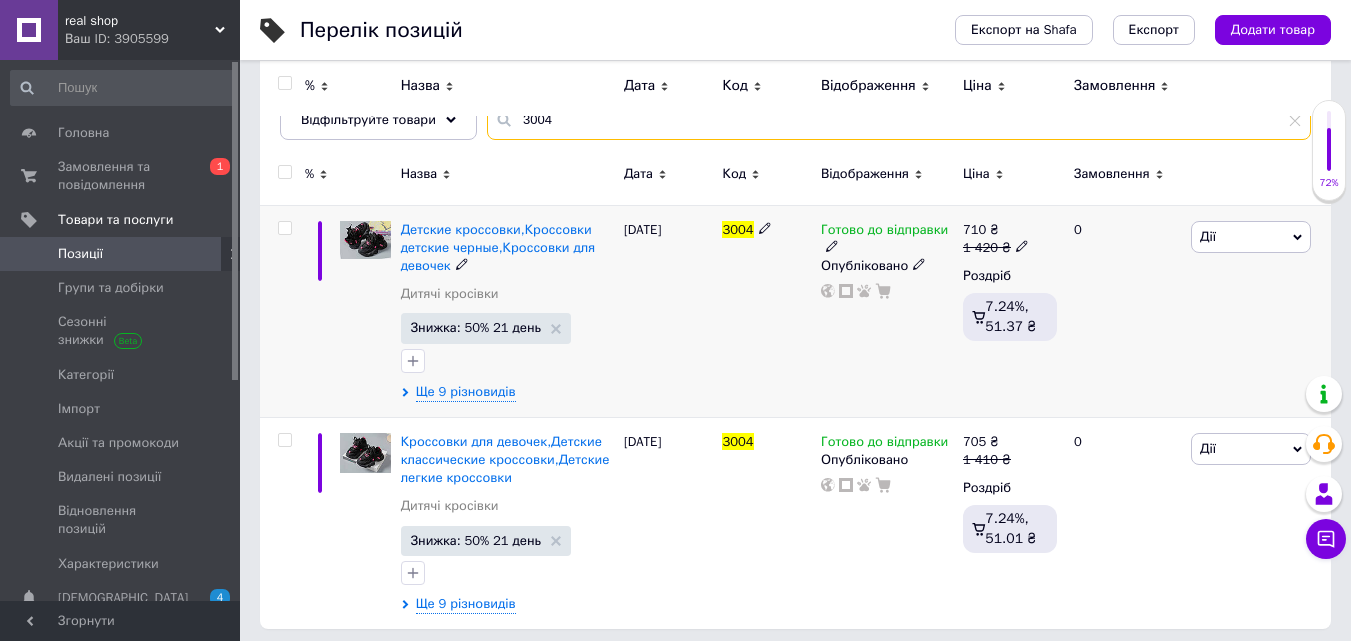 scroll, scrollTop: 234, scrollLeft: 0, axis: vertical 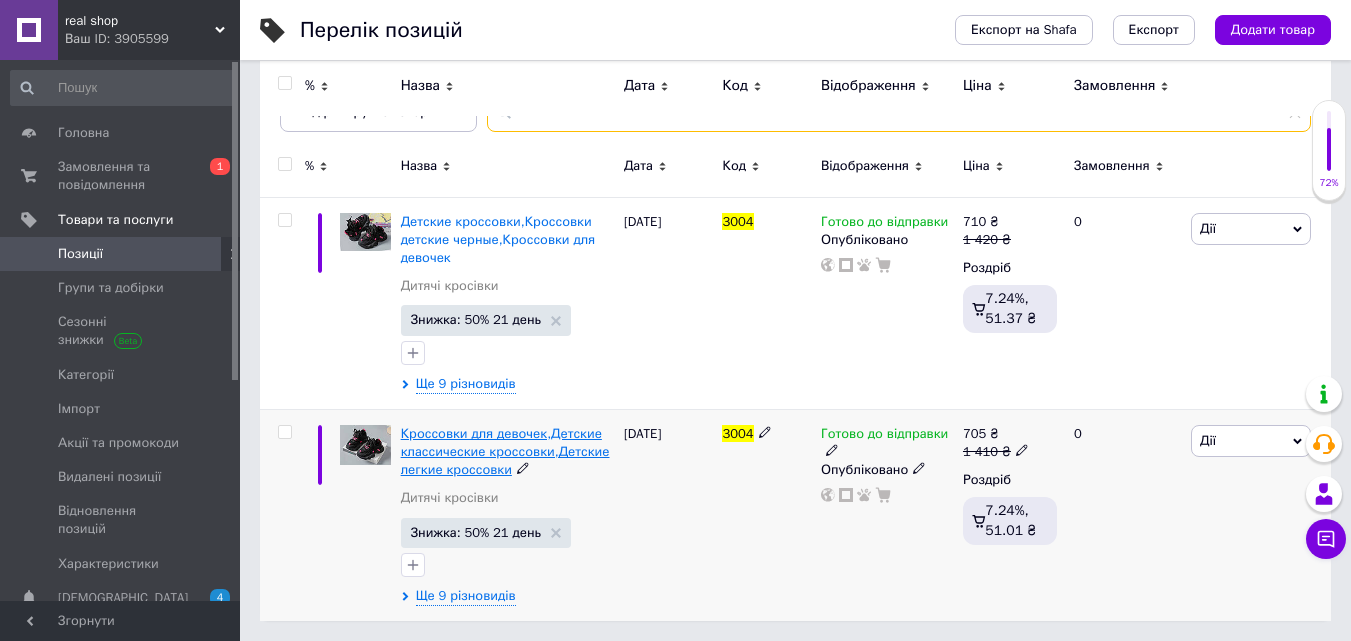 type on "3004" 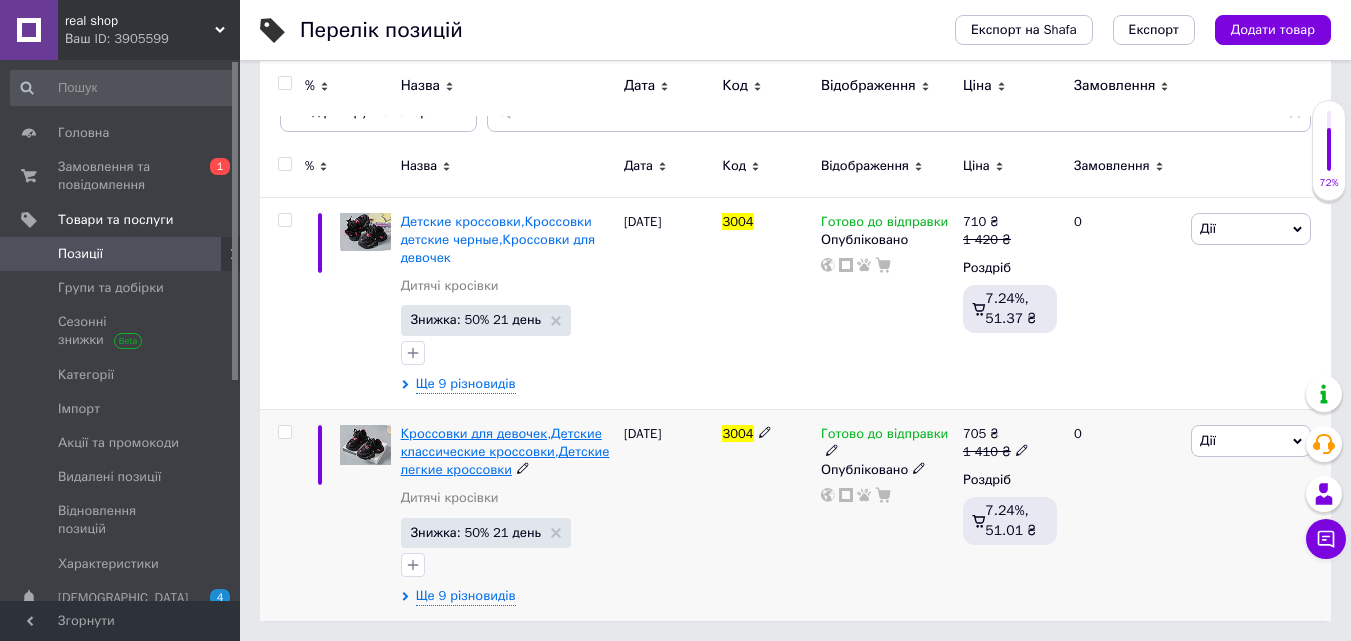 click on "Кроссовки для девочек,Детские классические кроссовки,Детские легкие кроссовки" at bounding box center (505, 451) 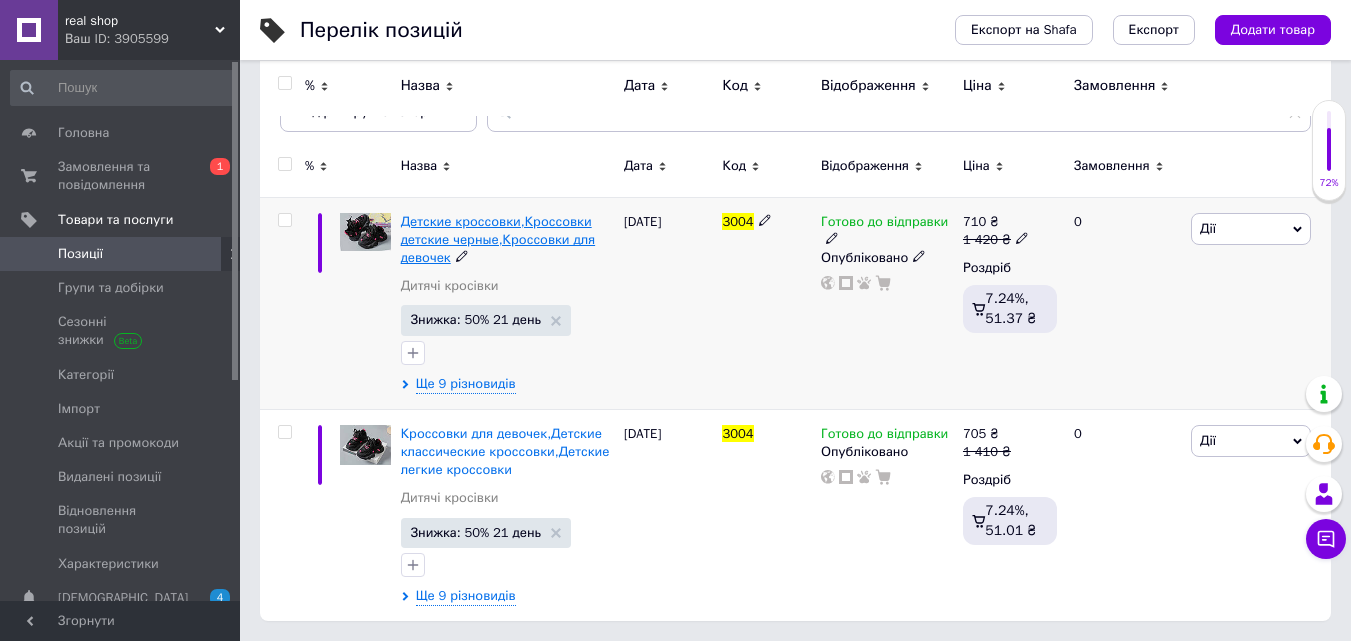 click on "Детские кроссовки,Кроссовки детские черные,Кроссовки для девочек" at bounding box center [498, 239] 